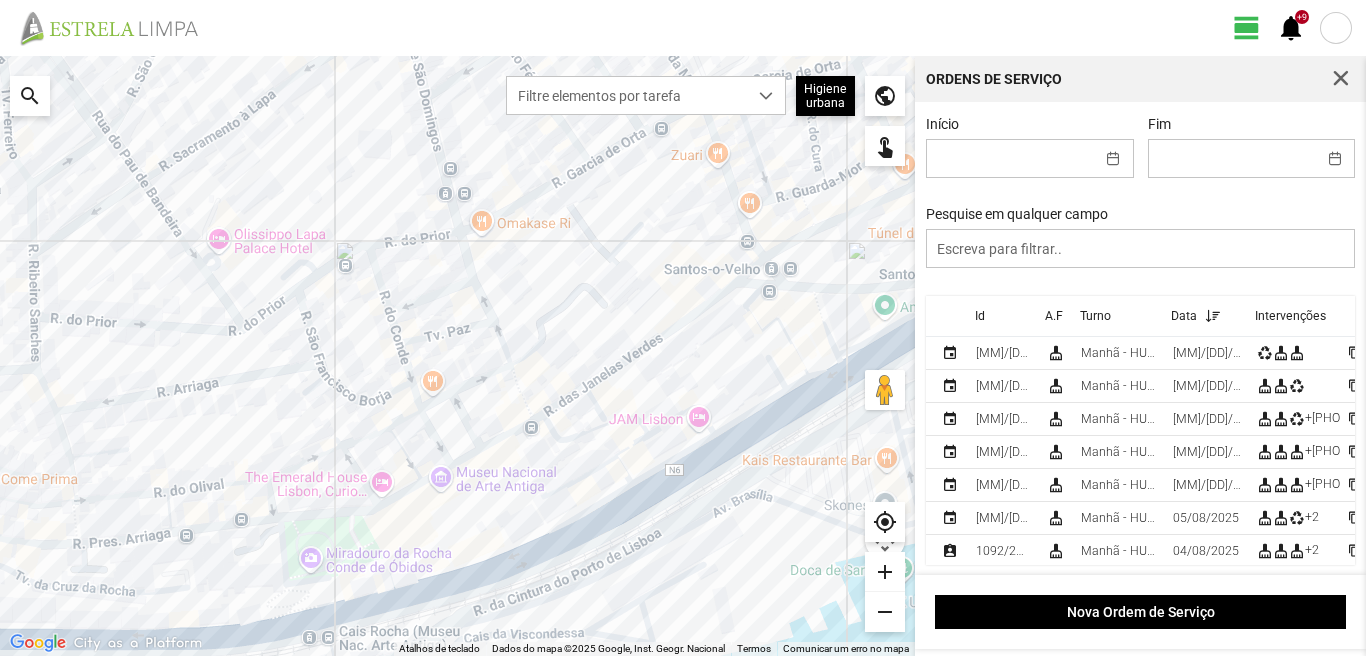 scroll, scrollTop: 0, scrollLeft: 0, axis: both 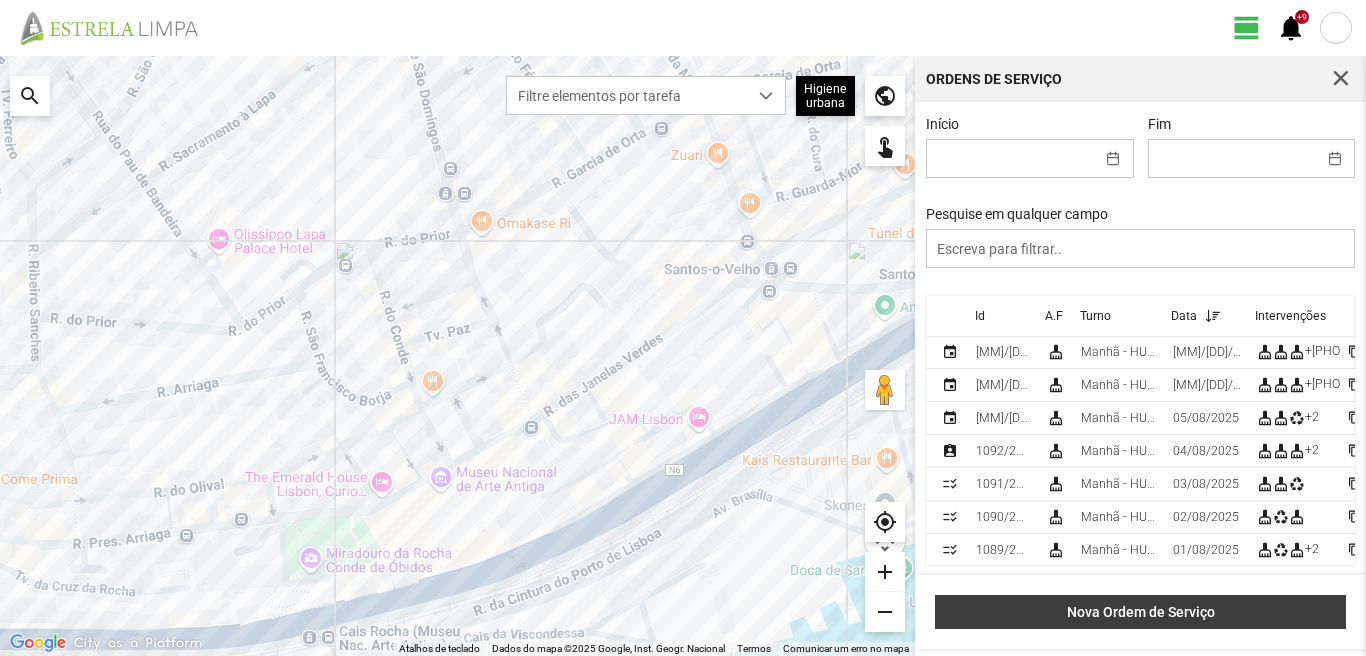 click on "Nova Ordem de Serviço" at bounding box center (1141, 612) 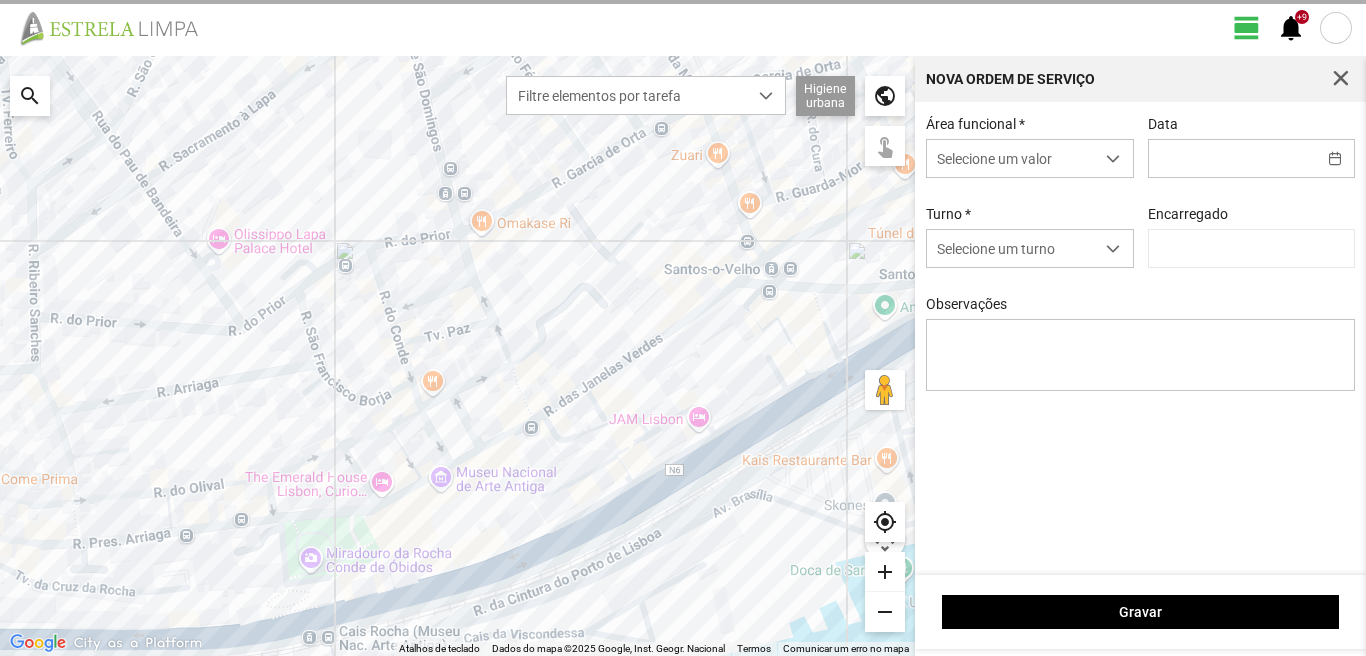 type on "[FIRST] [LAST]" 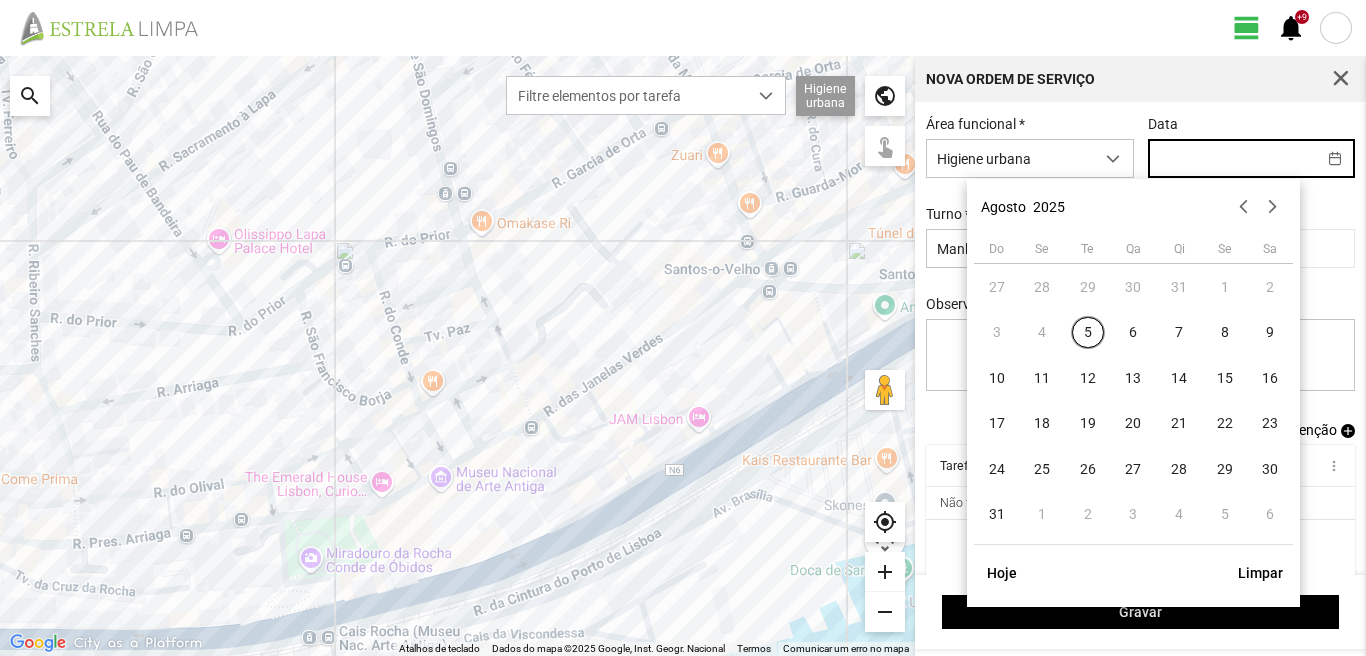 click at bounding box center (1232, 158) 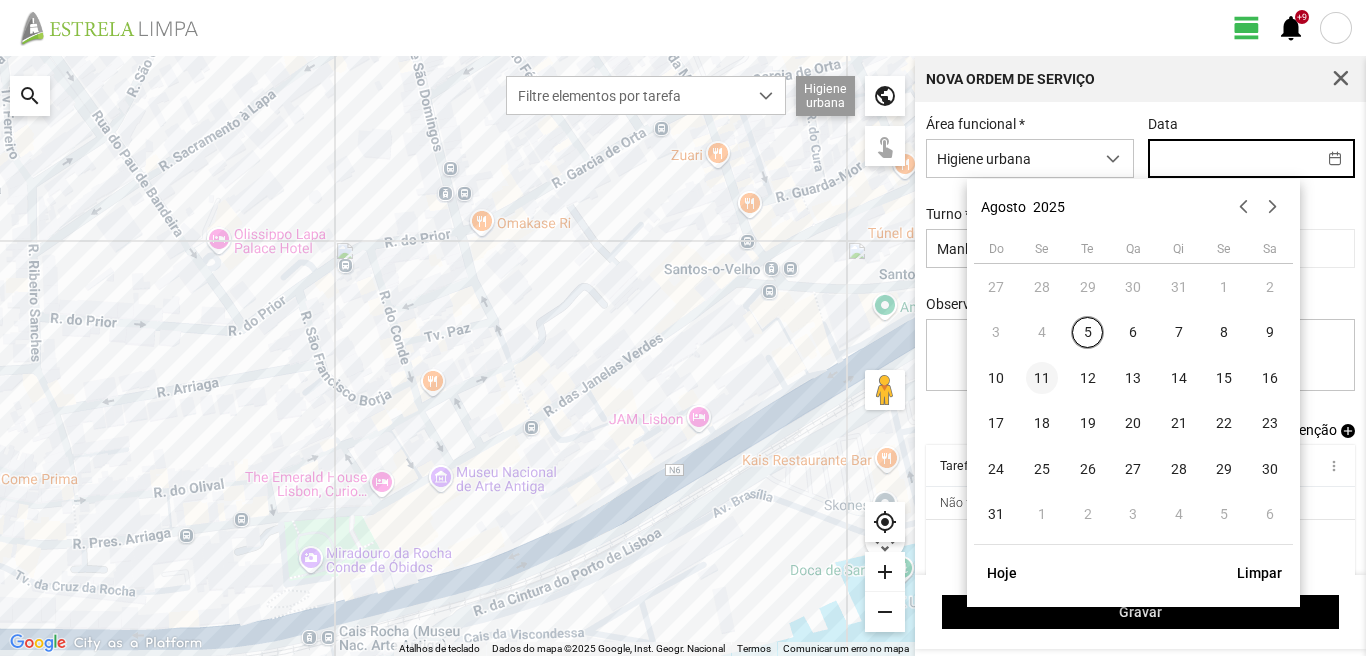 click on "11" at bounding box center [1042, 378] 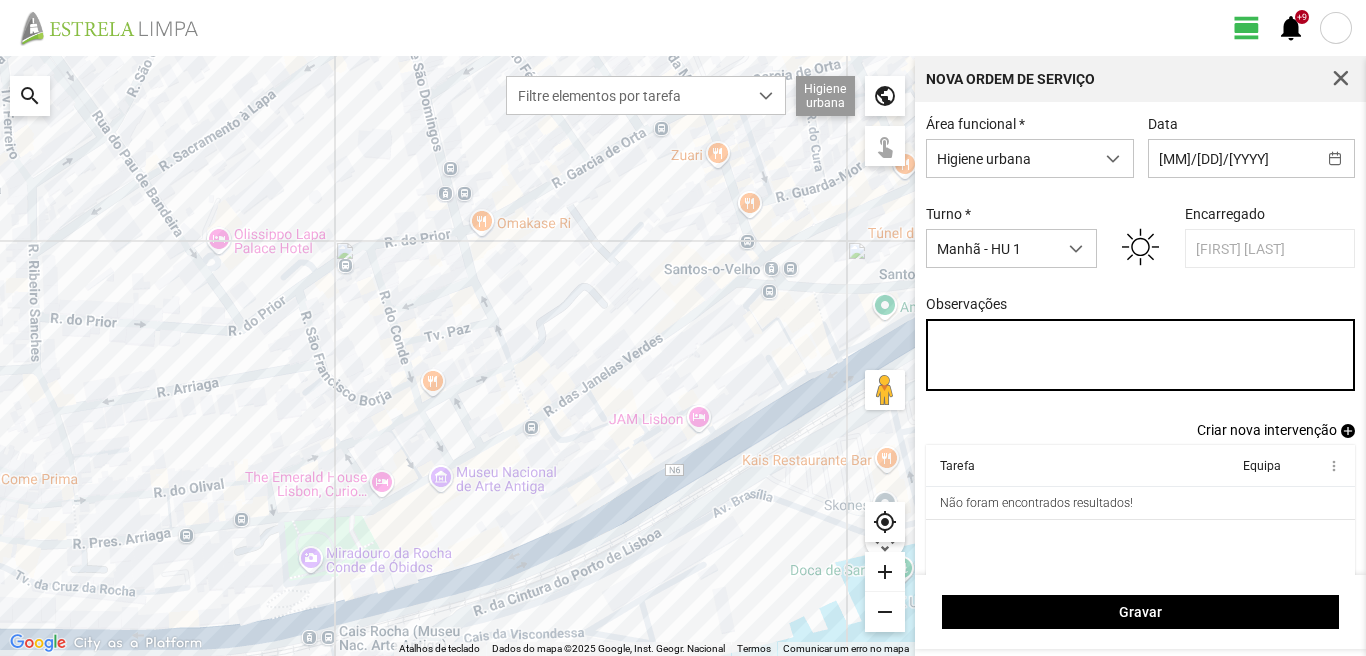 click on "Observações" at bounding box center (1141, 355) 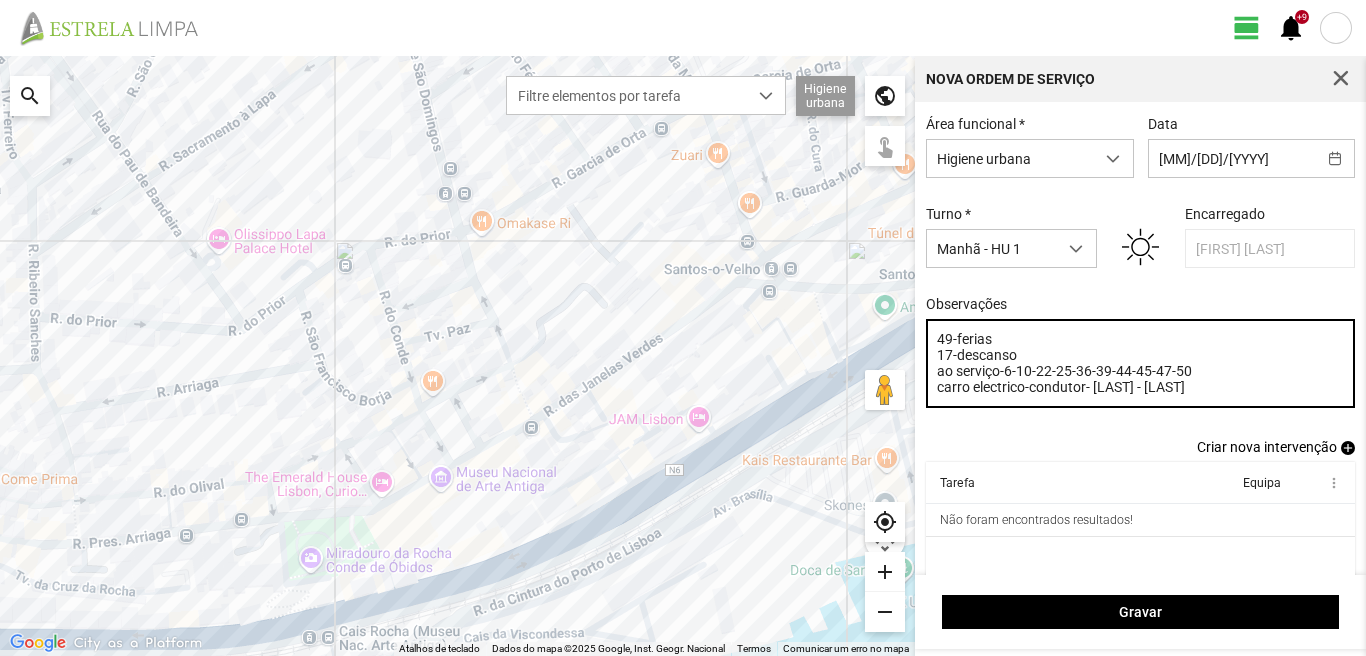type on "49-ferias
17-descanso
ao serviço-6-10-22-25-36-39-44-45-47-50
carro electrico-condutor- [LAST] - [LAST]" 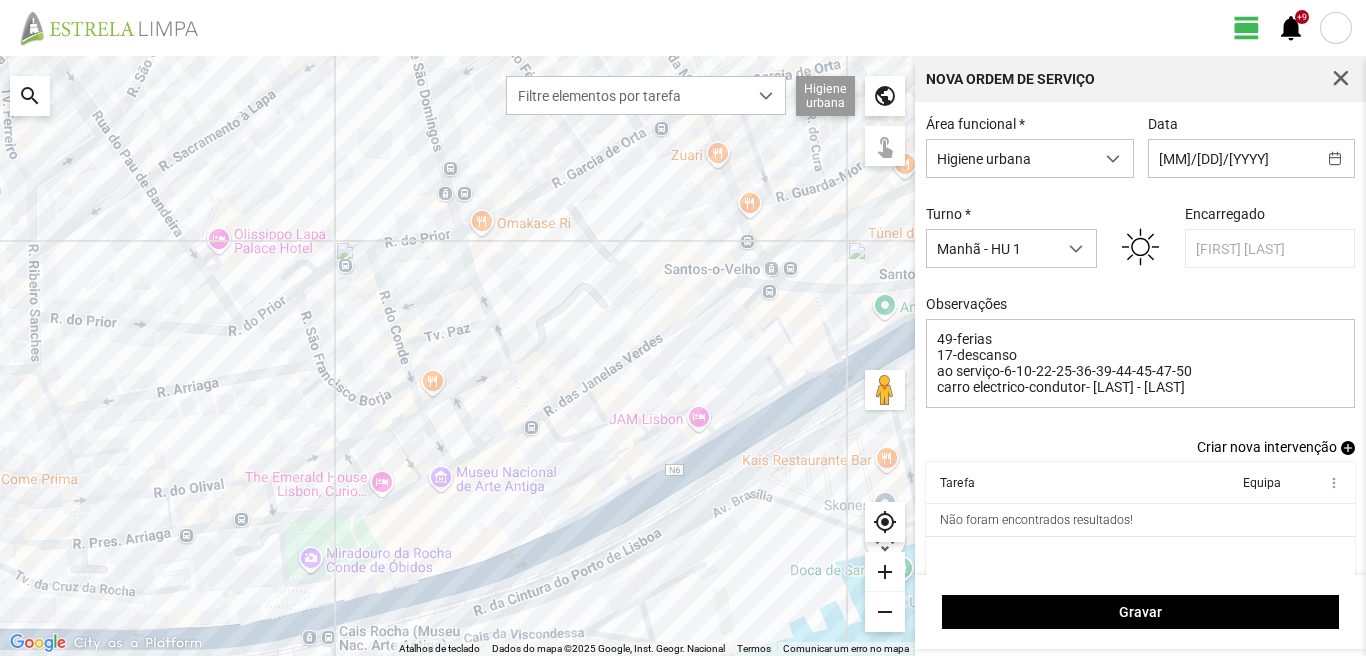 click on "add" at bounding box center [1348, 448] 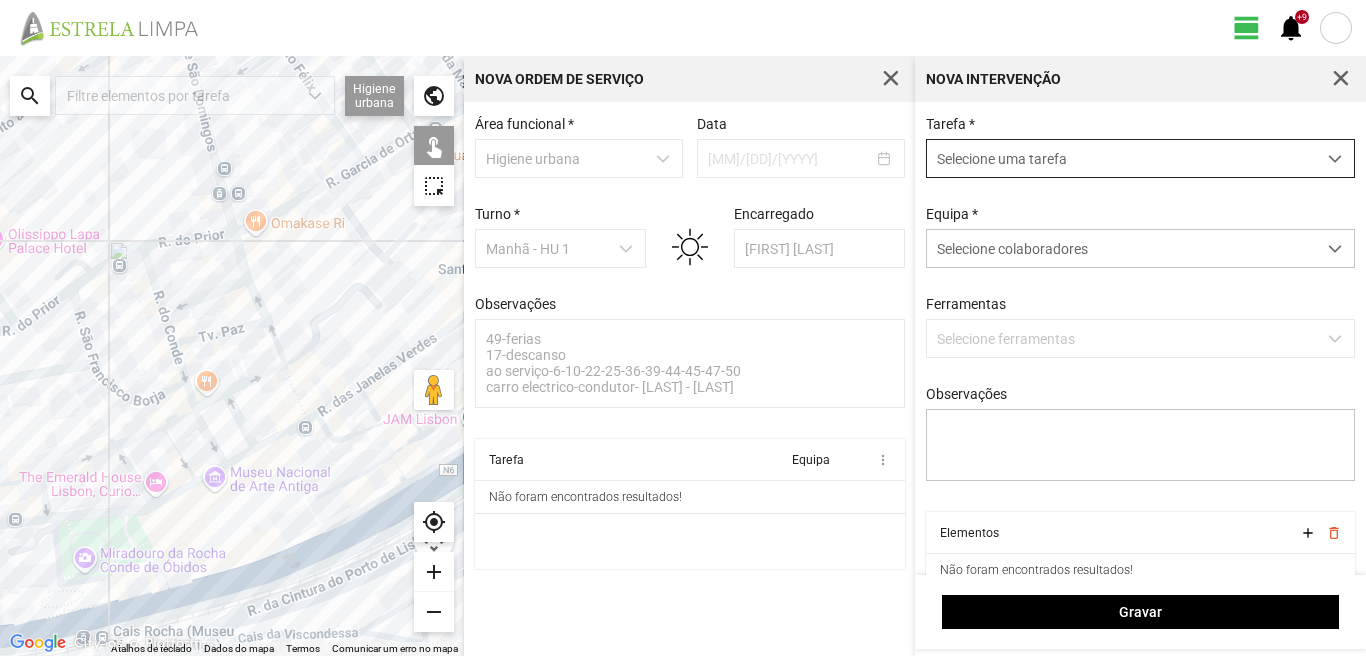 click on "Selecione uma tarefa" at bounding box center (1121, 158) 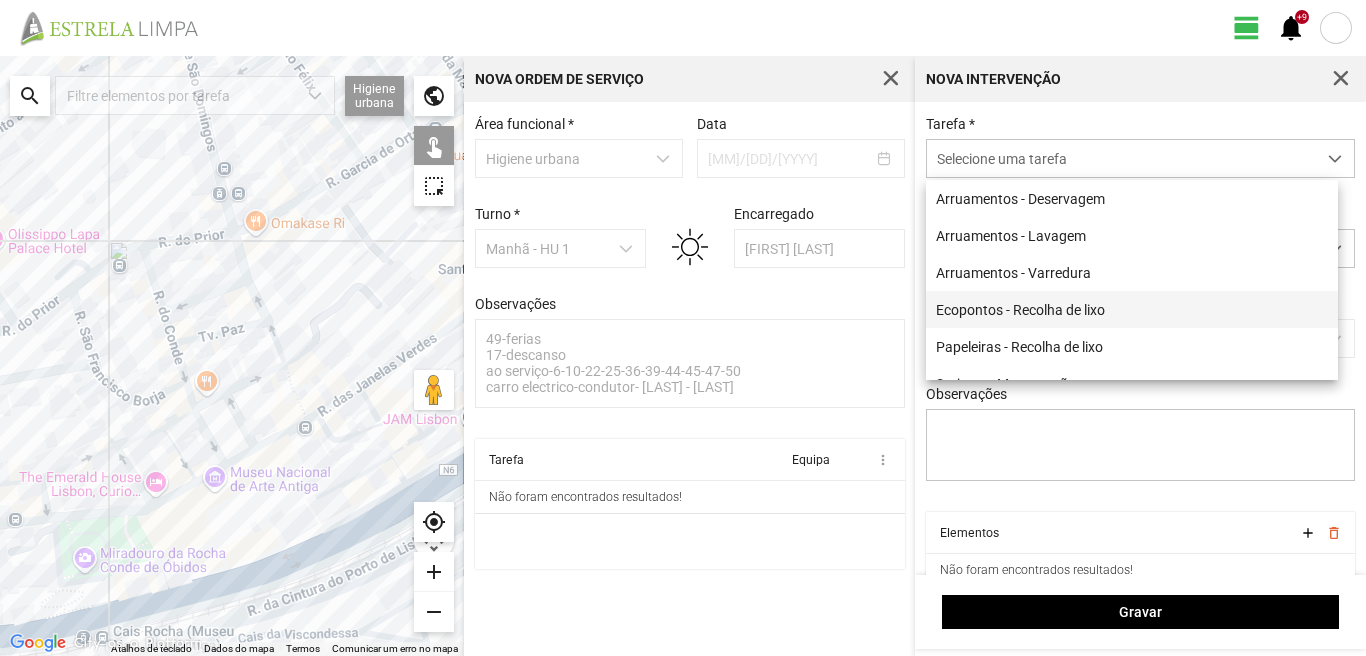 click on "Ecopontos - Recolha de lixo" at bounding box center [1132, 309] 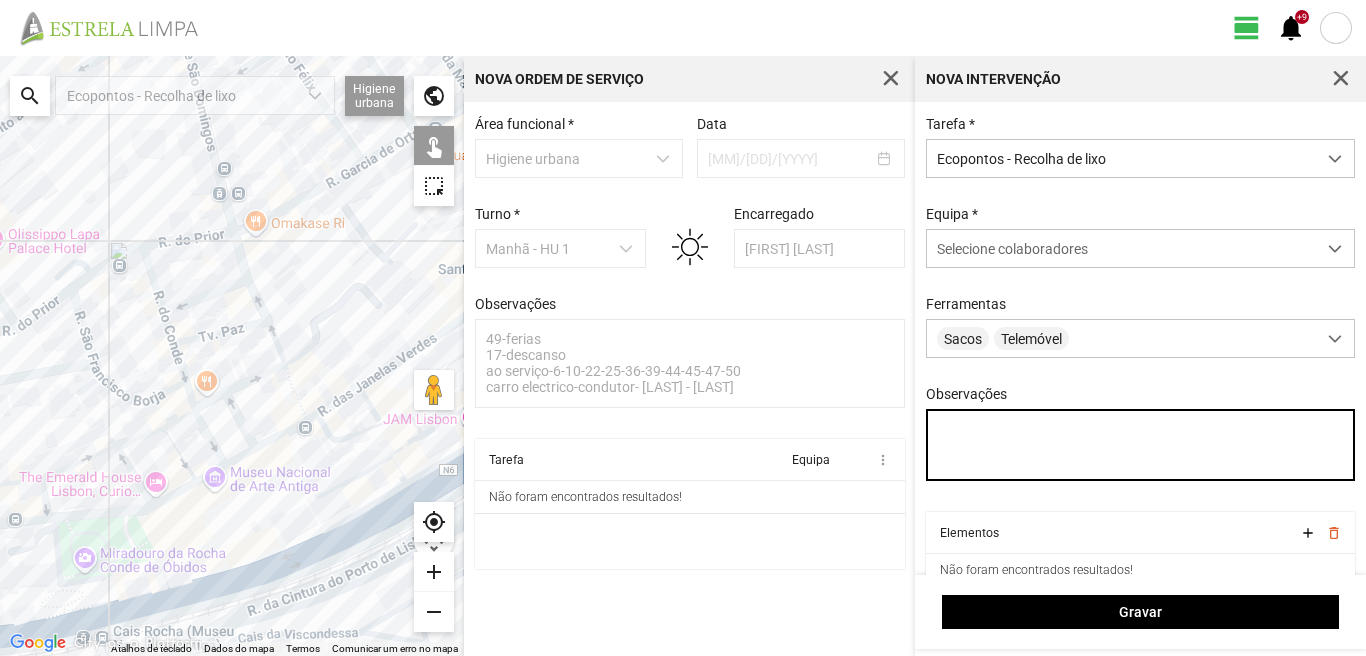 click on "Observações" at bounding box center [1141, 445] 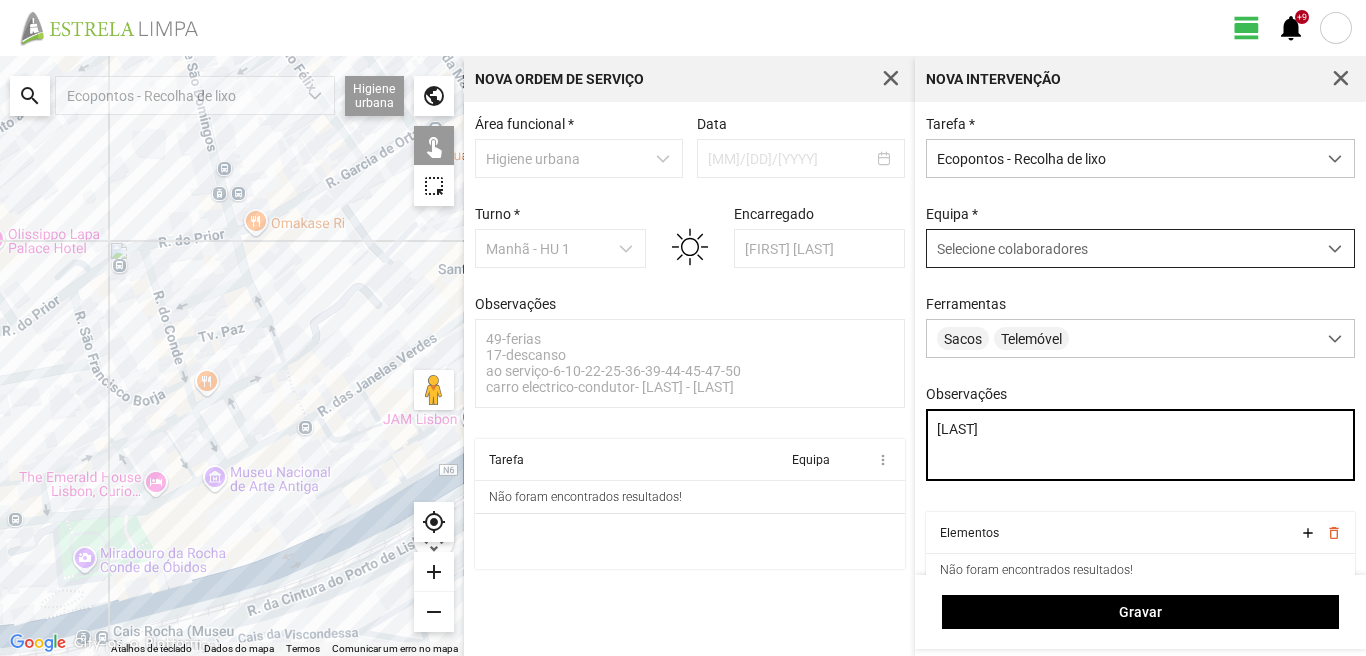 type on "[LAST]" 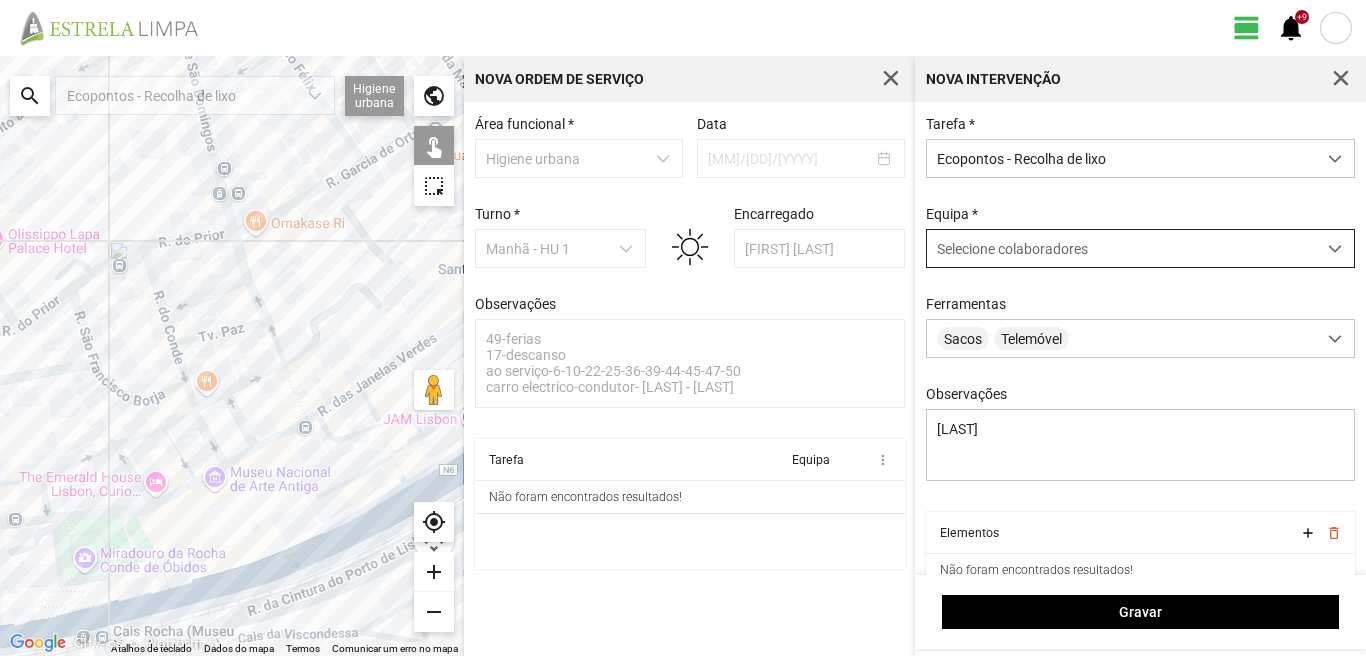 click on "Selecione colaboradores" at bounding box center [1012, 249] 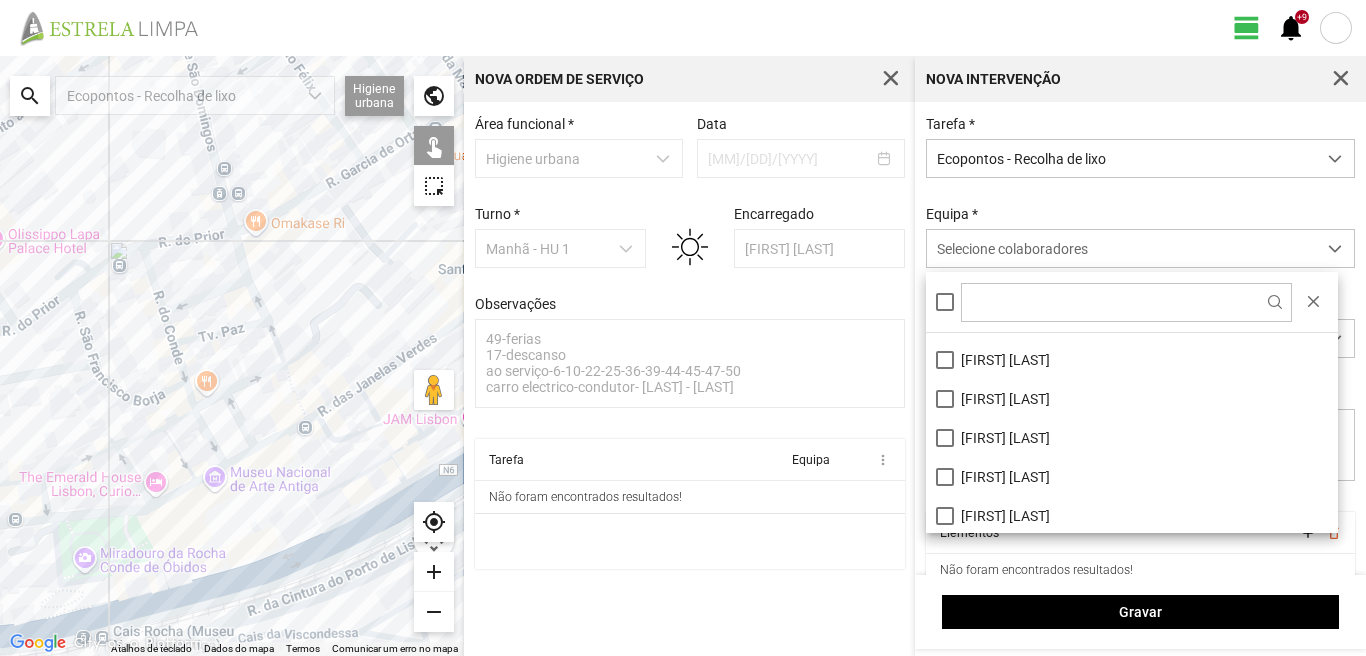 scroll, scrollTop: 268, scrollLeft: 0, axis: vertical 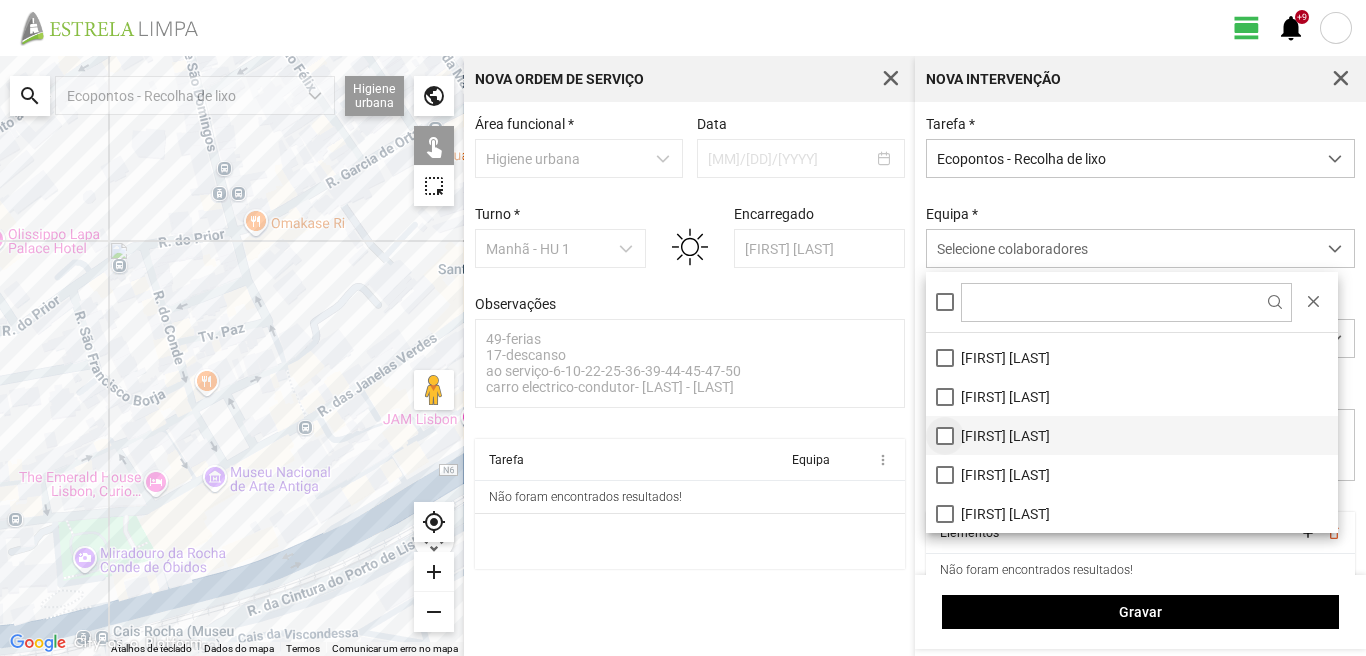 click on "[FIRST] [LAST]" at bounding box center [1132, 435] 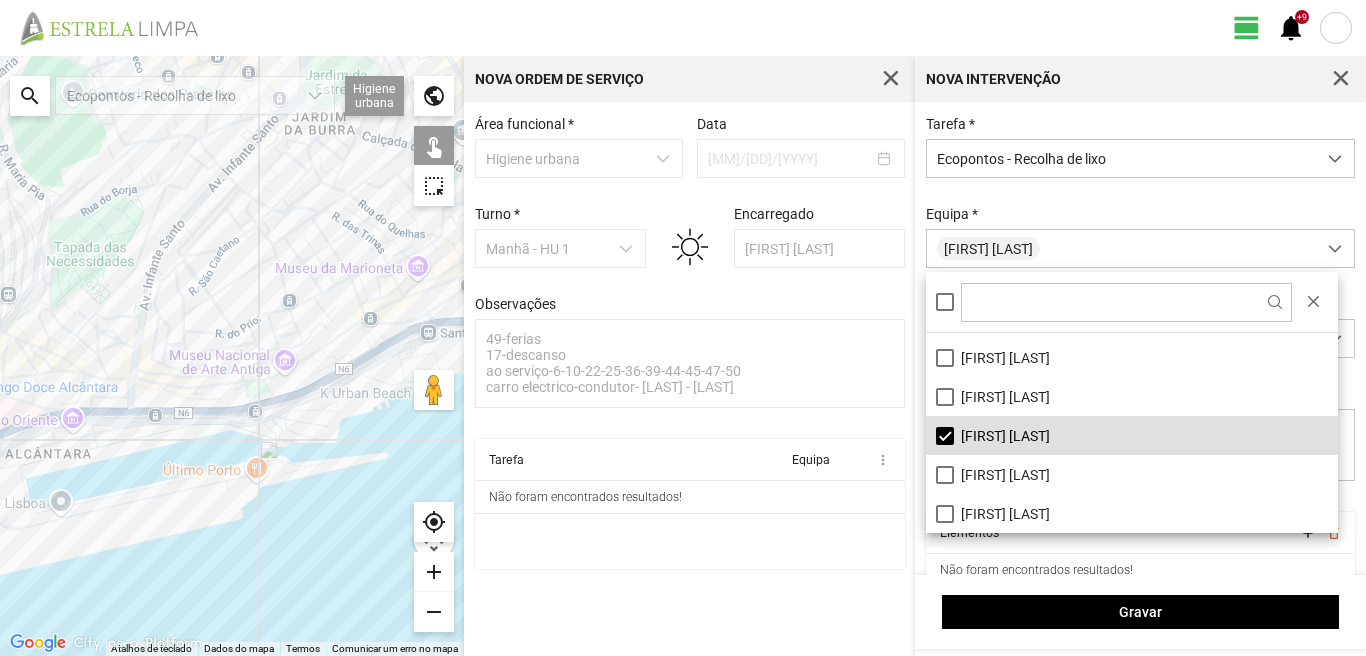 click 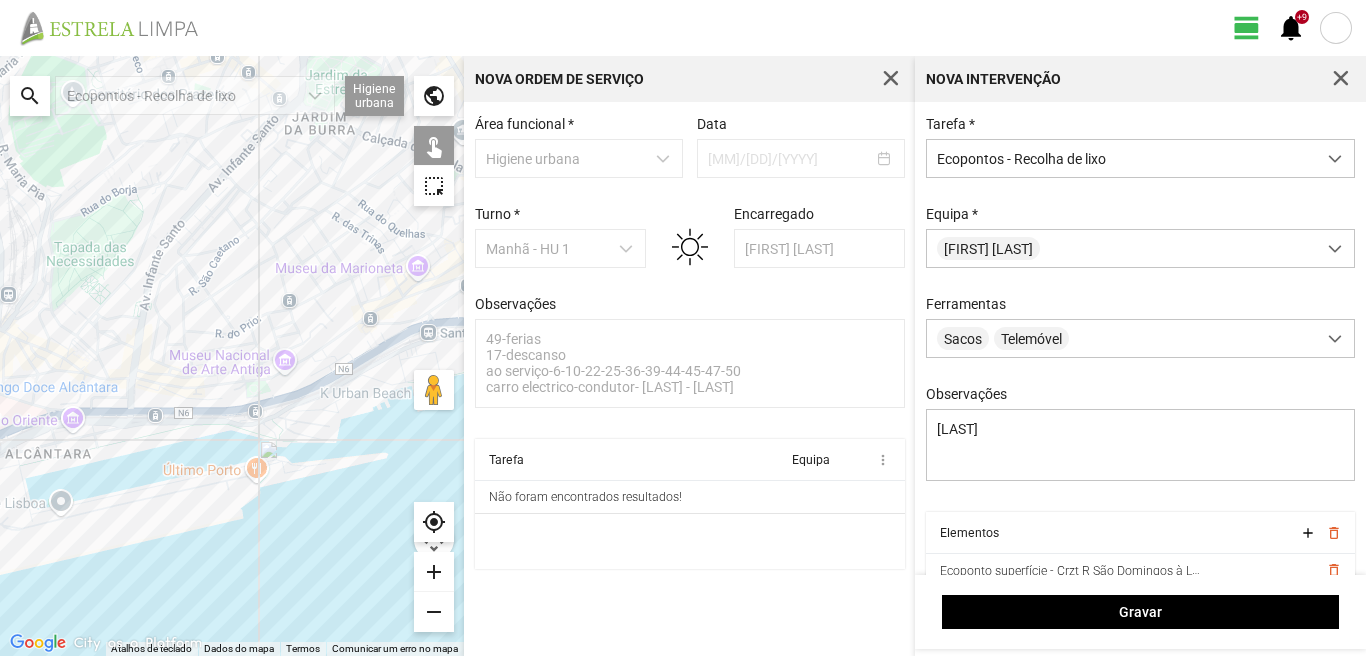 click 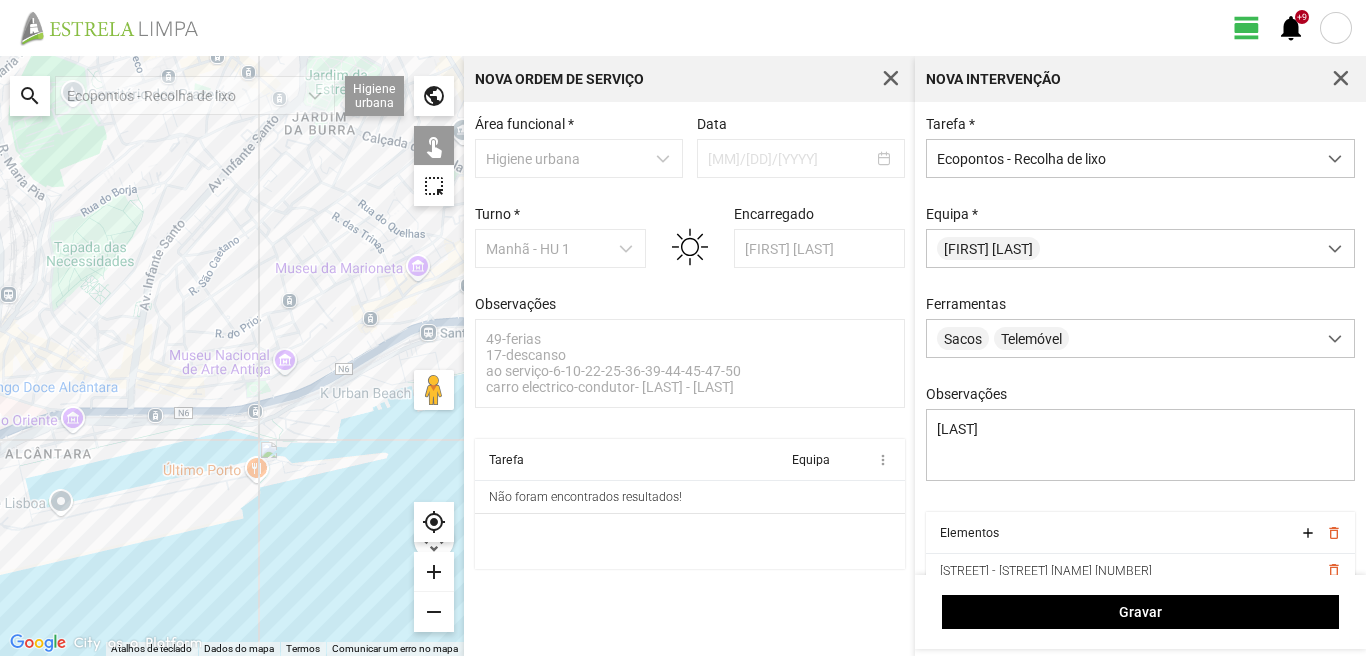 click 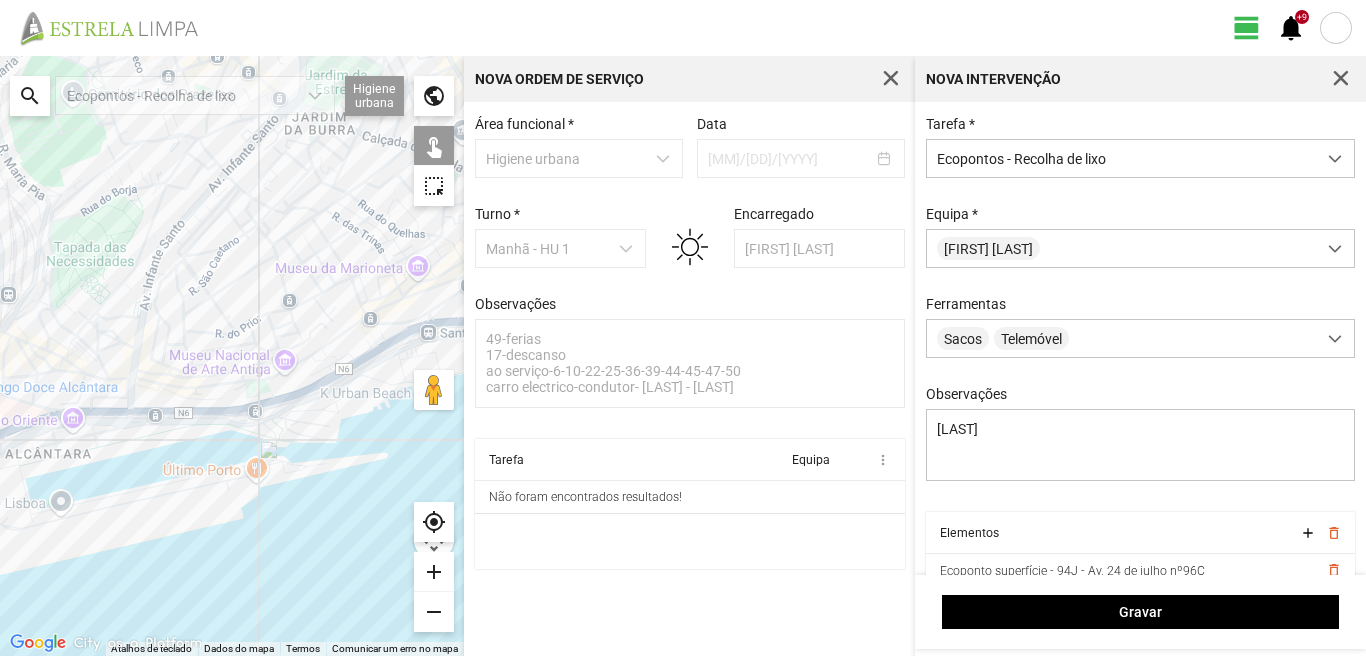click 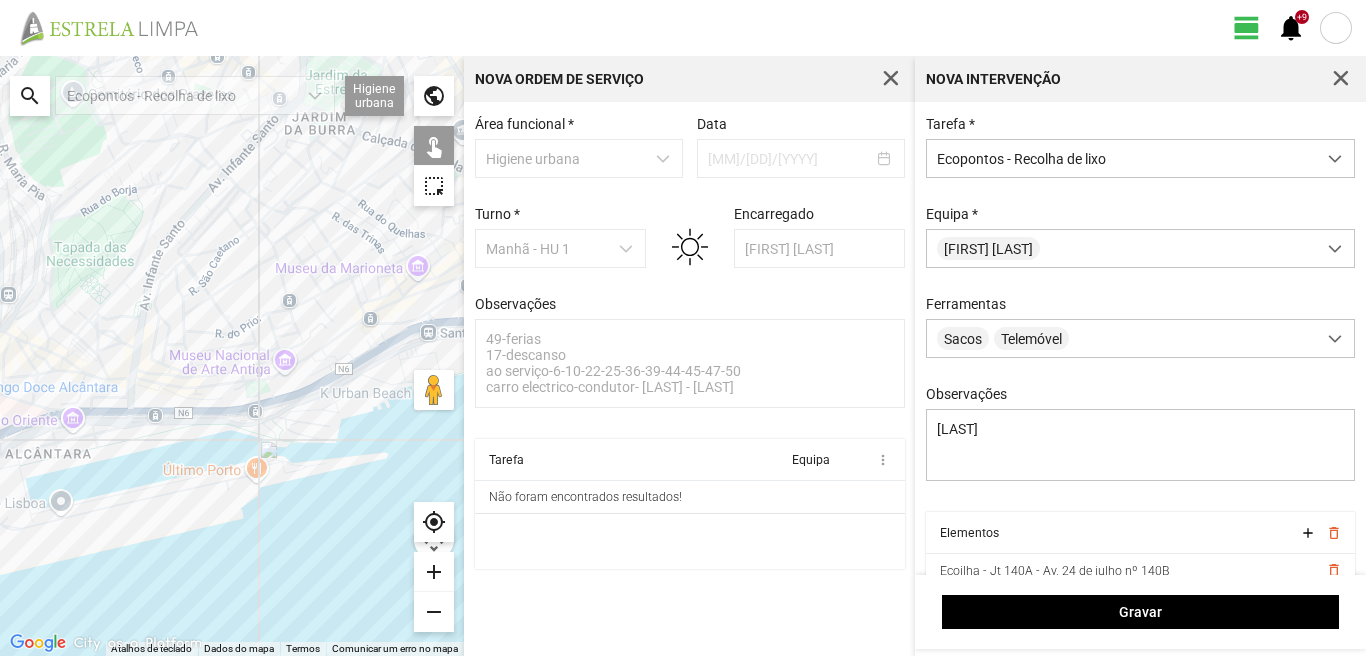 click 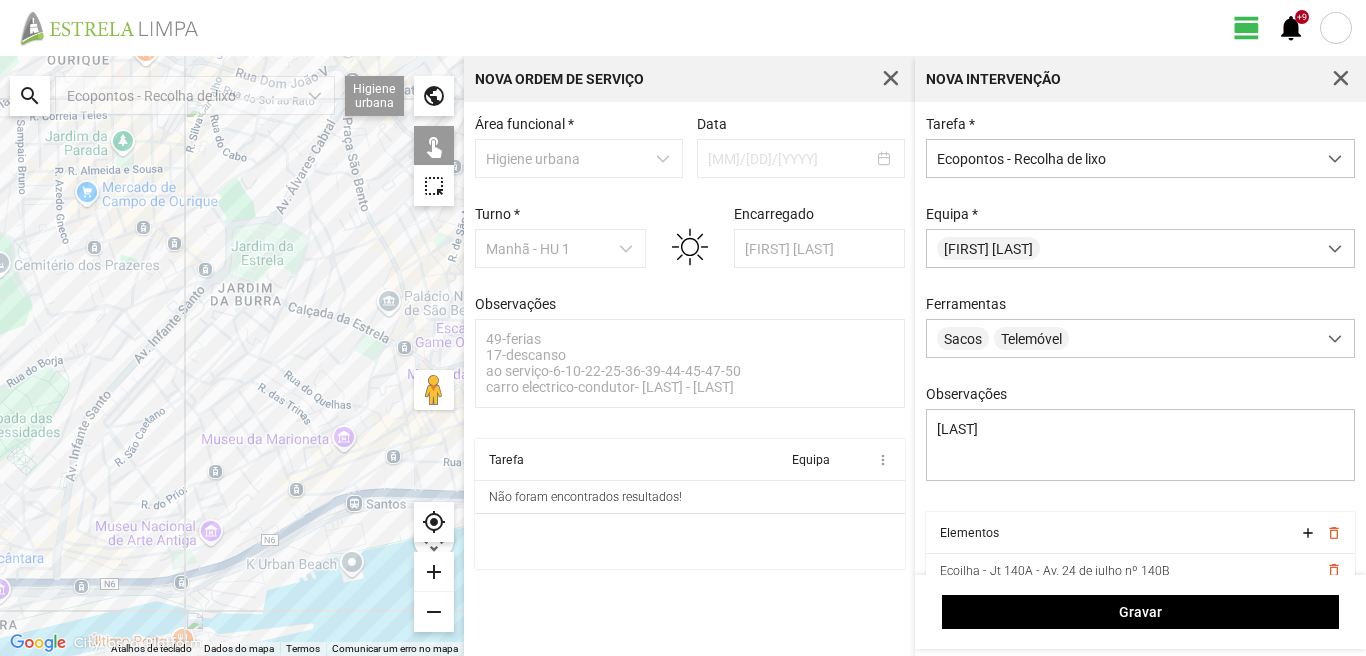 drag, startPoint x: 301, startPoint y: 215, endPoint x: 228, endPoint y: 391, distance: 190.53871 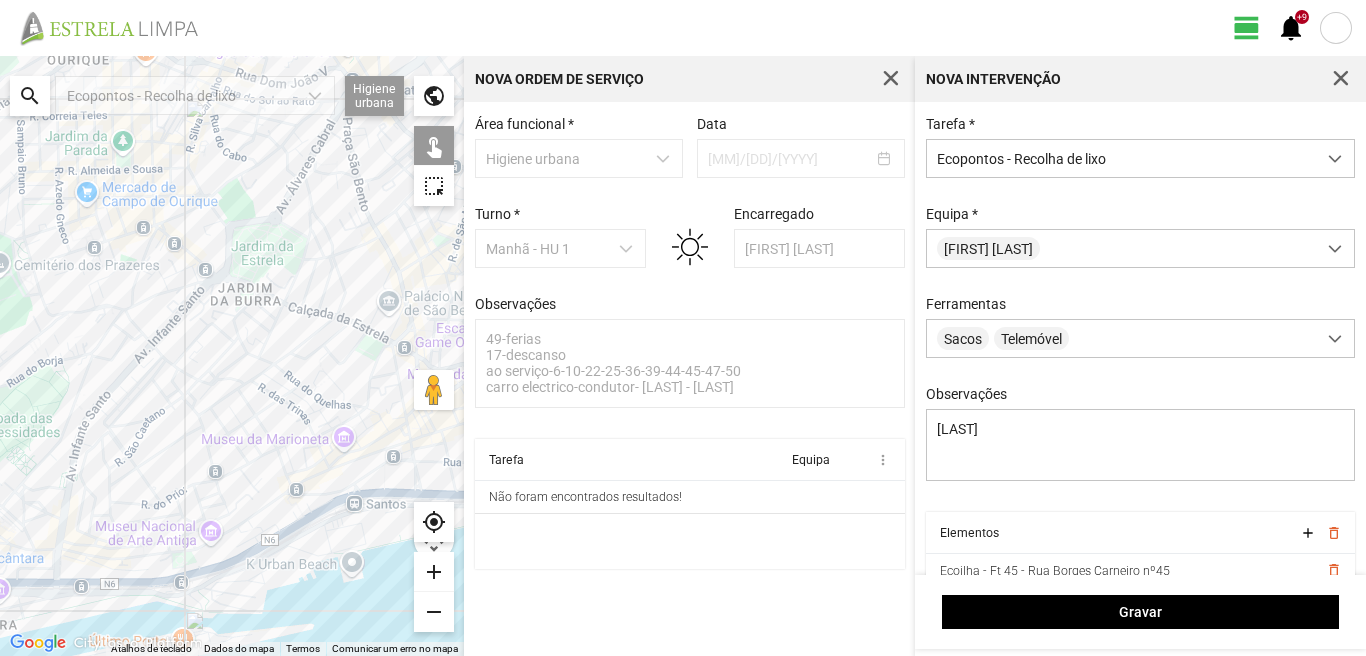click 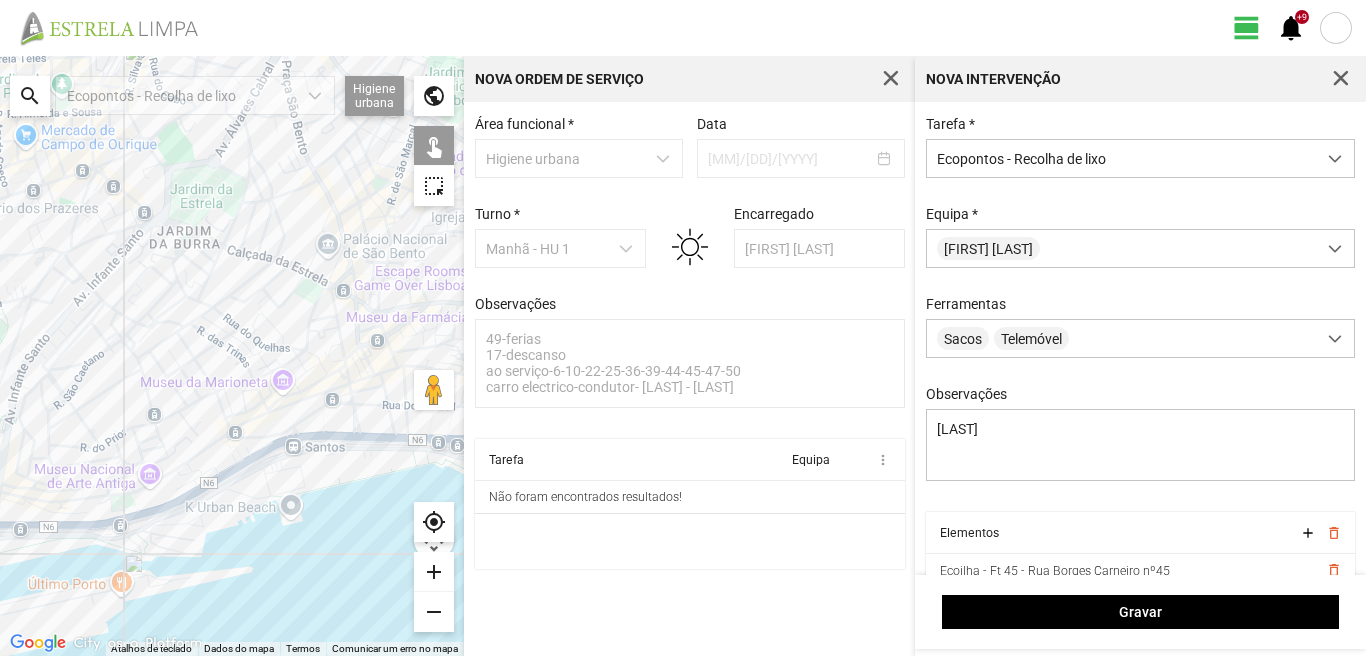 drag, startPoint x: 334, startPoint y: 497, endPoint x: 247, endPoint y: 438, distance: 105.11898 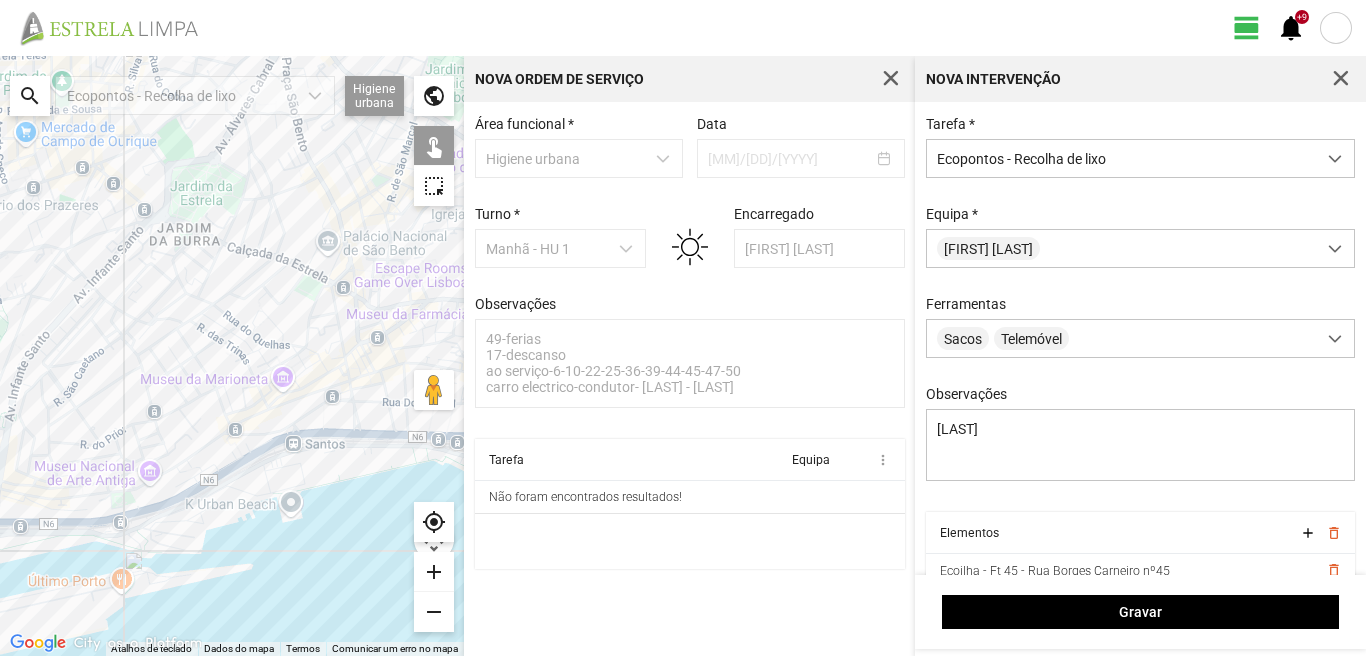 click 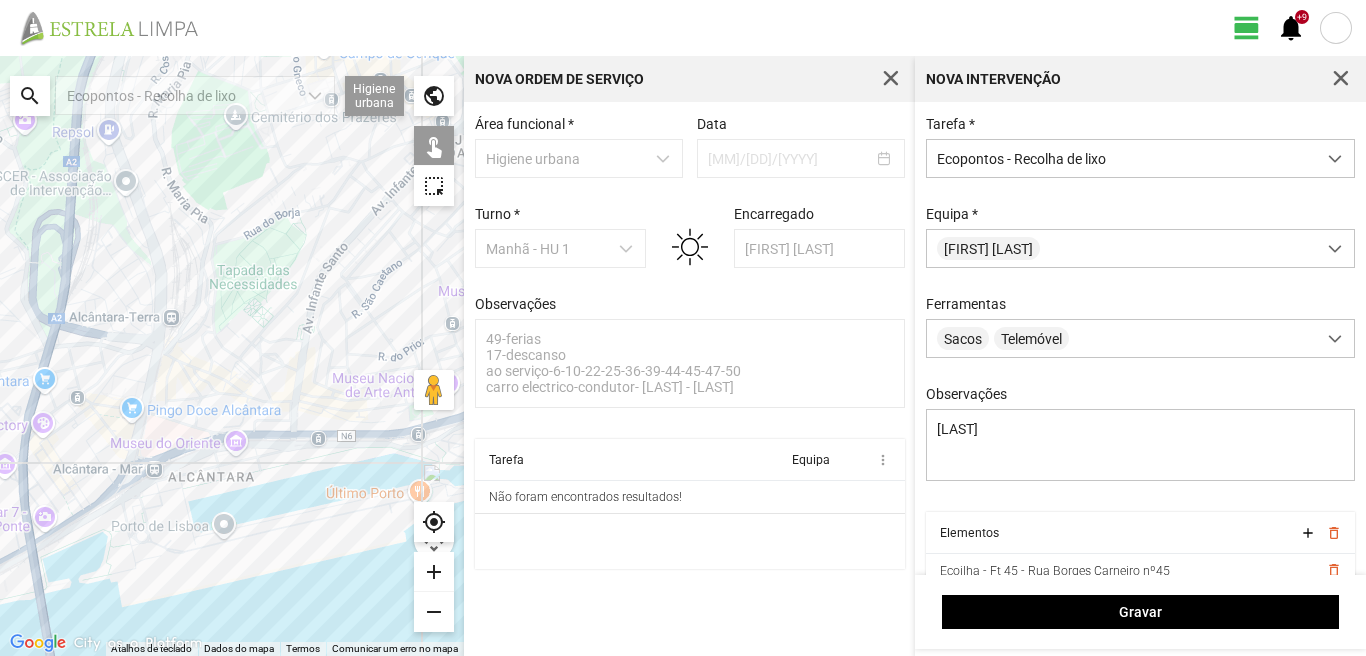 drag, startPoint x: 202, startPoint y: 421, endPoint x: 355, endPoint y: 399, distance: 154.57361 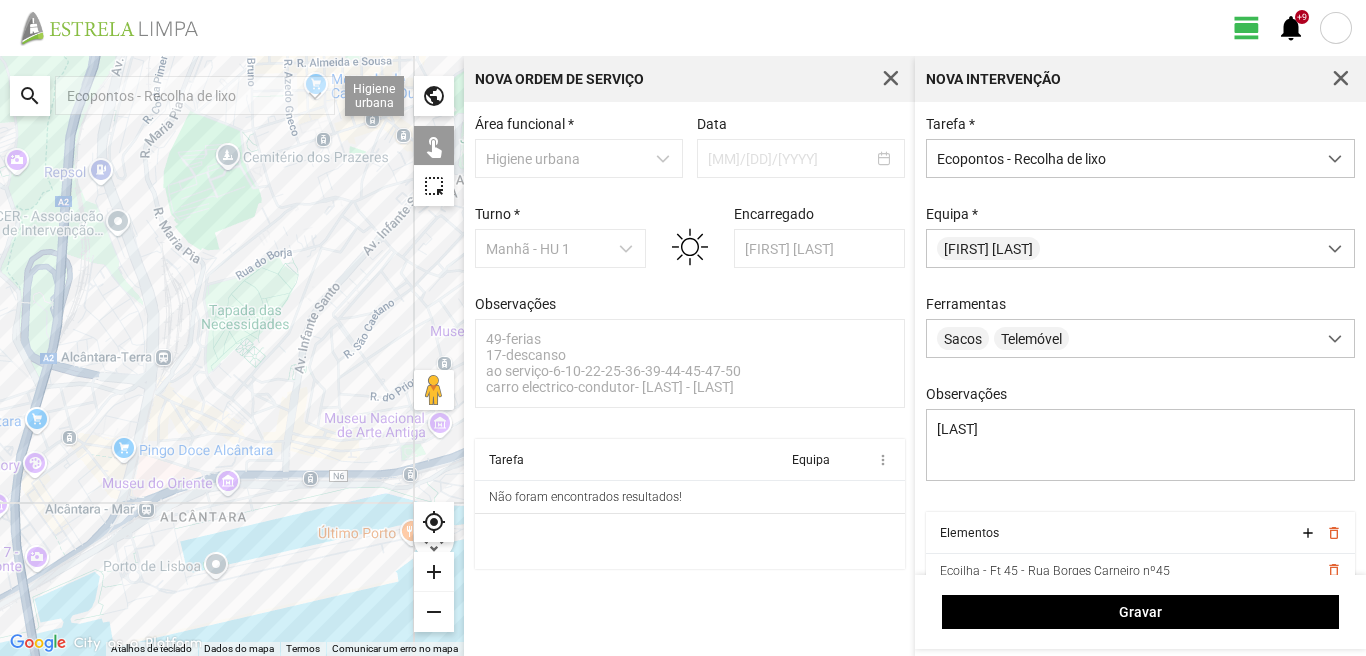 drag, startPoint x: 285, startPoint y: 424, endPoint x: 243, endPoint y: 464, distance: 58 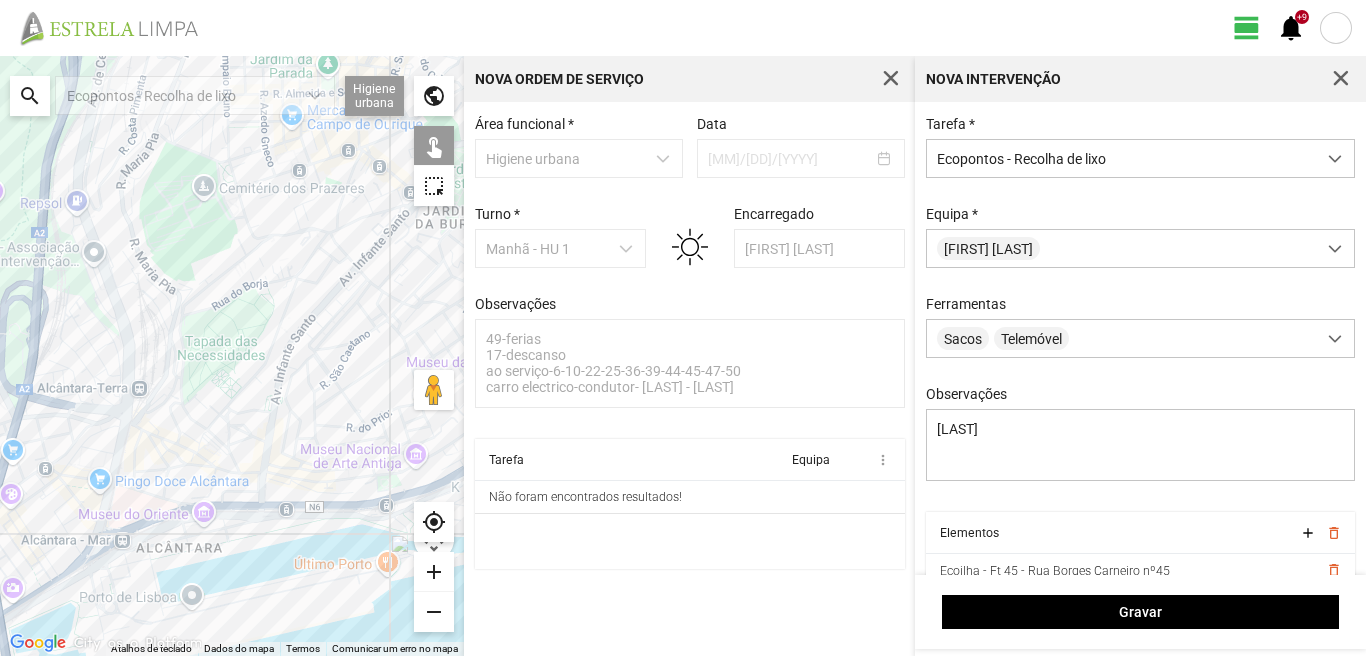 click 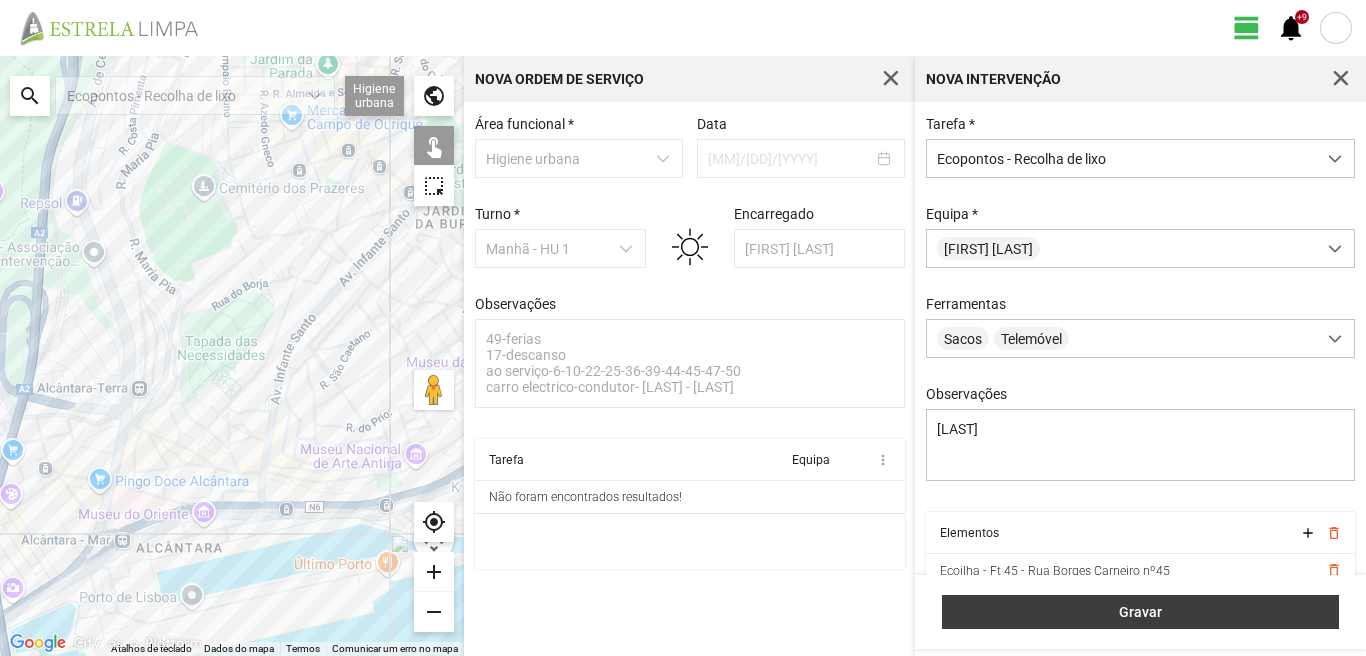 click on "Gravar" at bounding box center (1140, 612) 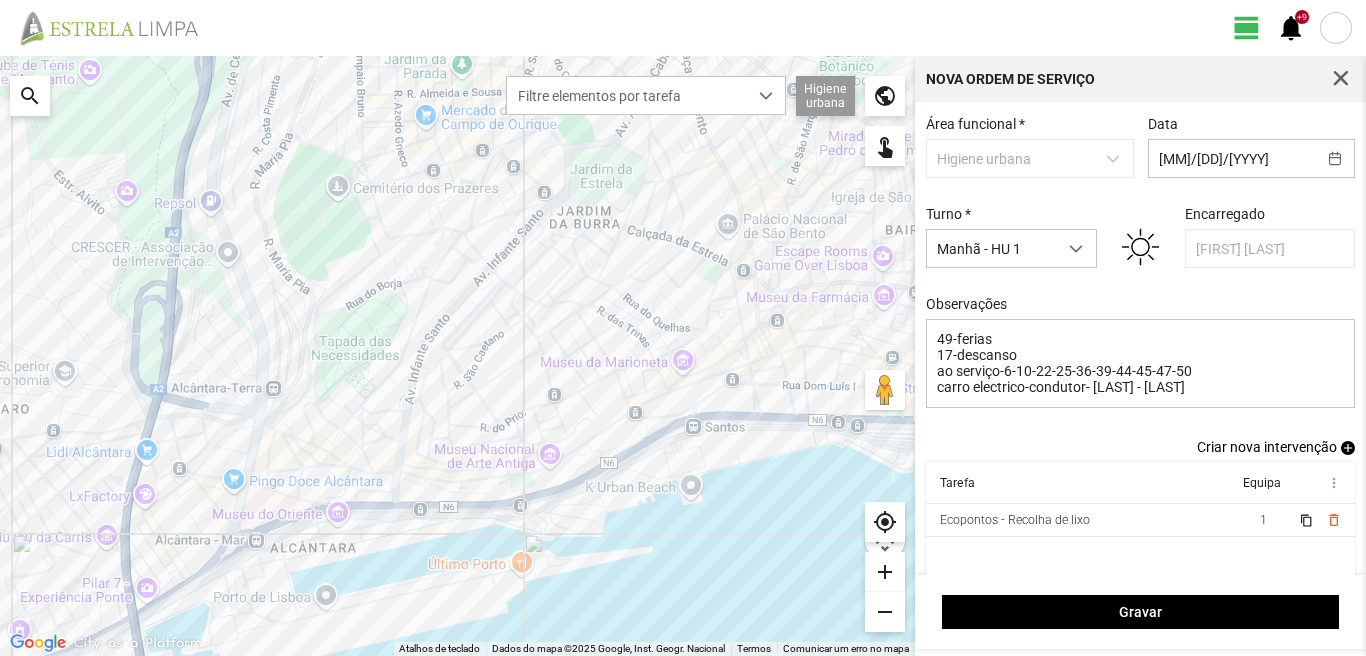 click on "add" at bounding box center [1348, 448] 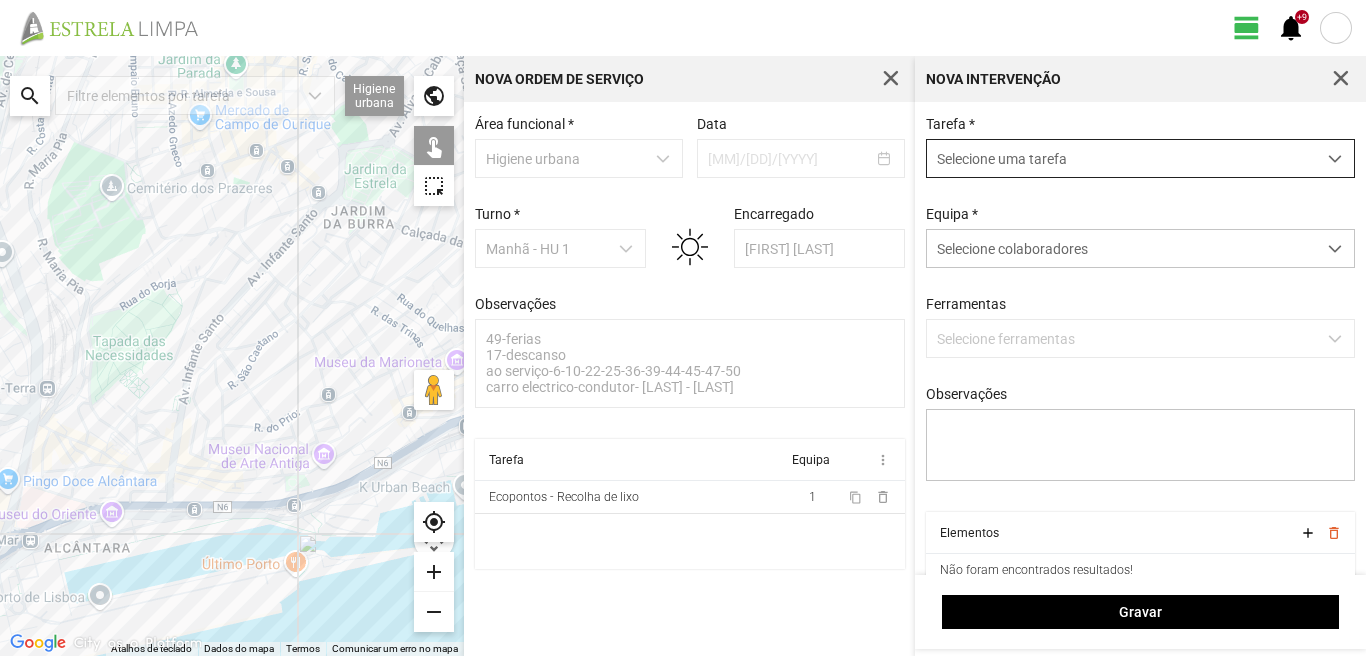 click on "Selecione uma tarefa" at bounding box center (1121, 158) 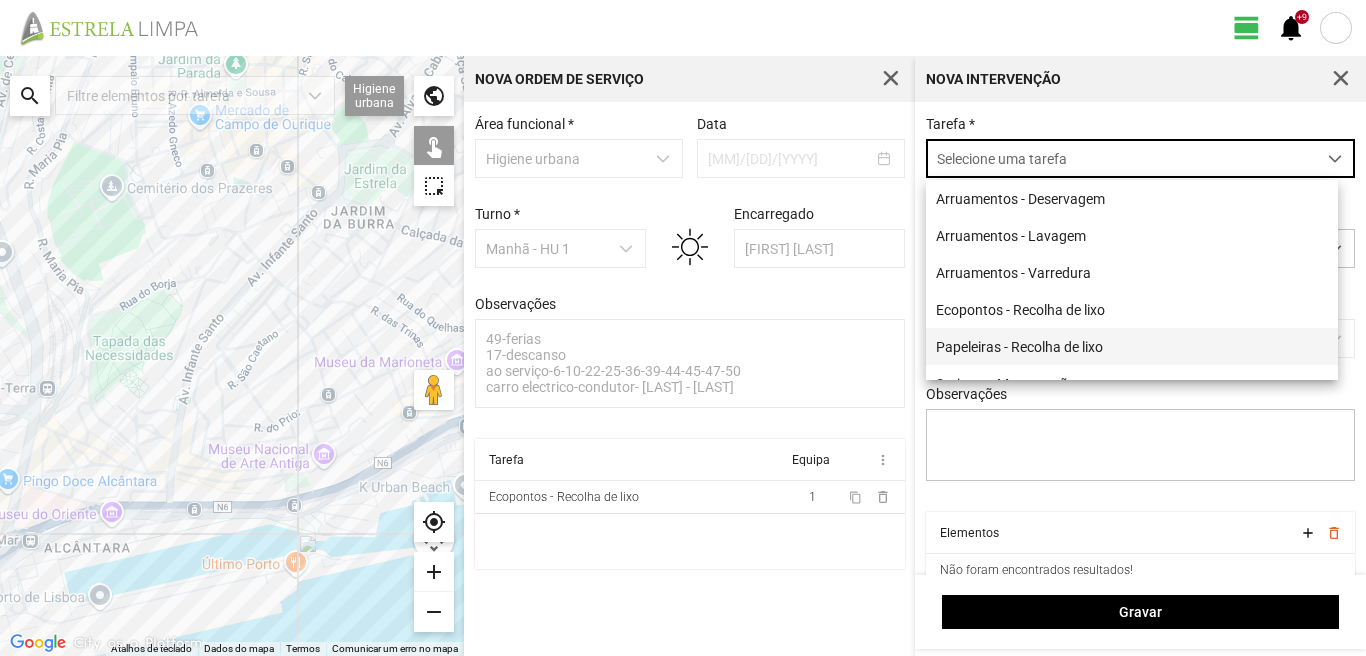 click on "Papeleiras - Recolha de lixo" at bounding box center (1132, 346) 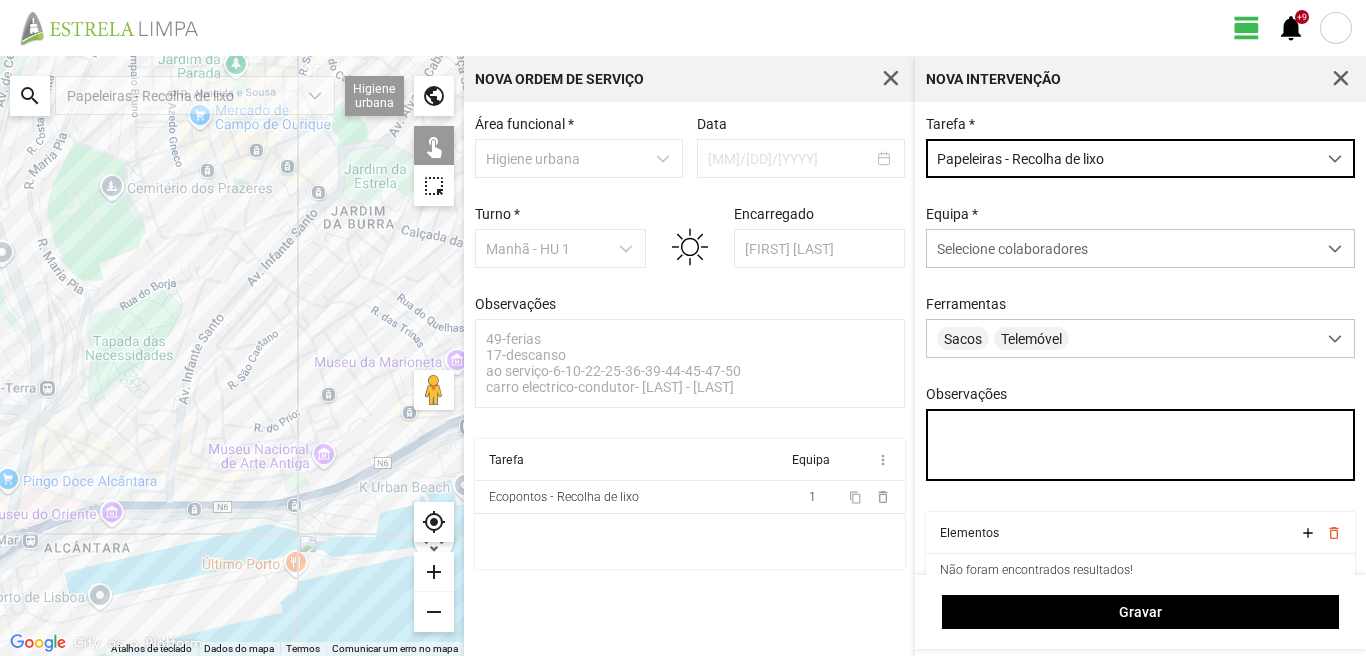 click on "Observações" at bounding box center [1141, 445] 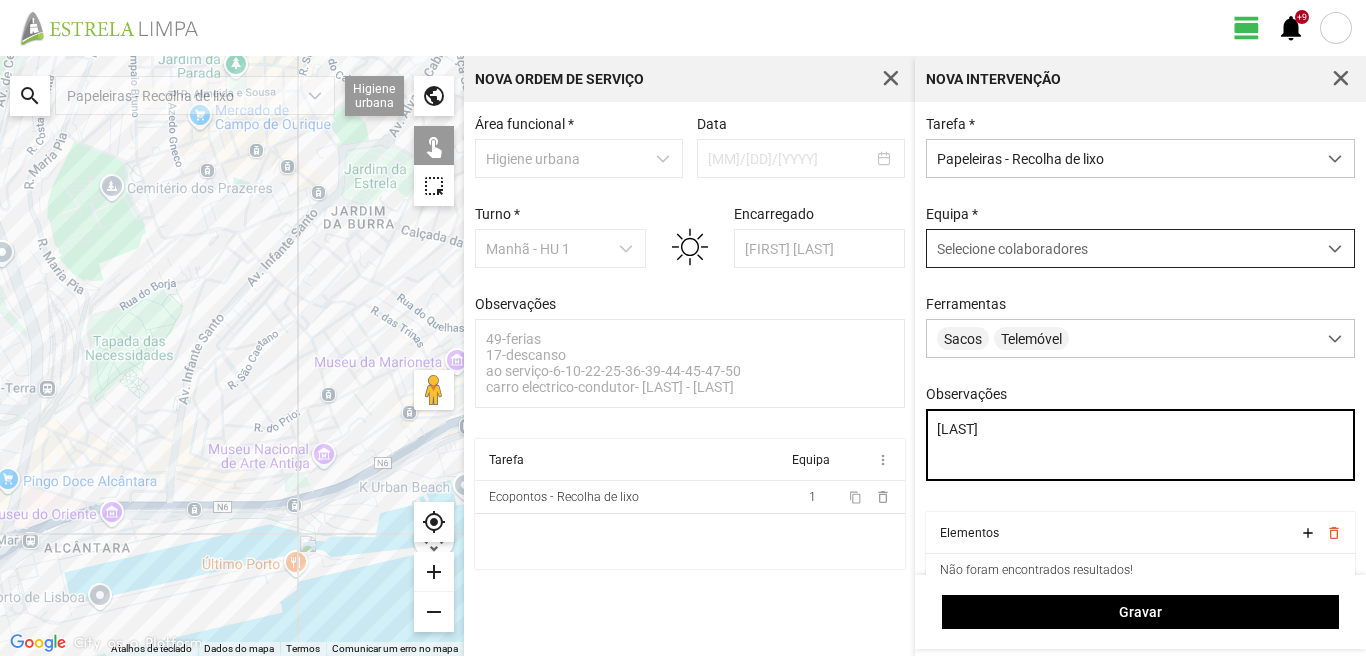 type on "[LAST]" 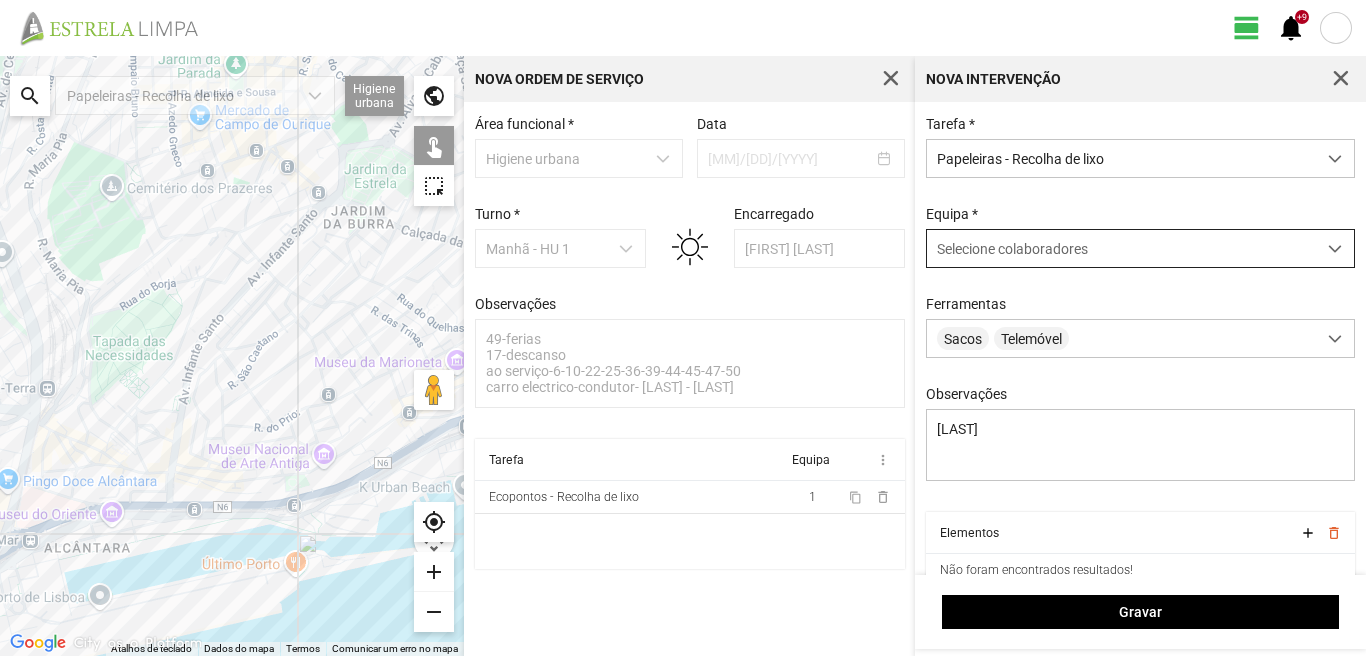 click on "Selecione colaboradores" at bounding box center (1012, 249) 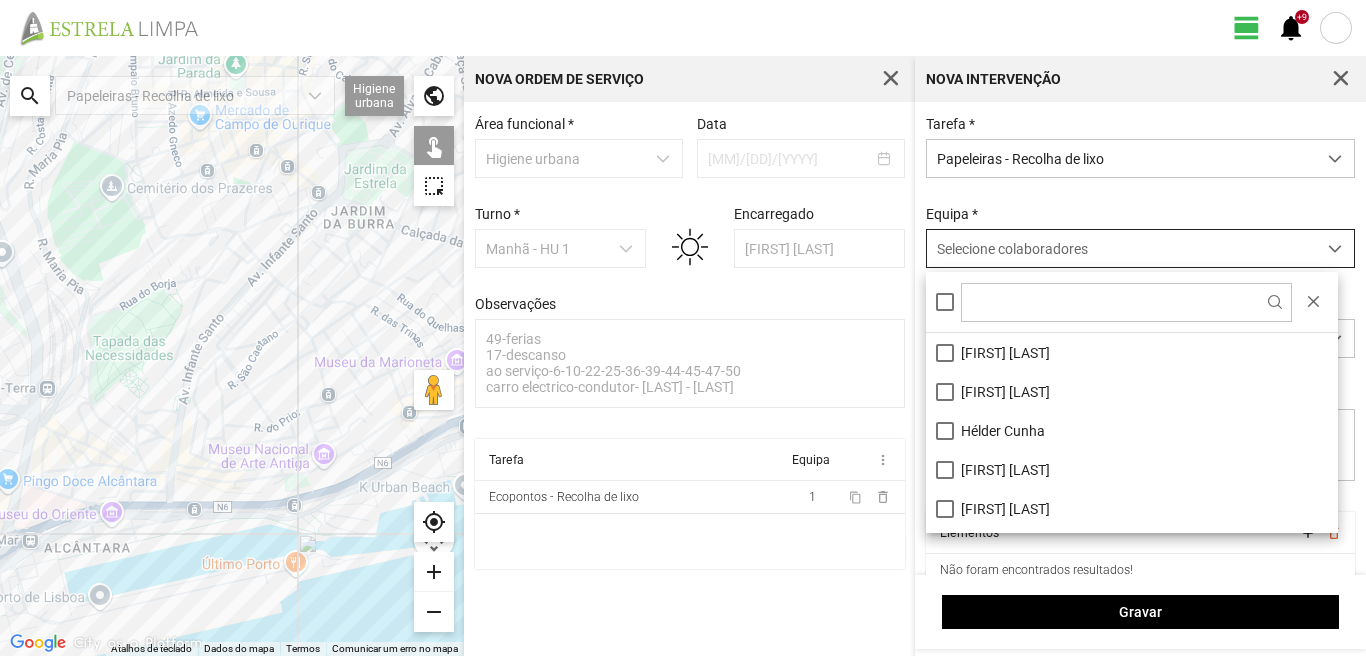 scroll, scrollTop: 11, scrollLeft: 89, axis: both 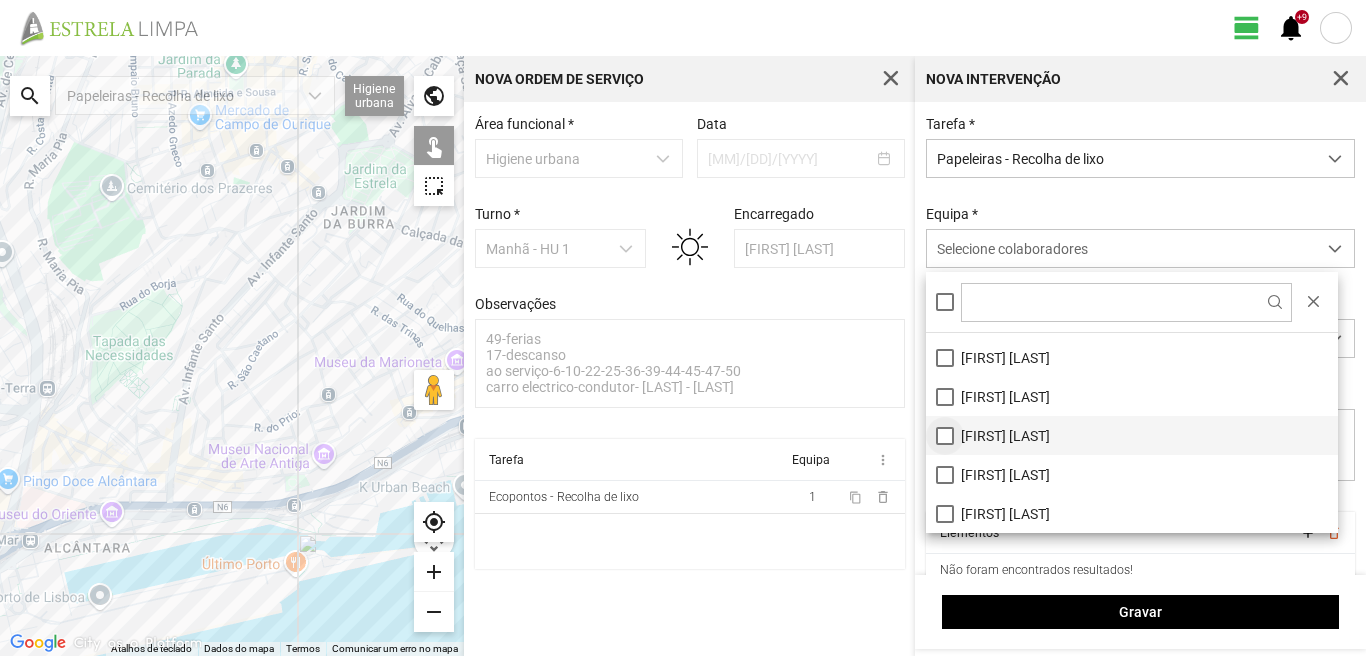 click on "[FIRST] [LAST]" at bounding box center [1132, 435] 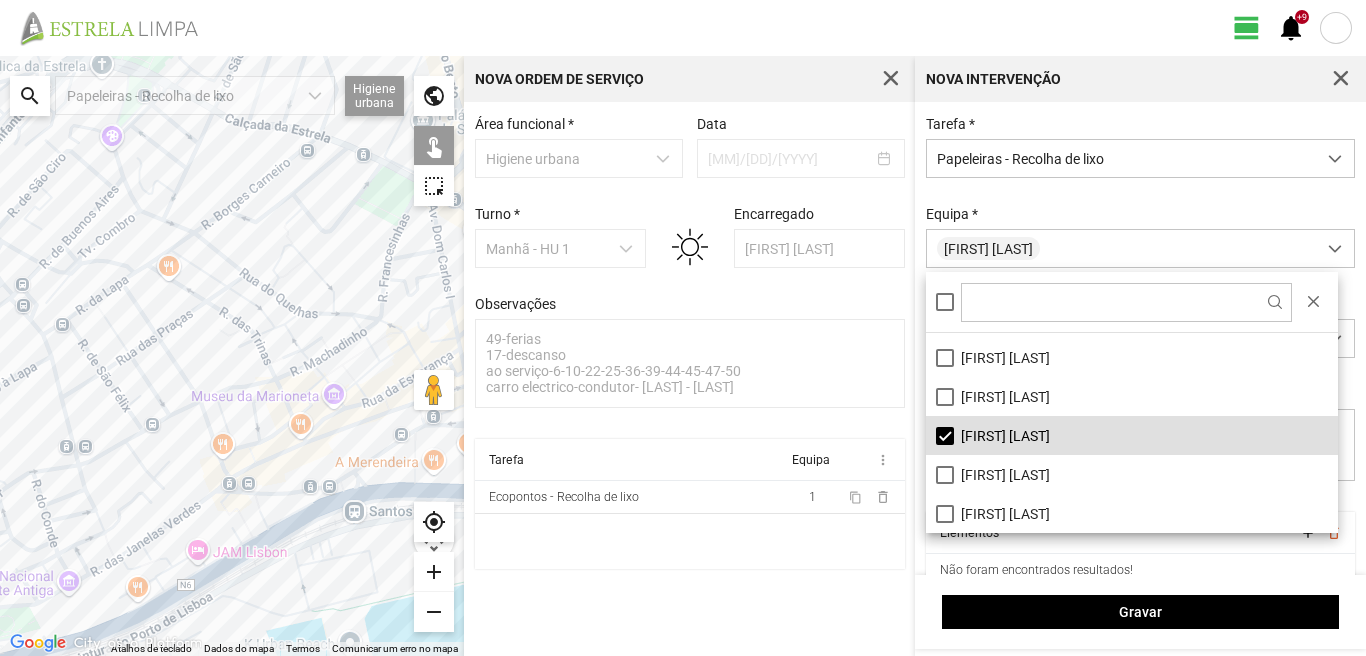 drag, startPoint x: 209, startPoint y: 375, endPoint x: 5, endPoint y: 454, distance: 218.76242 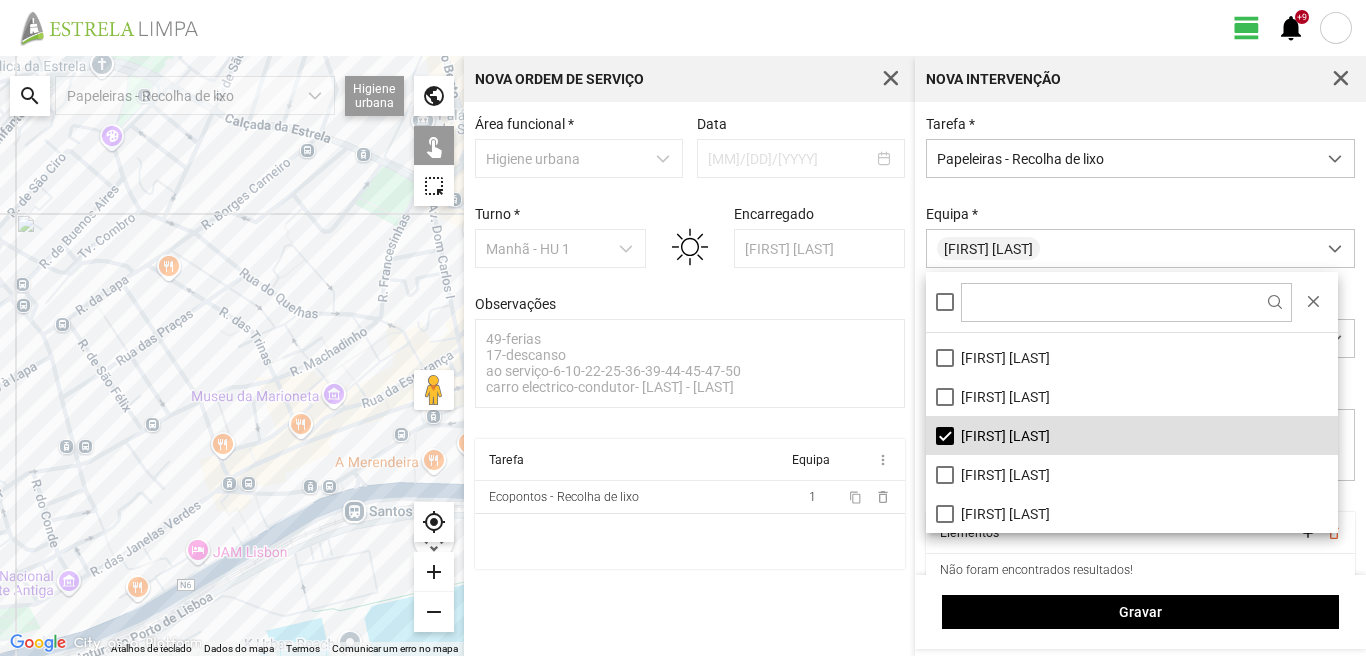 click 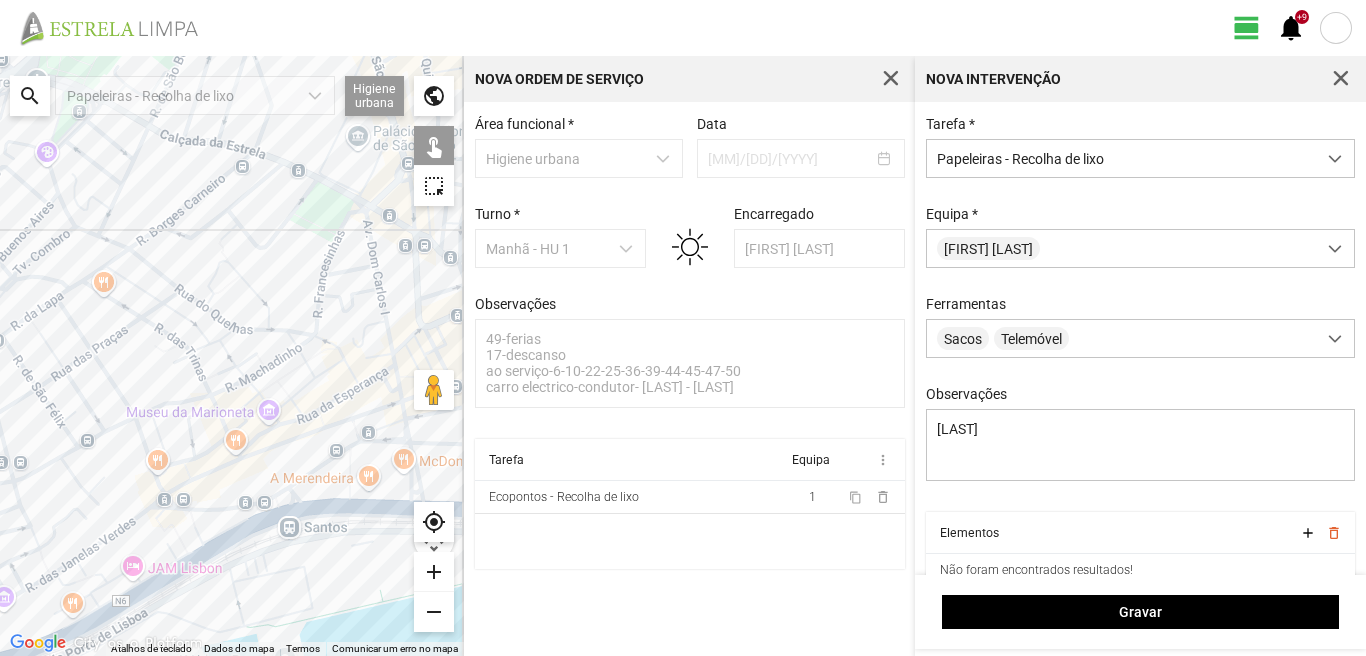 drag, startPoint x: 79, startPoint y: 391, endPoint x: 110, endPoint y: 398, distance: 31.780497 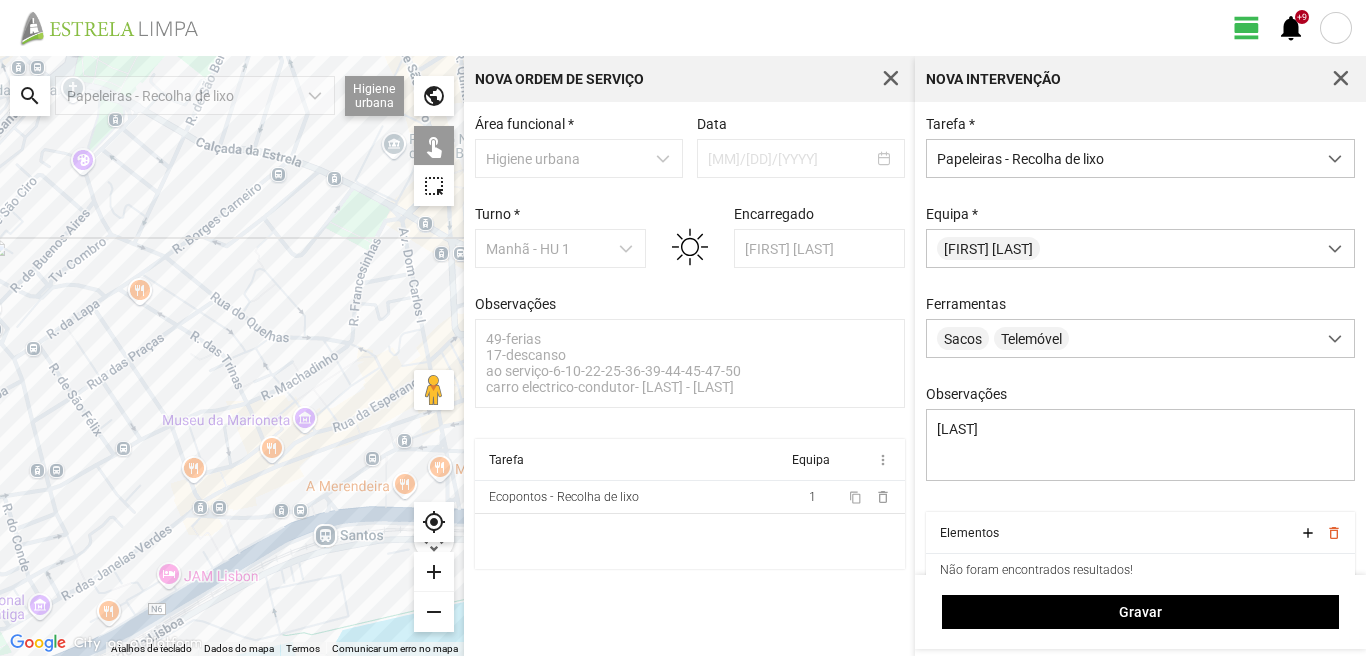 drag, startPoint x: 110, startPoint y: 398, endPoint x: 149, endPoint y: 405, distance: 39.623226 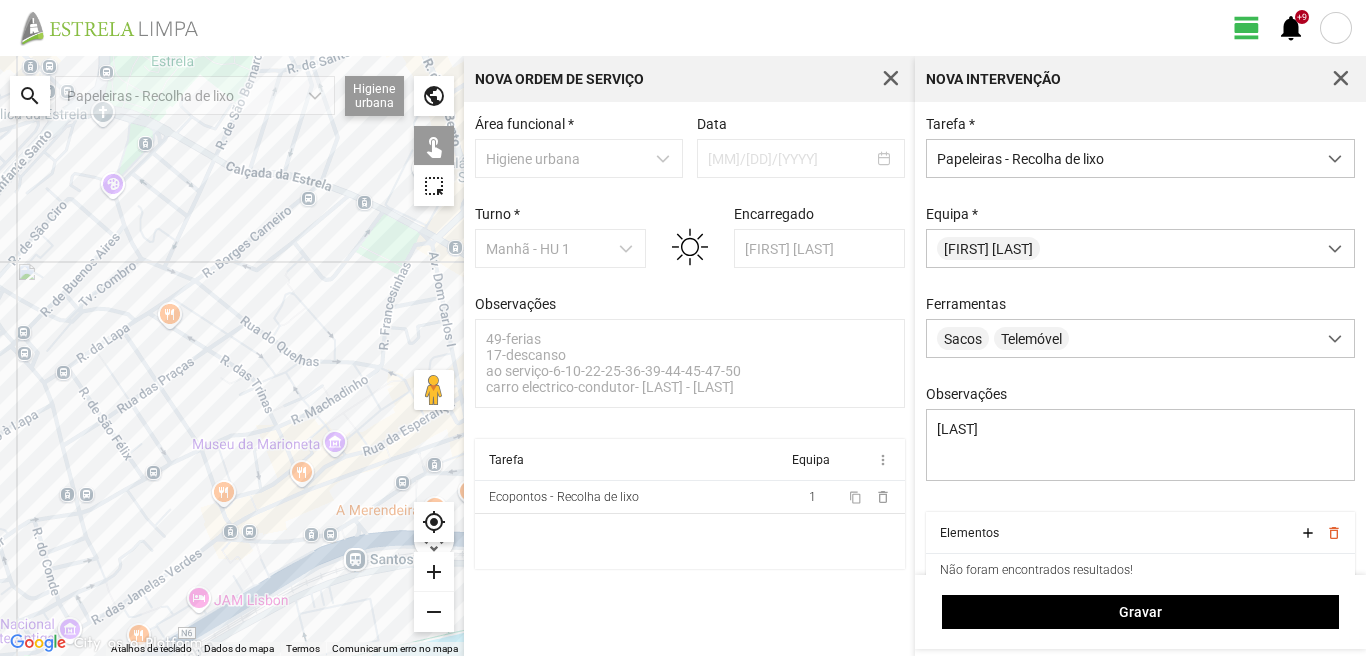 click 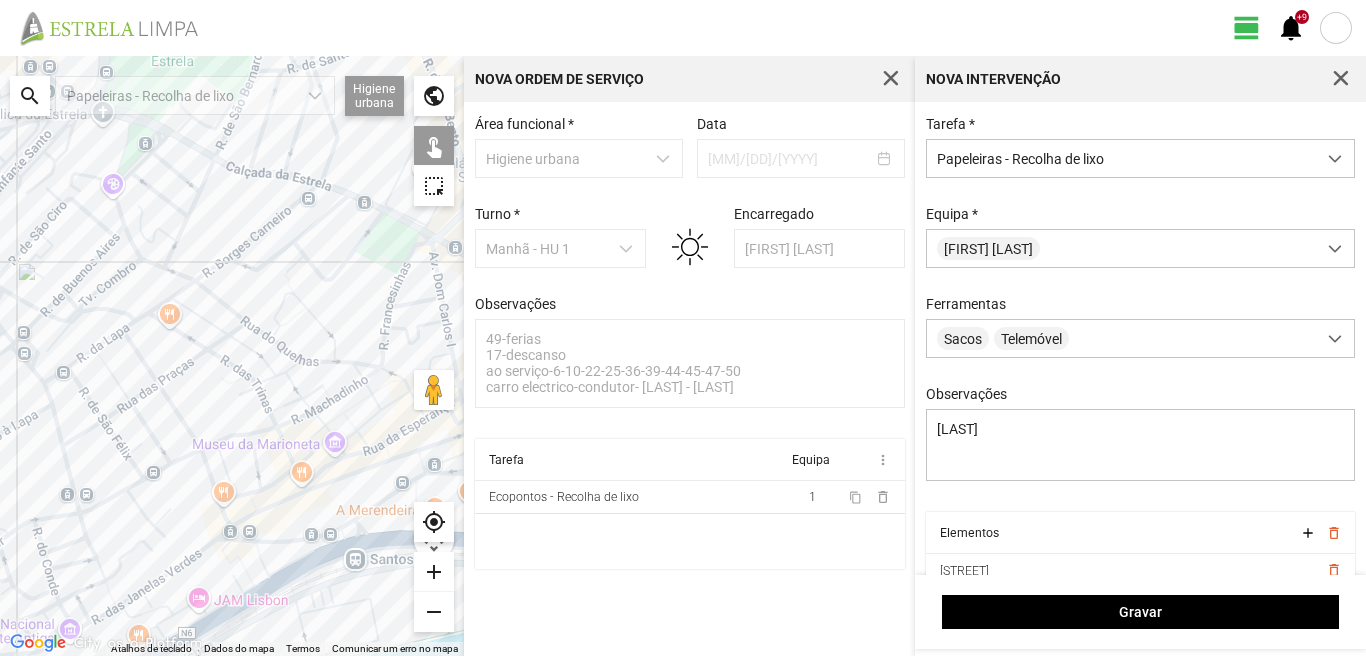 click 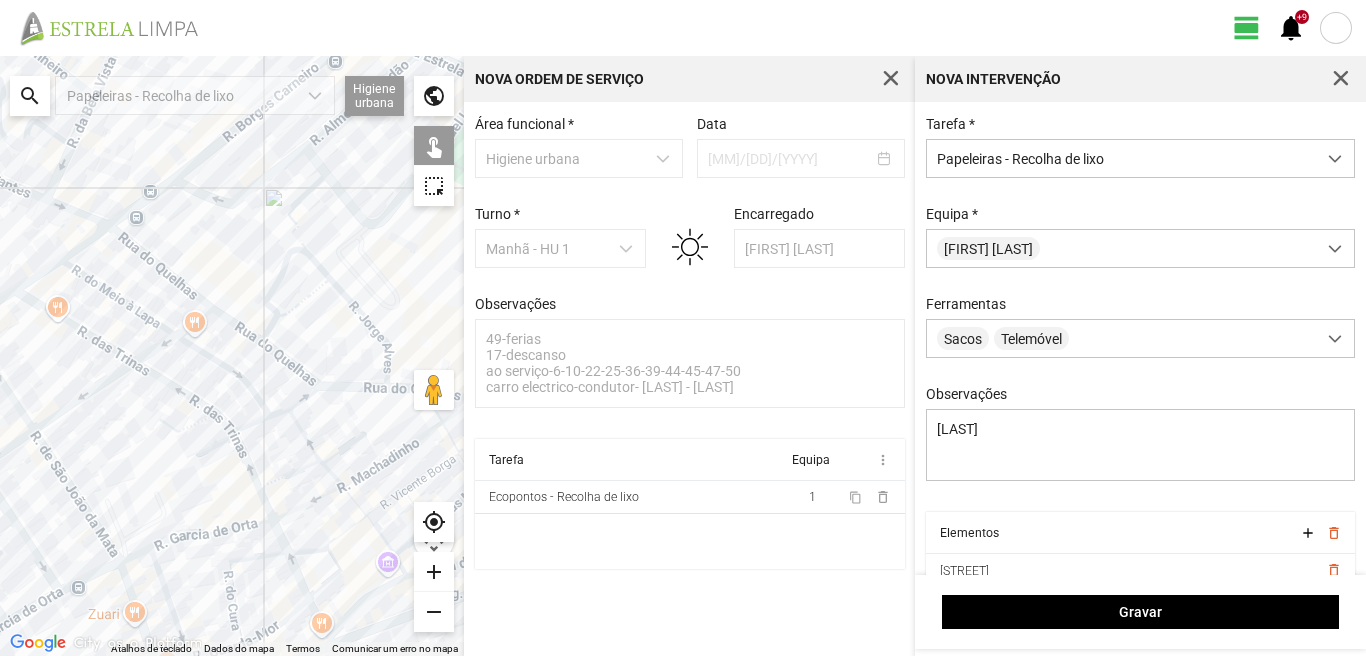 click 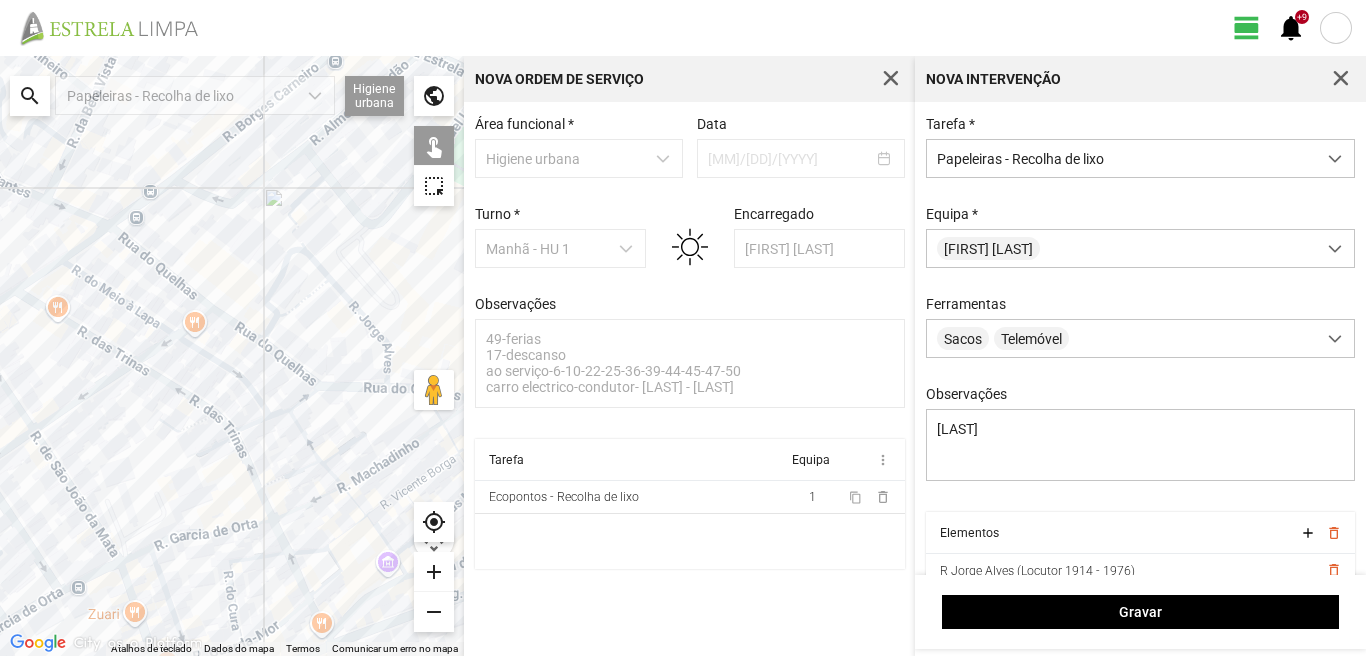 click 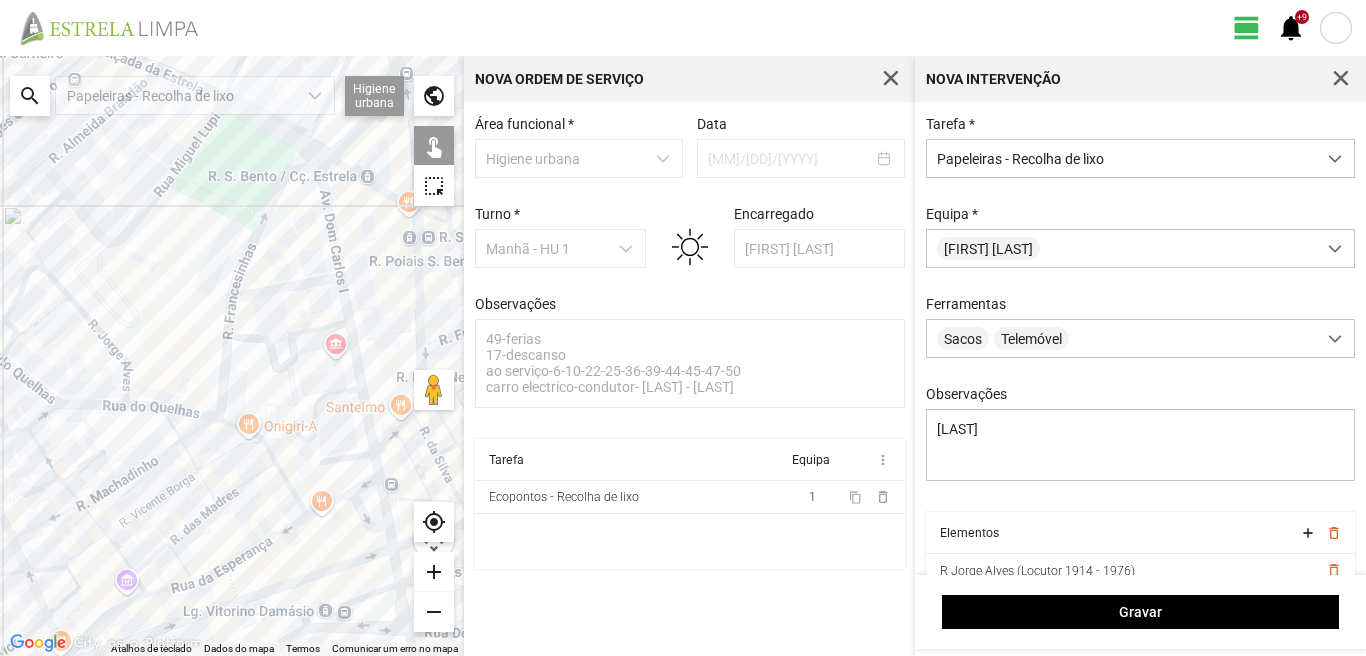drag, startPoint x: 350, startPoint y: 403, endPoint x: 62, endPoint y: 423, distance: 288.6936 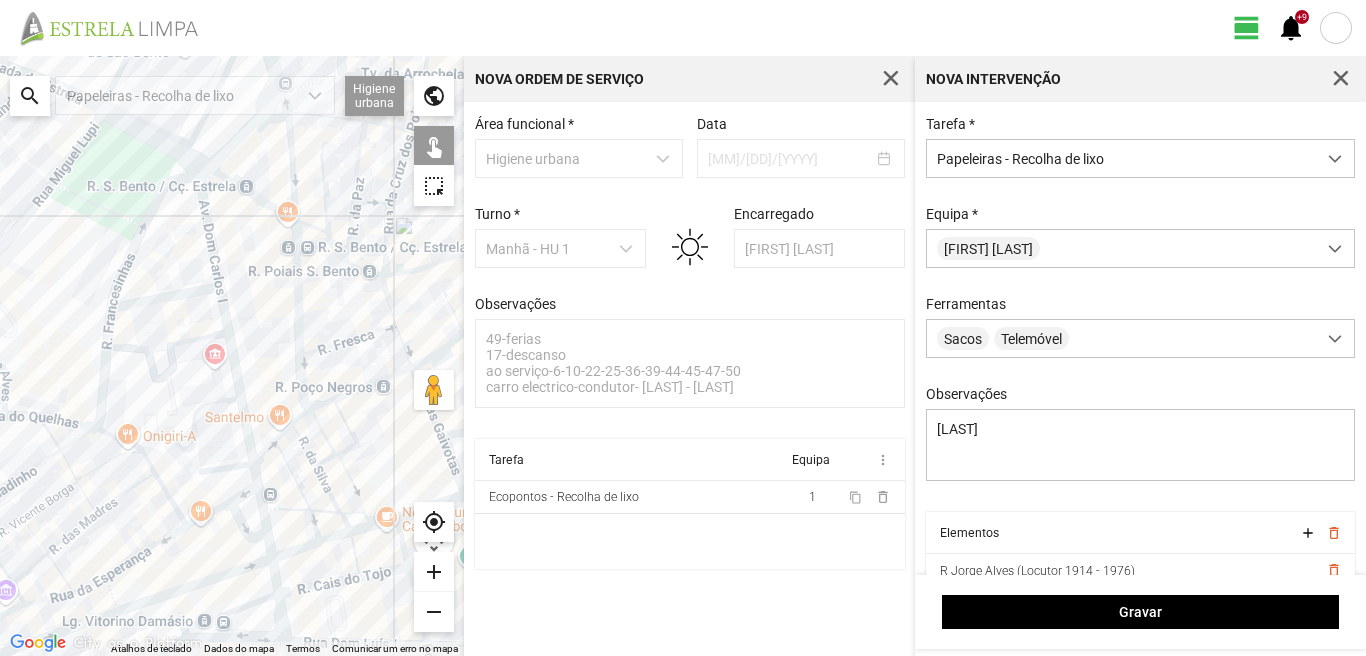 click 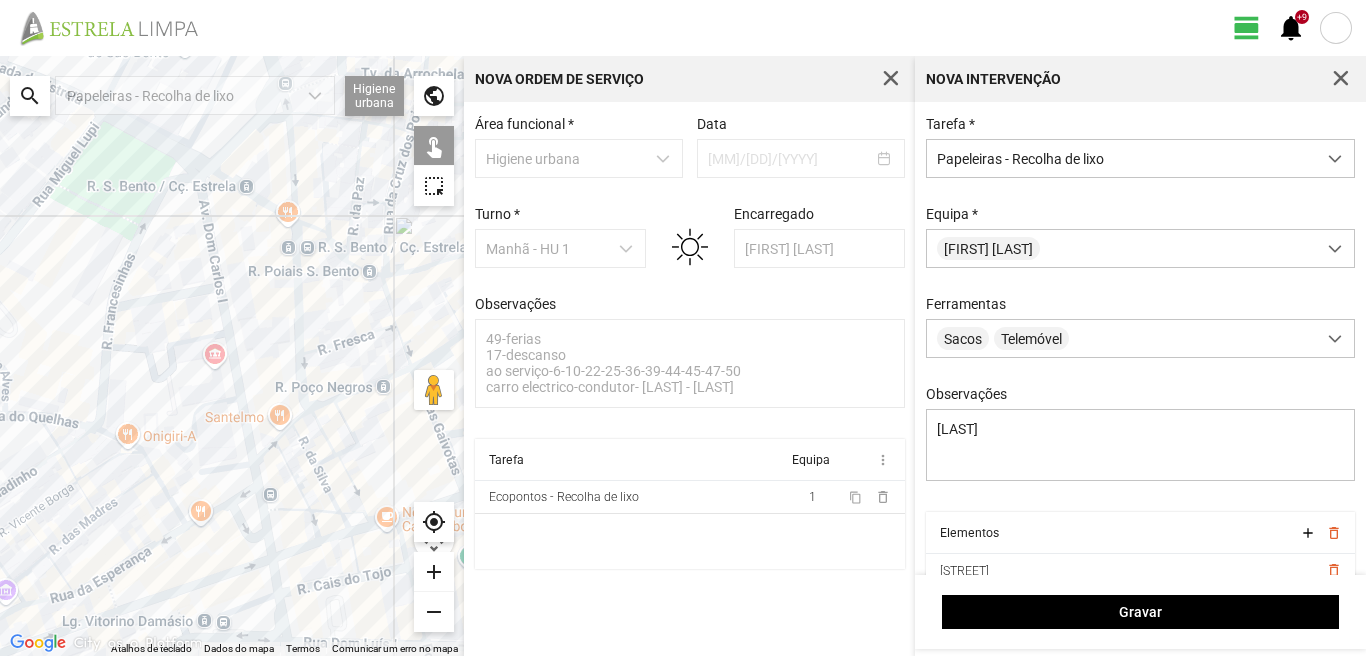 click 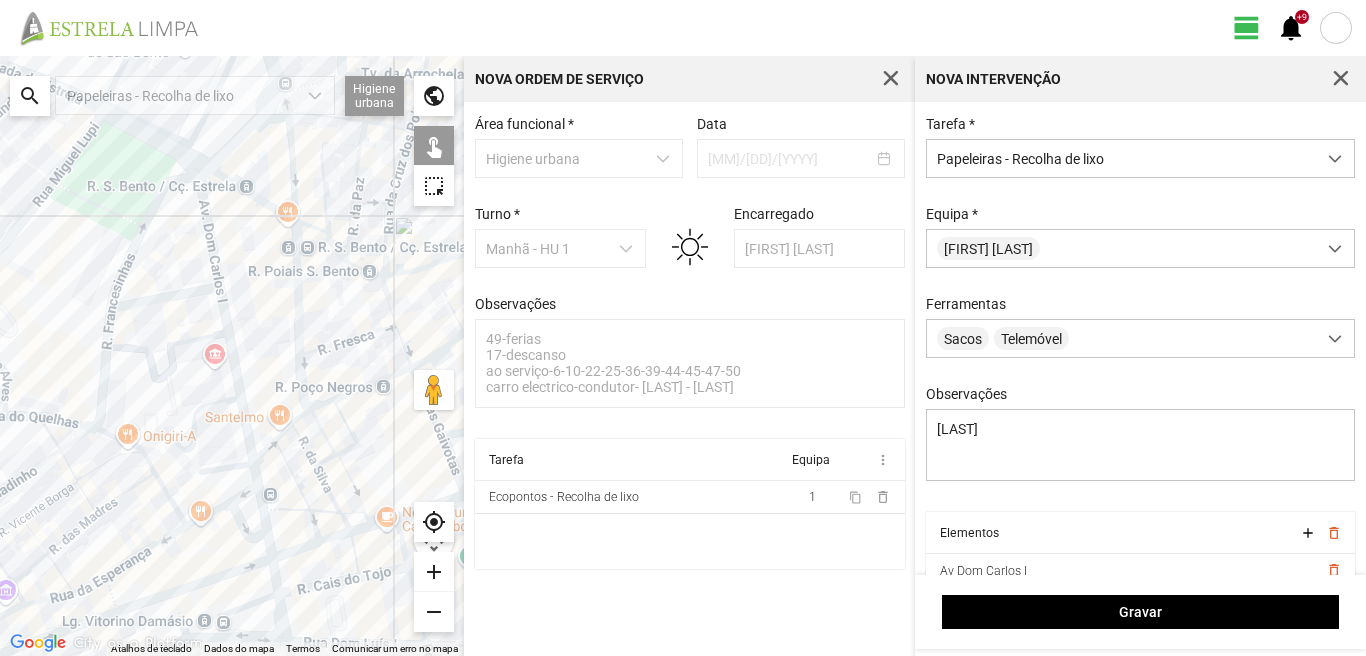 click 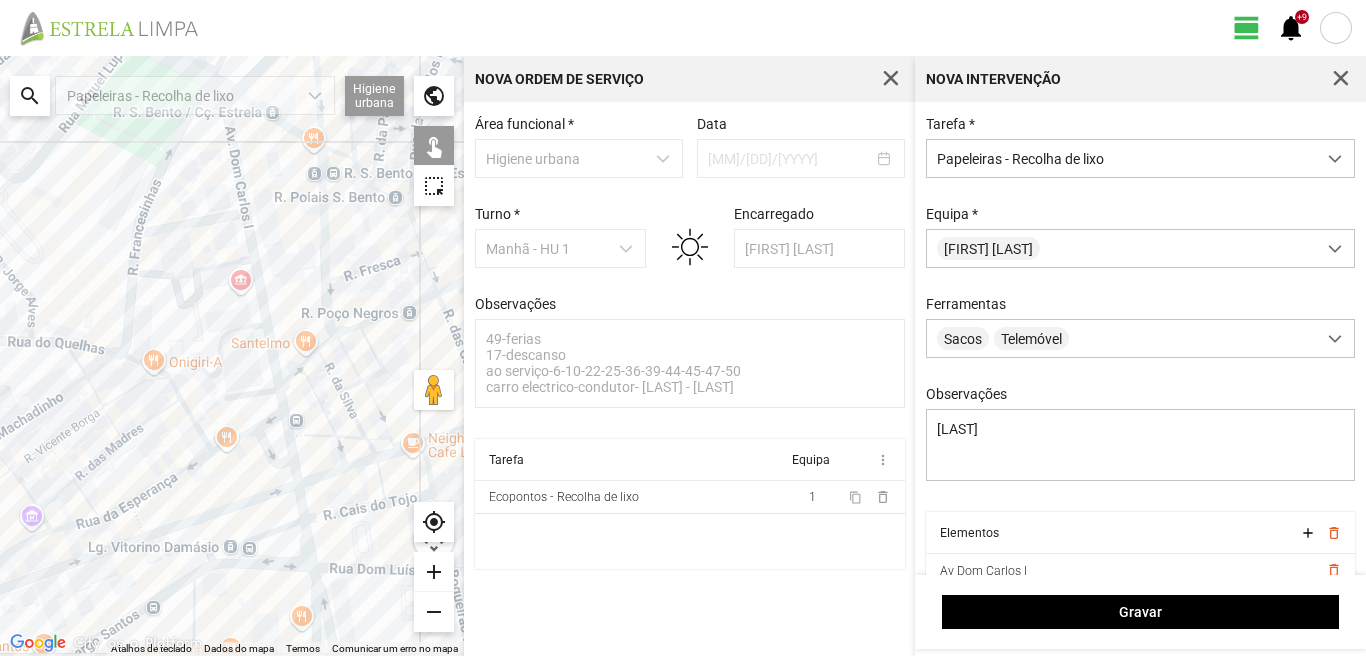 drag, startPoint x: 177, startPoint y: 484, endPoint x: 214, endPoint y: 390, distance: 101.0198 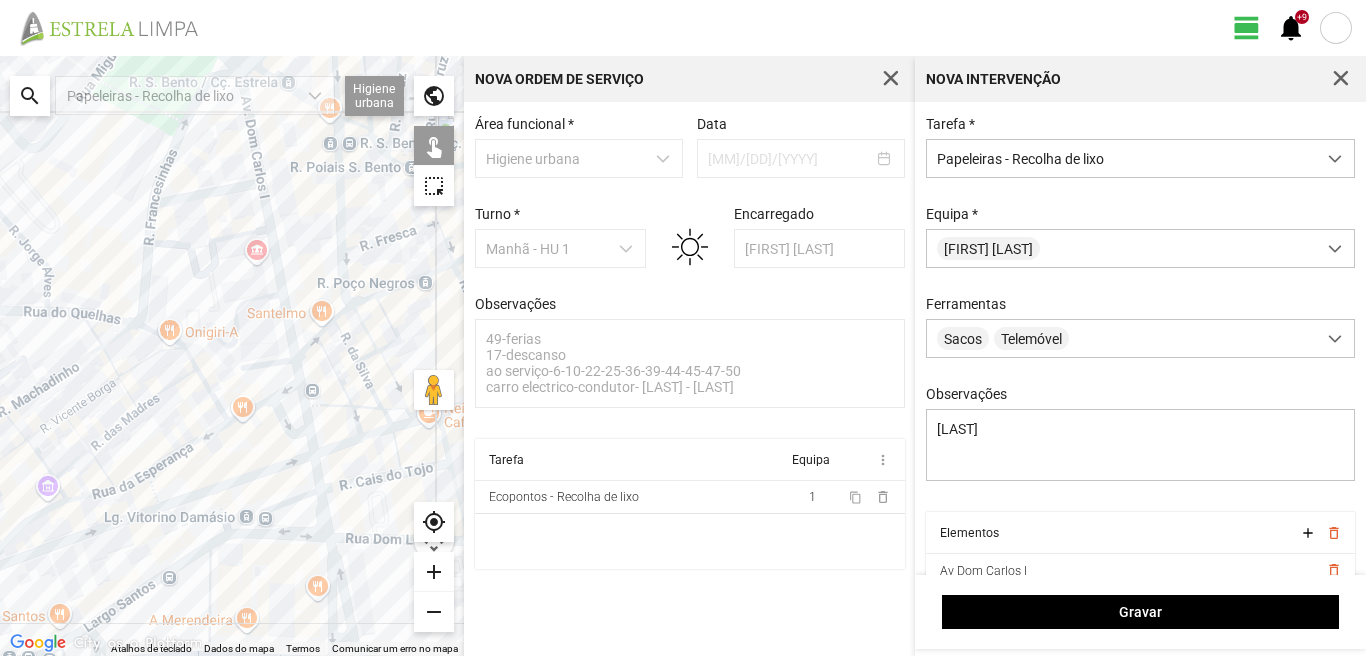 click 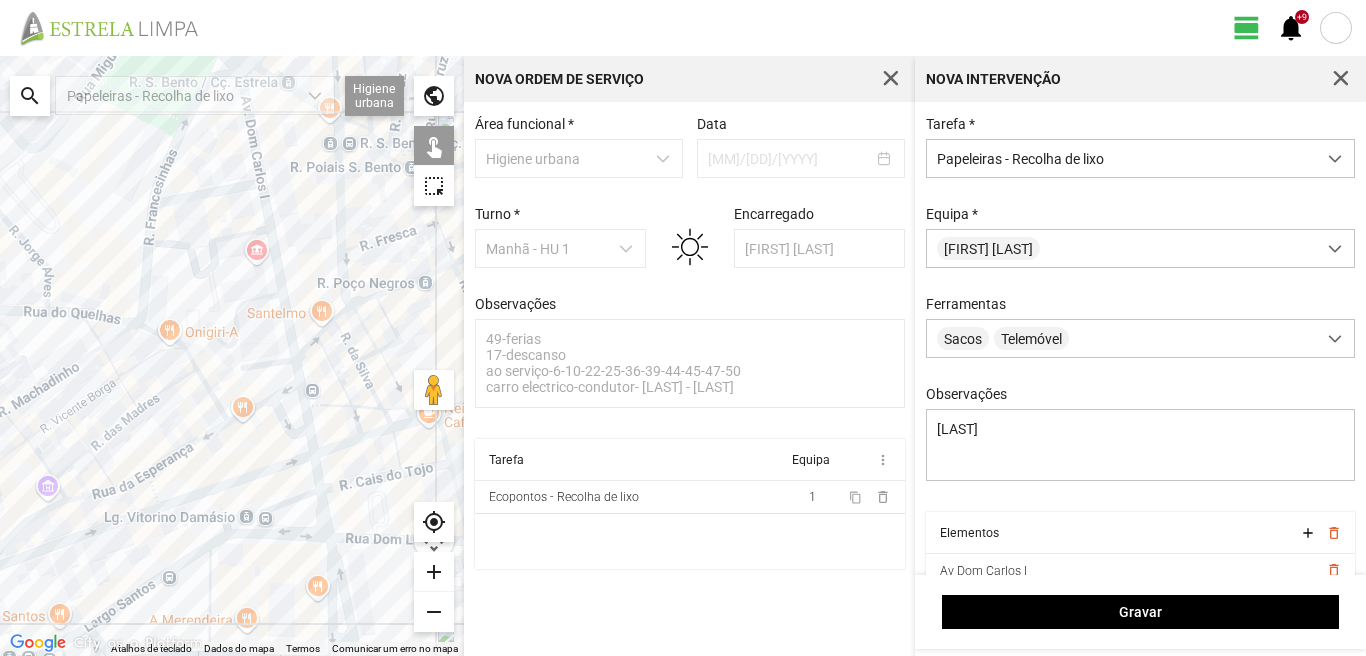 click 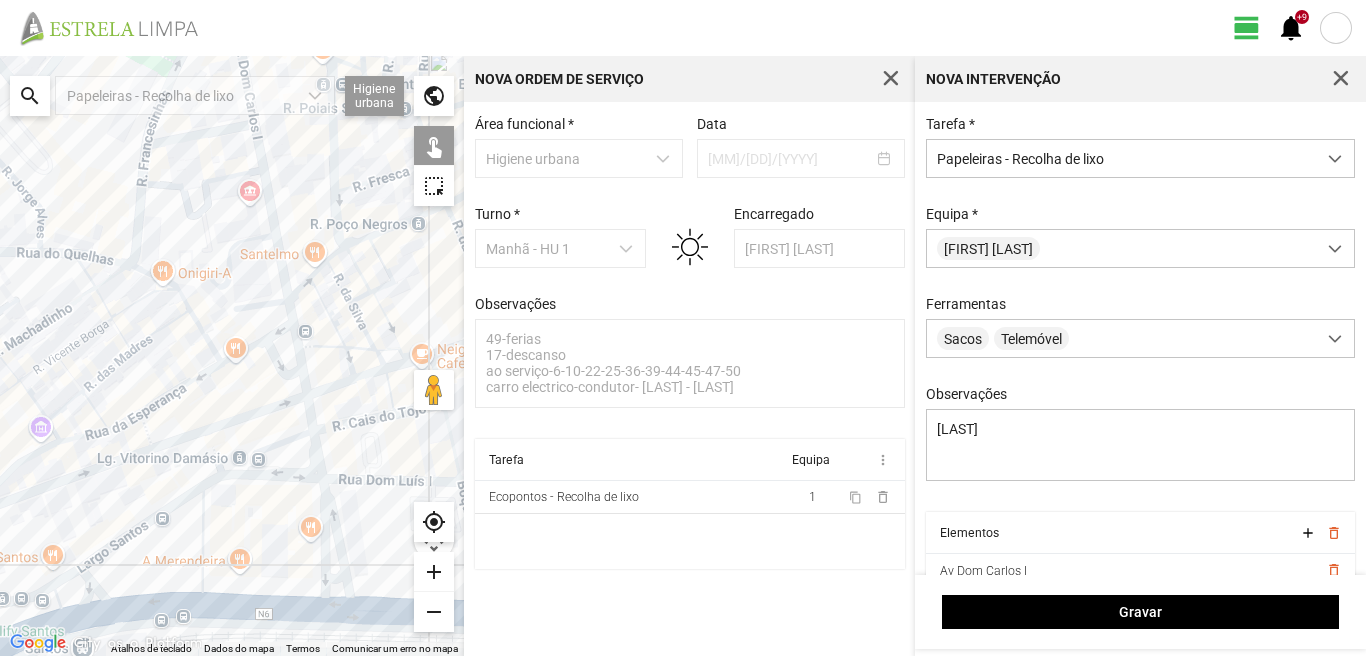 drag, startPoint x: 222, startPoint y: 603, endPoint x: 201, endPoint y: 462, distance: 142.55525 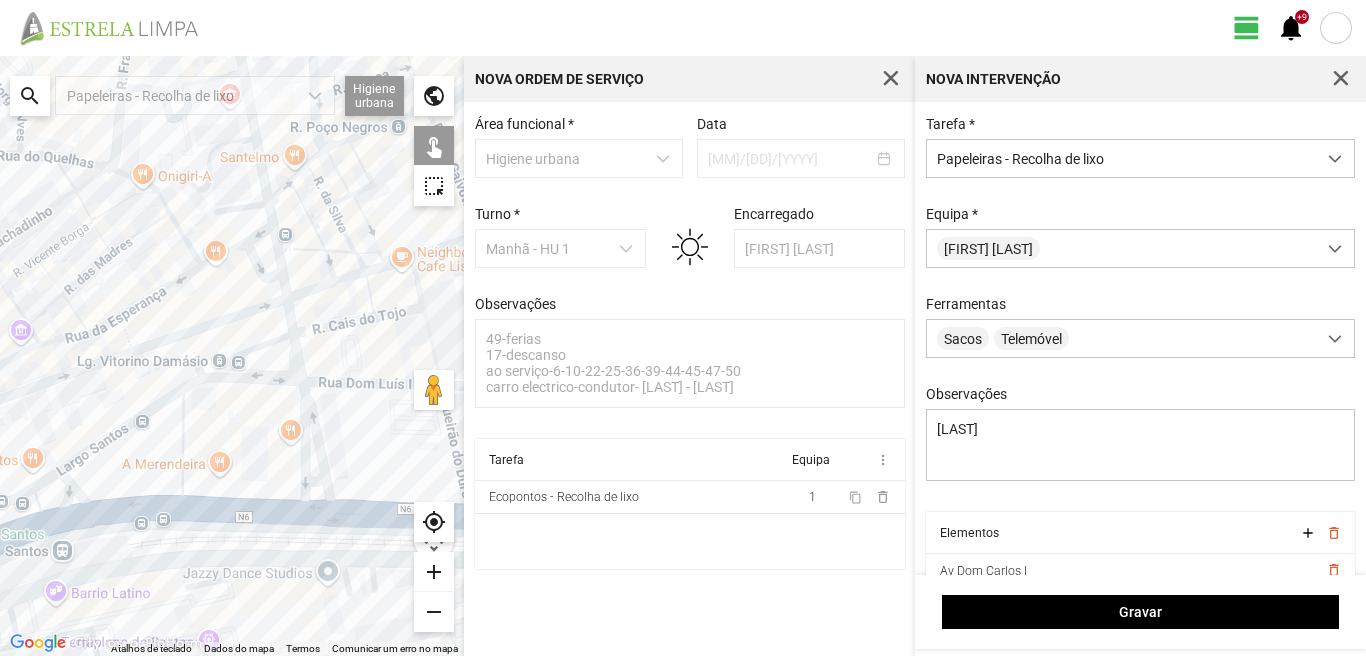 click 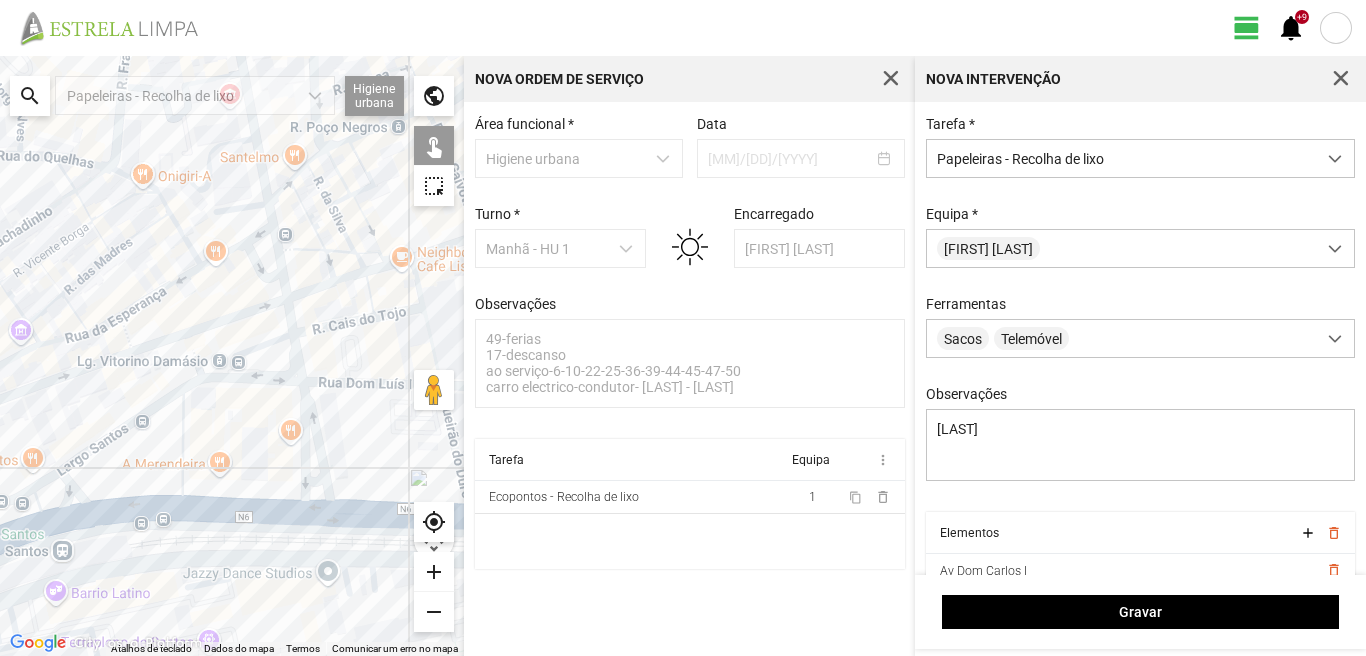 click 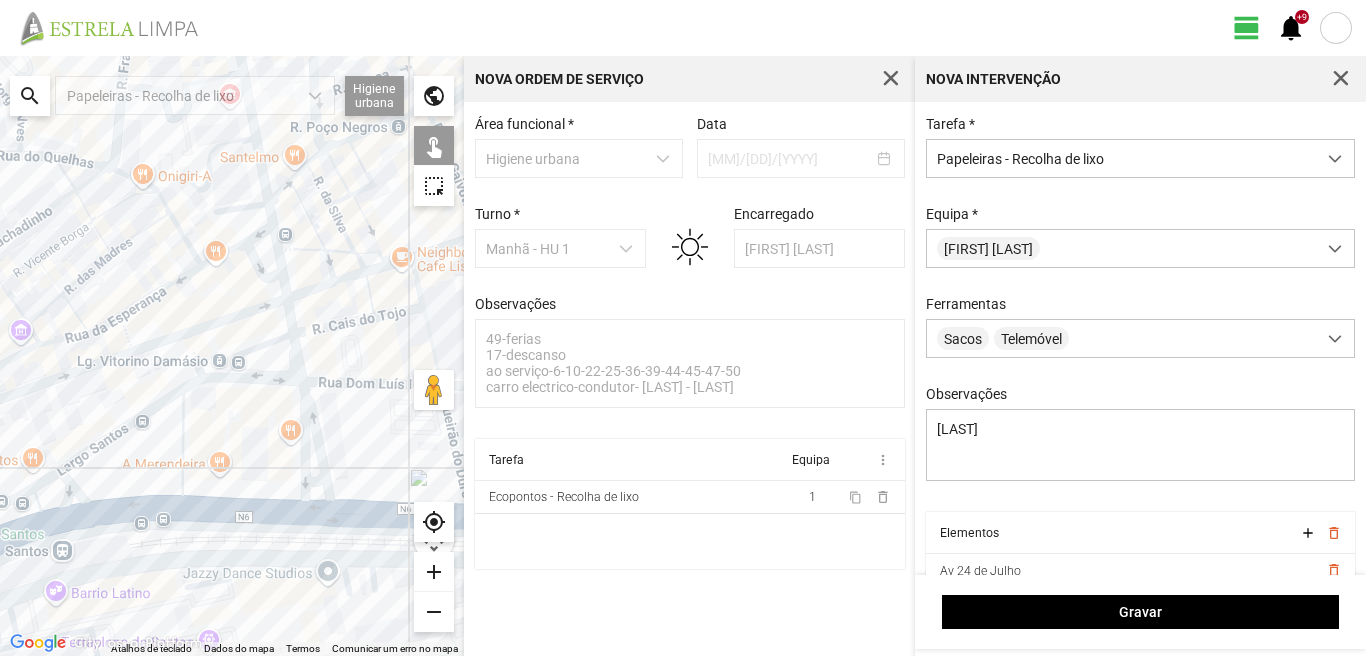 click 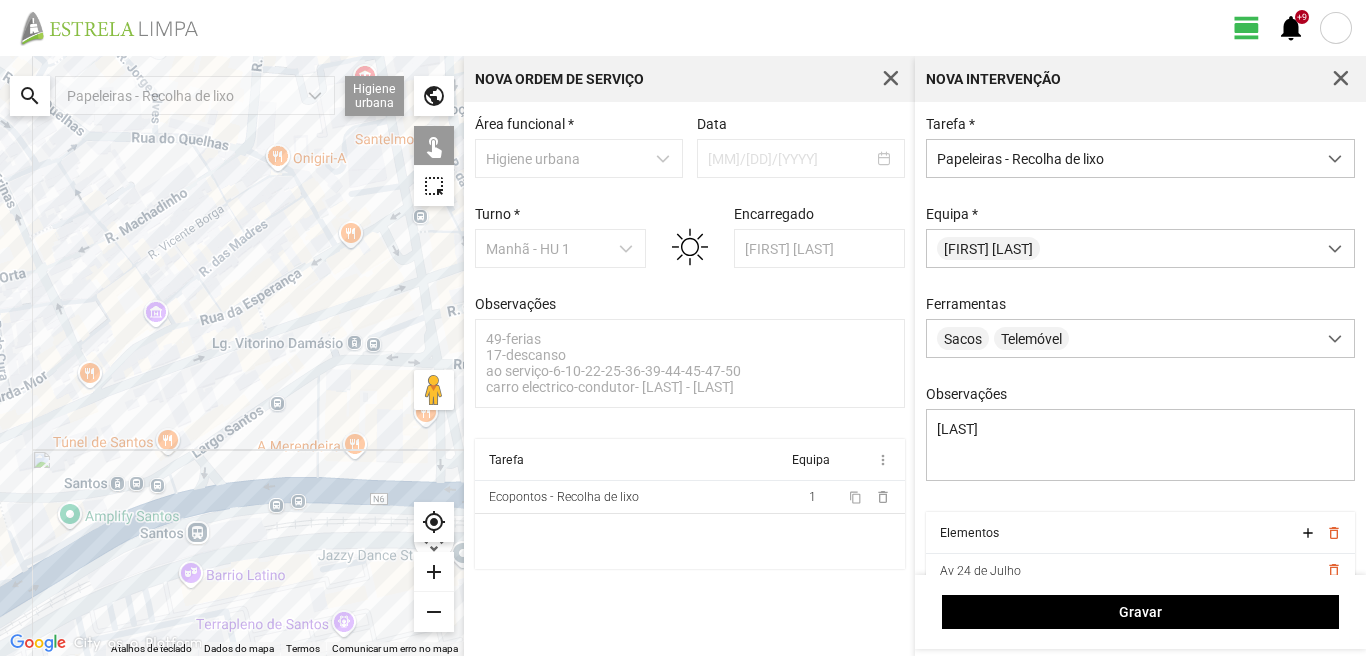 drag, startPoint x: 78, startPoint y: 461, endPoint x: 222, endPoint y: 442, distance: 145.24806 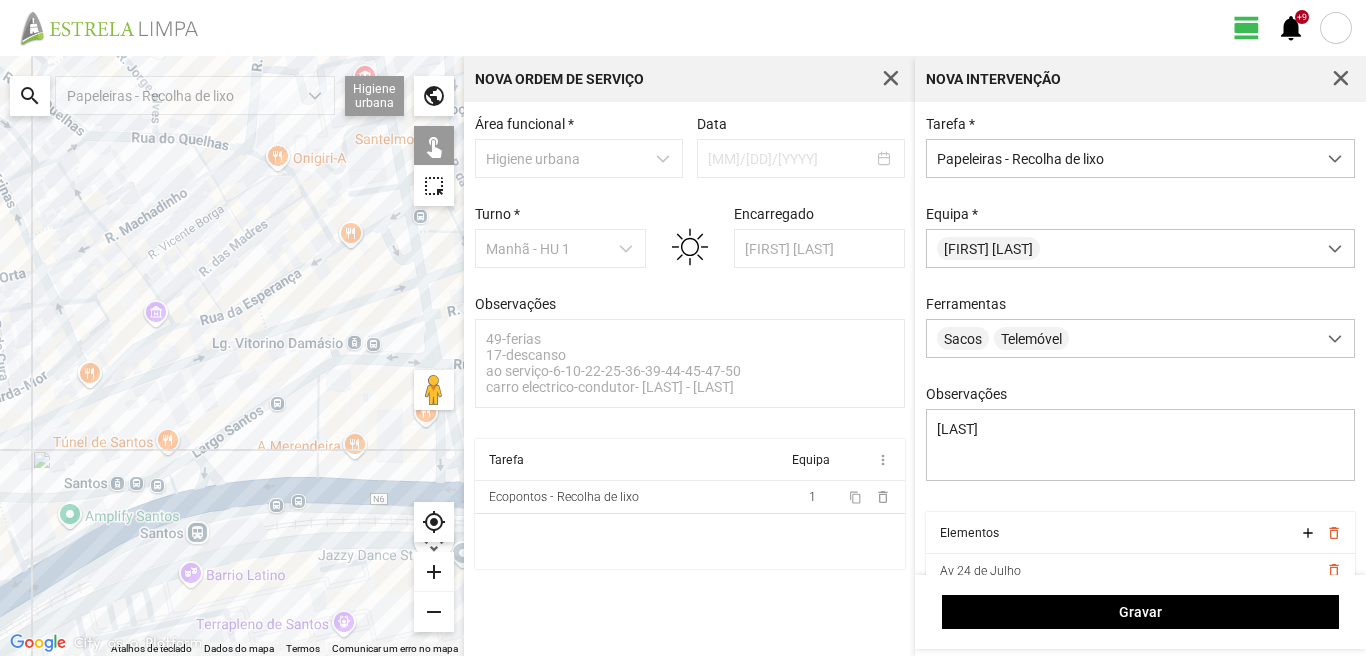 click 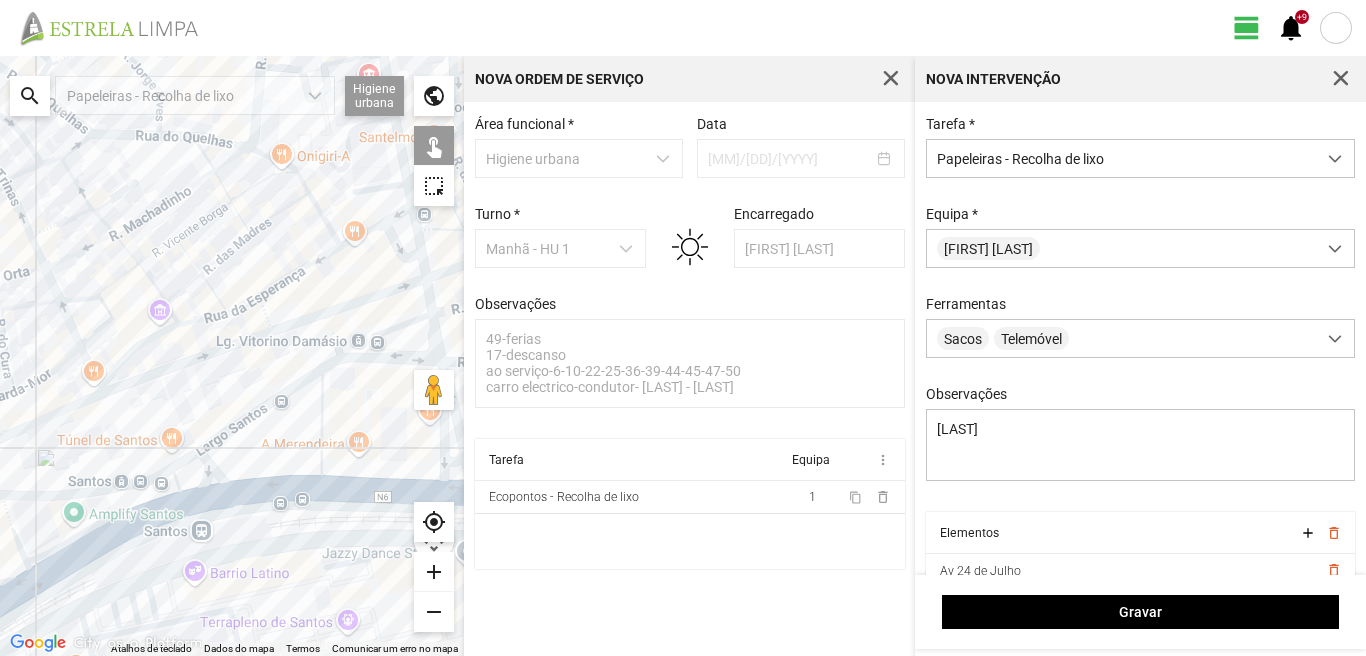 click 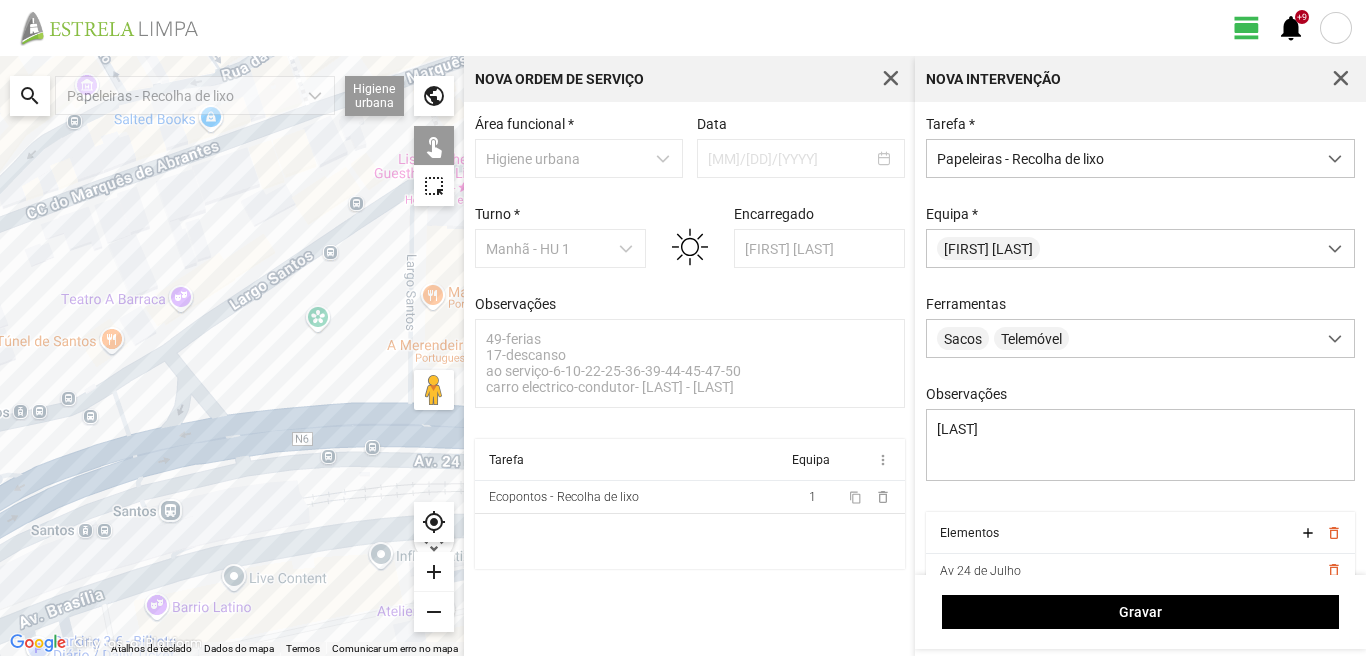 click 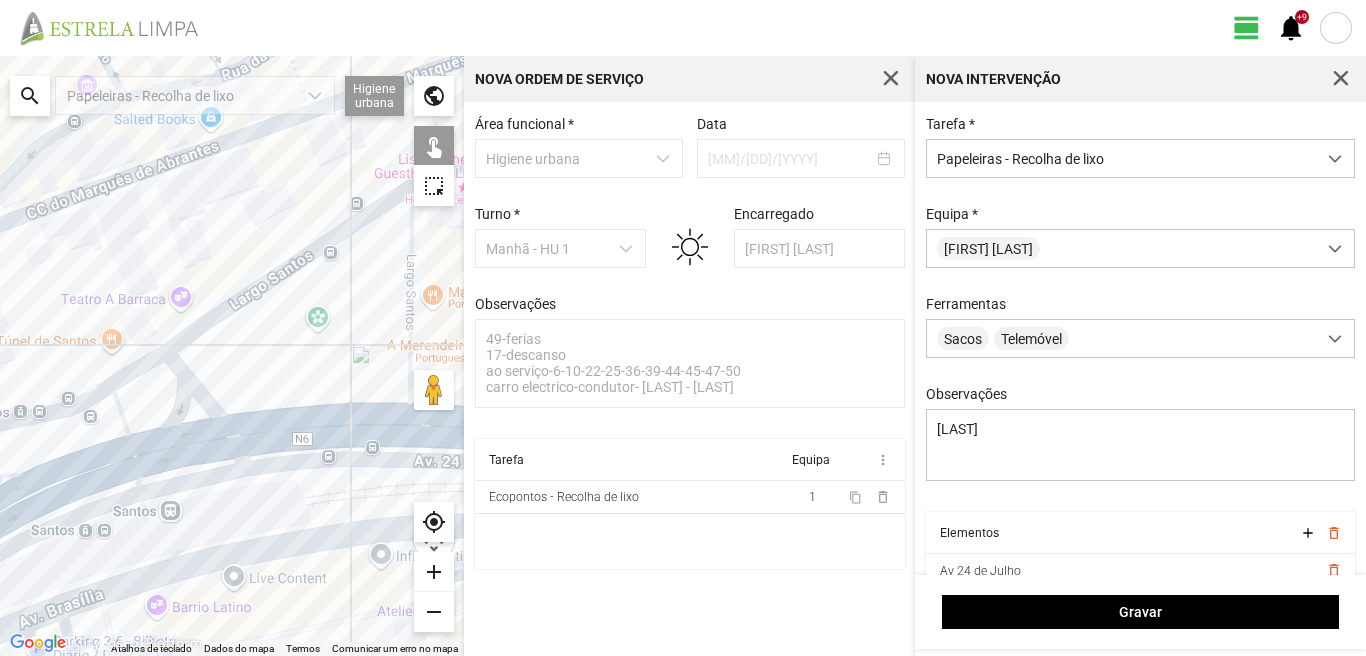 click 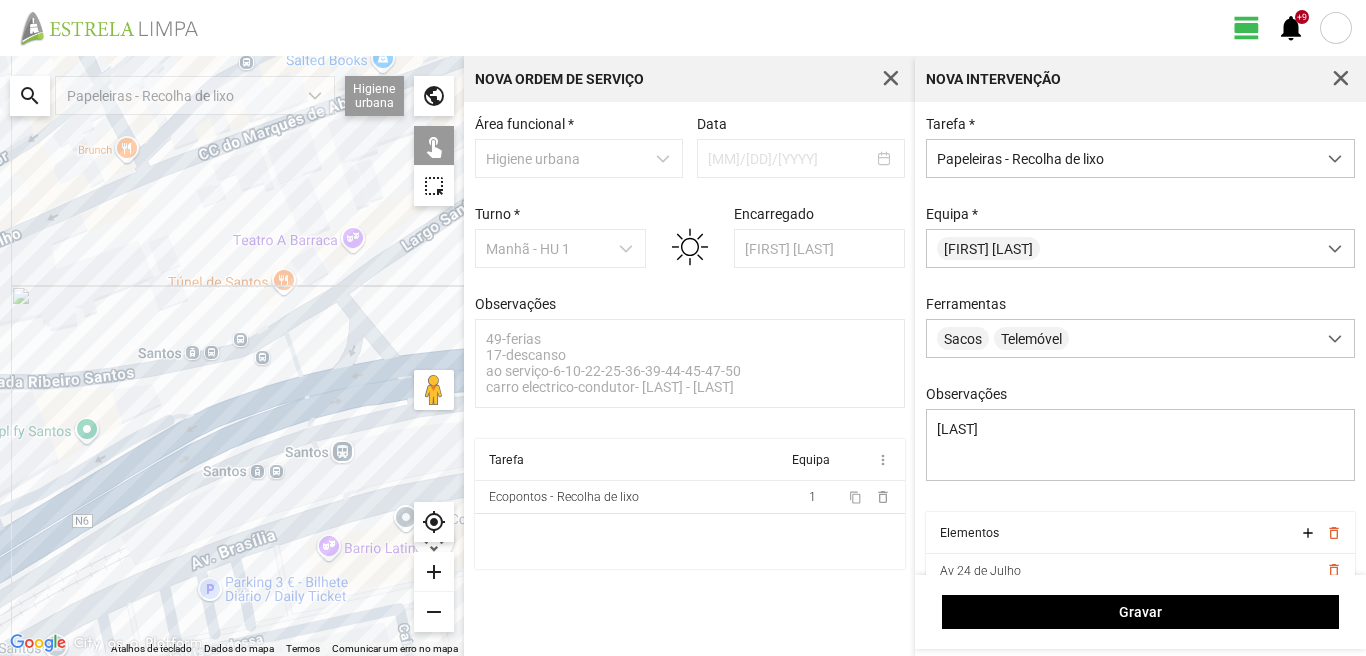 drag, startPoint x: 40, startPoint y: 530, endPoint x: 223, endPoint y: 464, distance: 194.53792 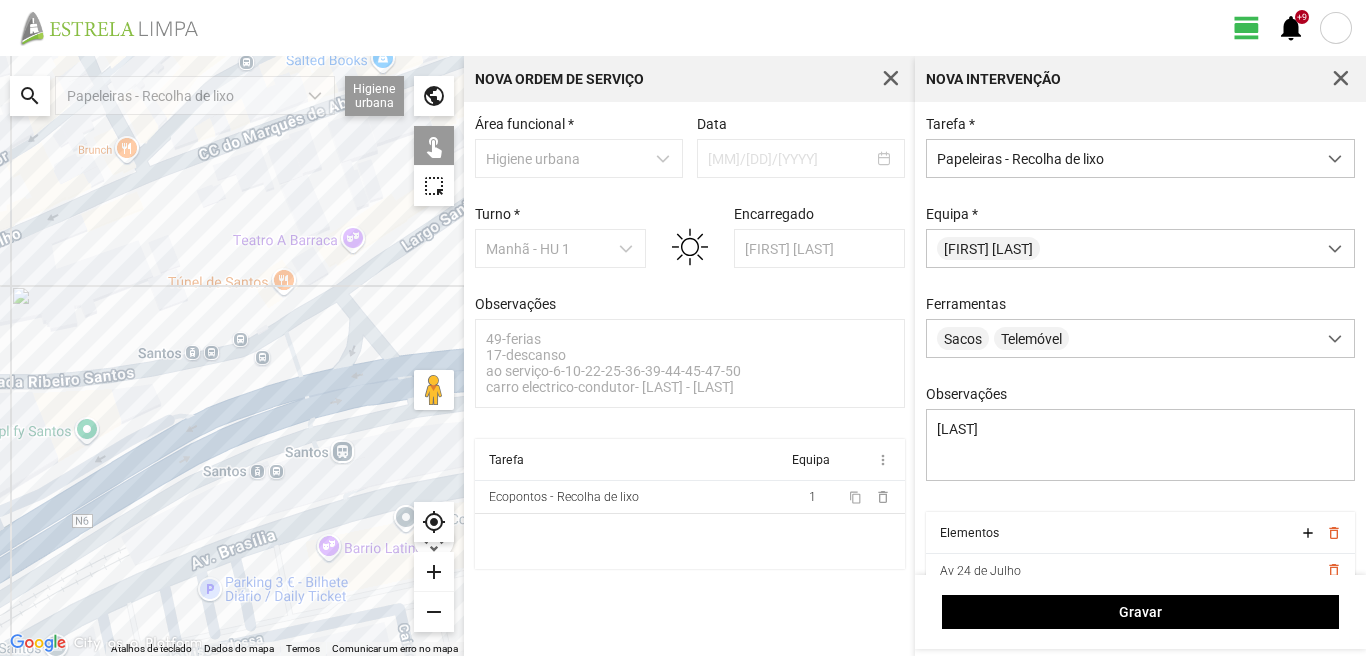 click 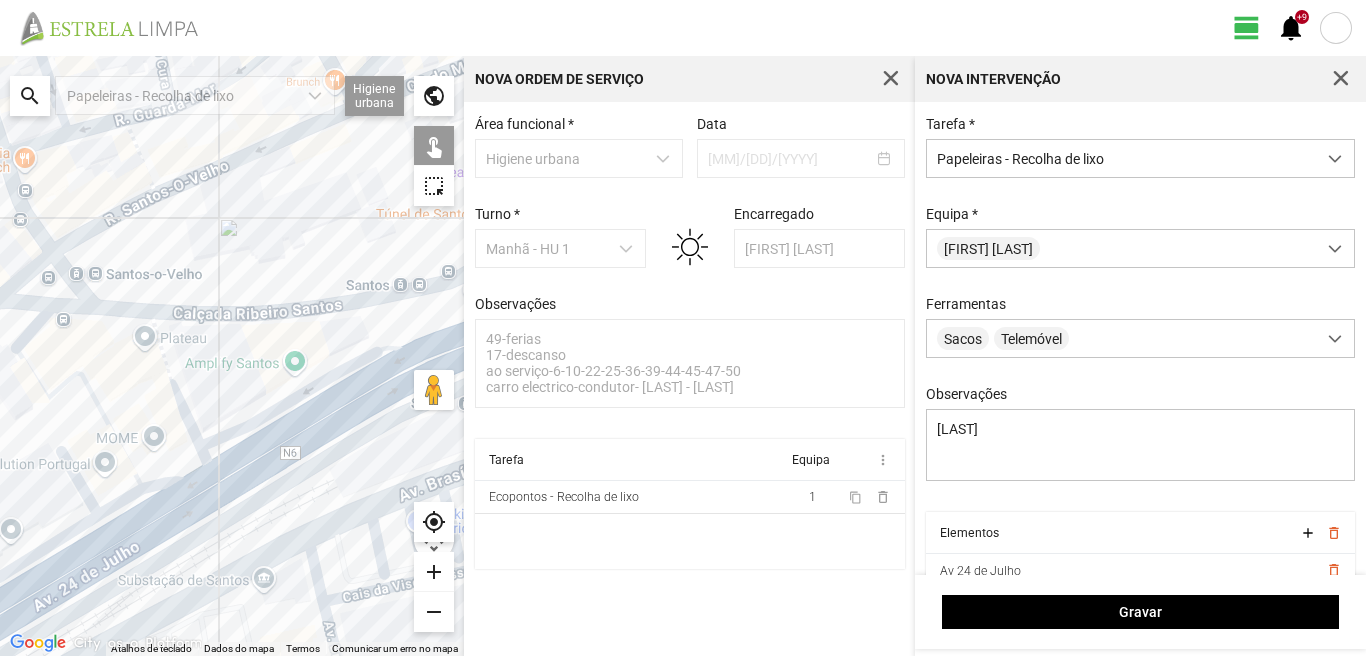 drag, startPoint x: 169, startPoint y: 492, endPoint x: 385, endPoint y: 424, distance: 226.45088 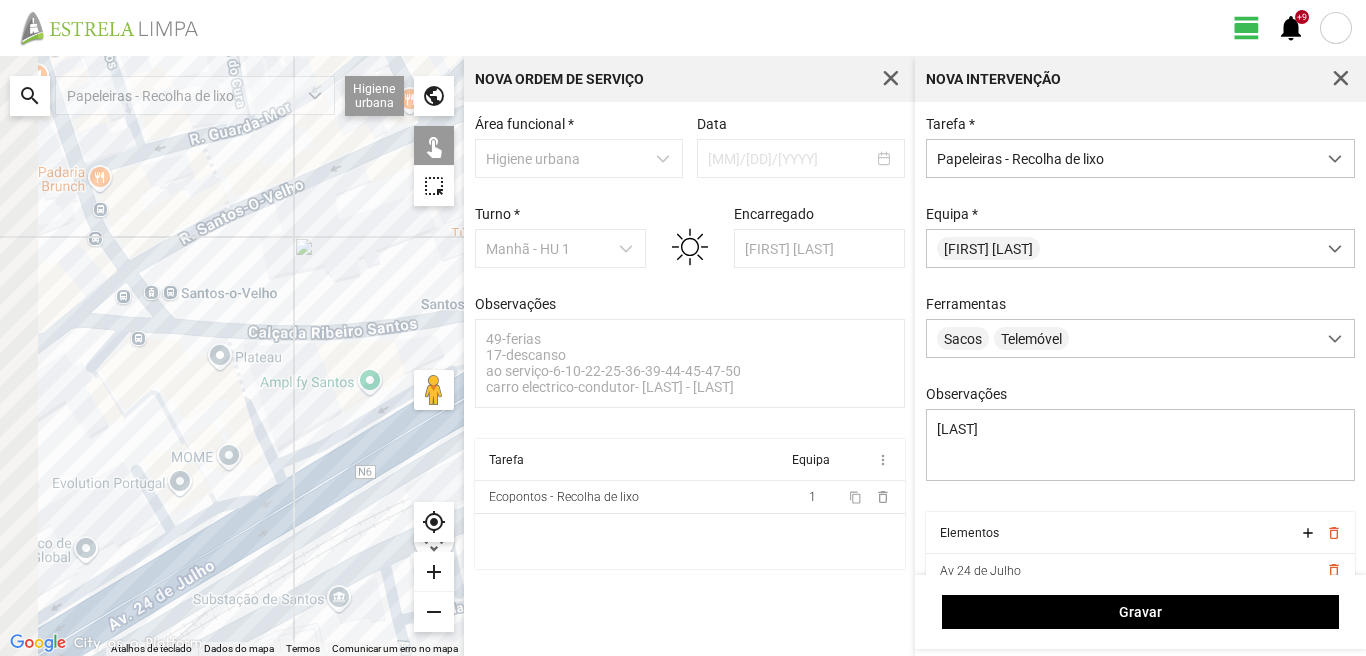 drag, startPoint x: 187, startPoint y: 338, endPoint x: 299, endPoint y: 452, distance: 159.8124 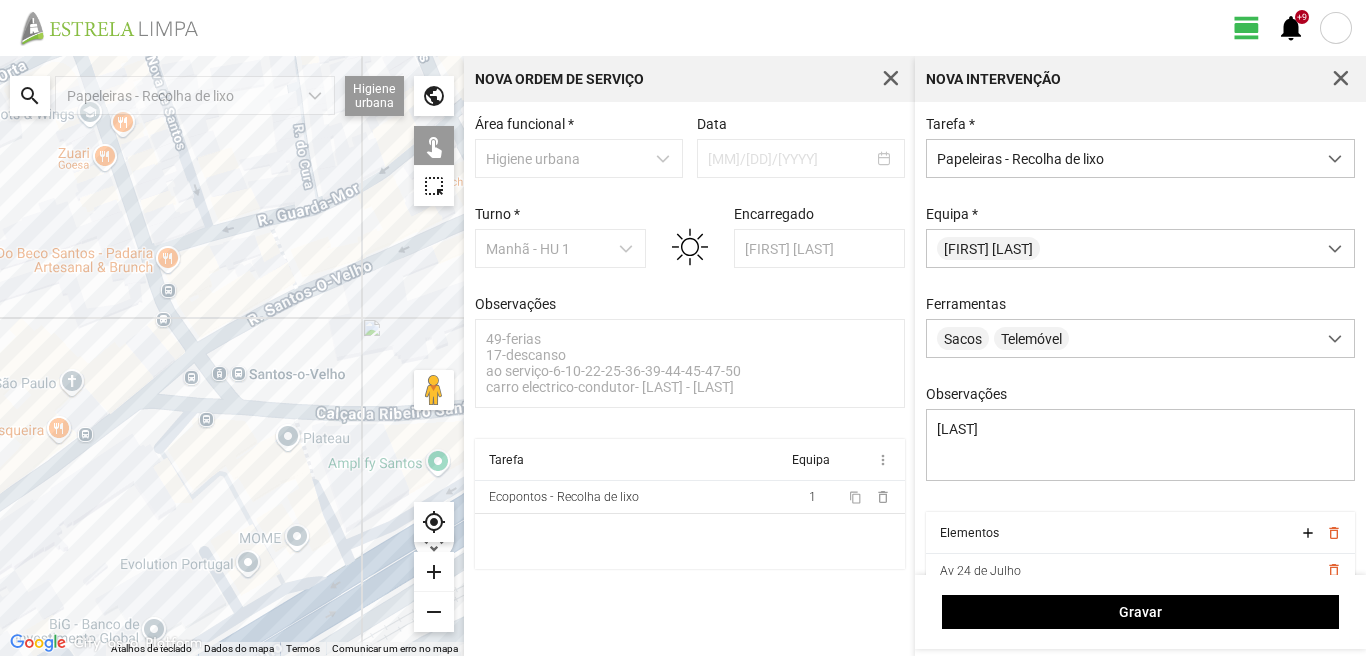 click 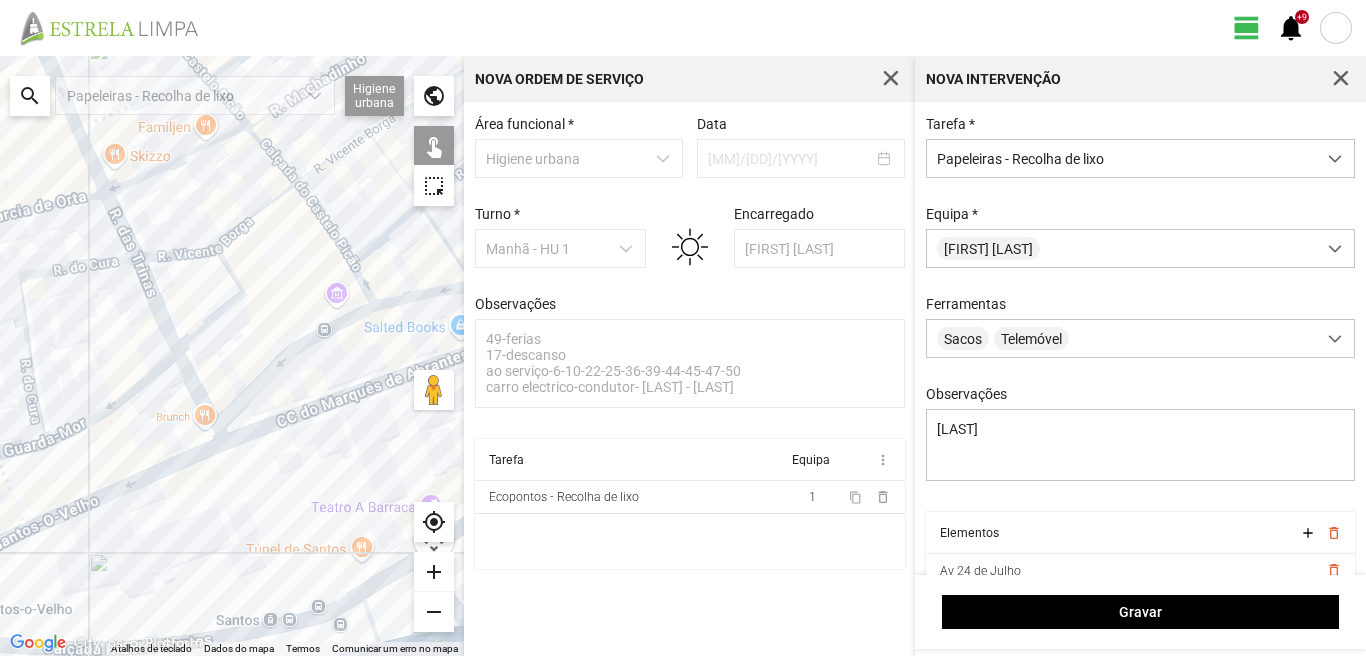 drag, startPoint x: 273, startPoint y: 314, endPoint x: 0, endPoint y: 551, distance: 361.5218 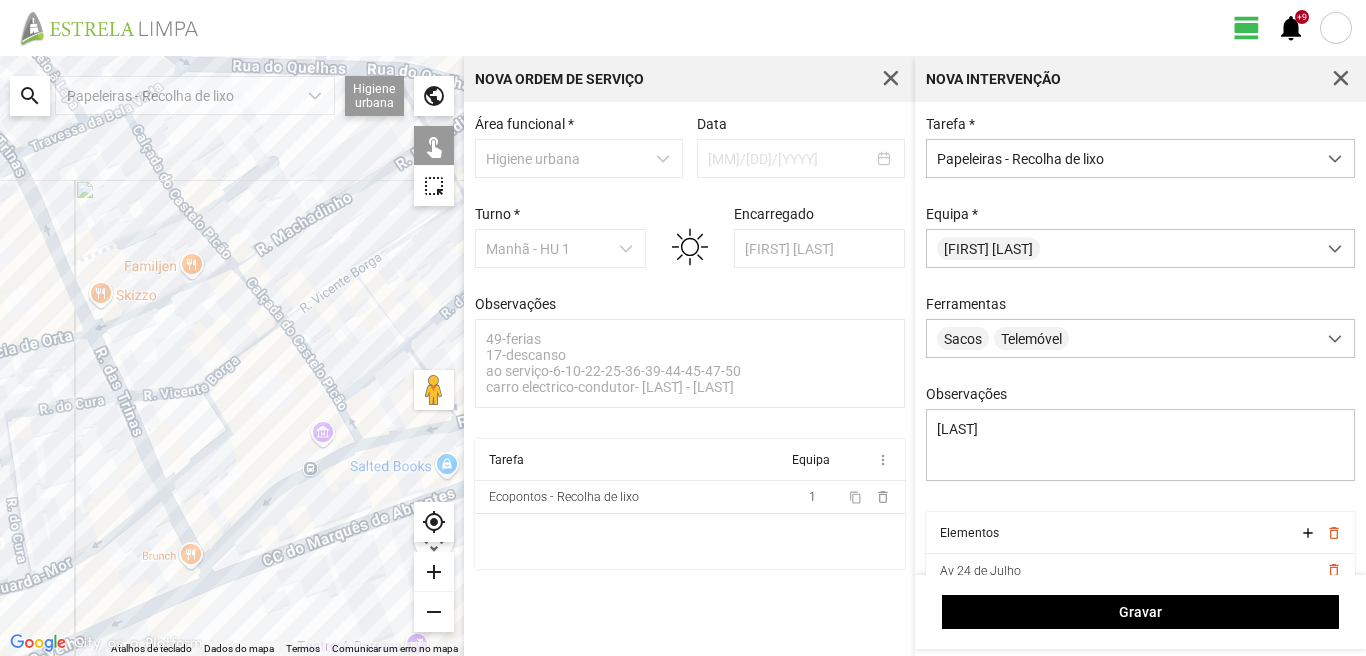 drag, startPoint x: 106, startPoint y: 486, endPoint x: 110, endPoint y: 529, distance: 43.185646 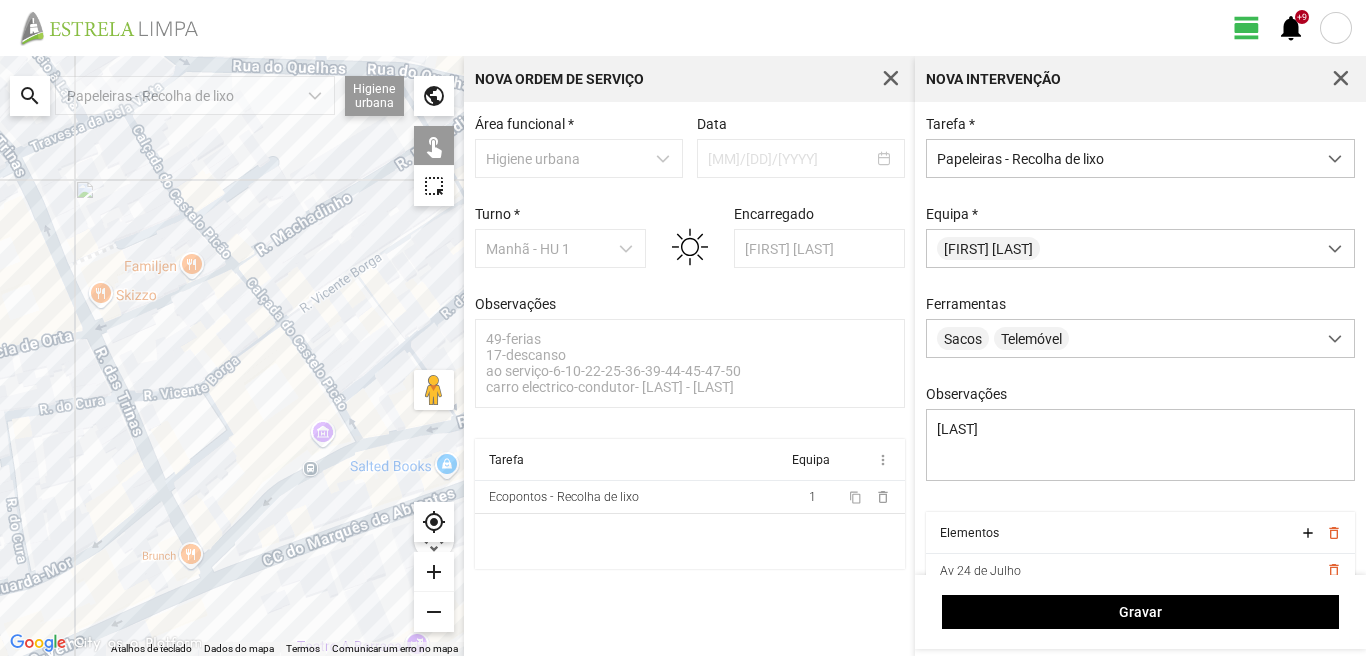 click 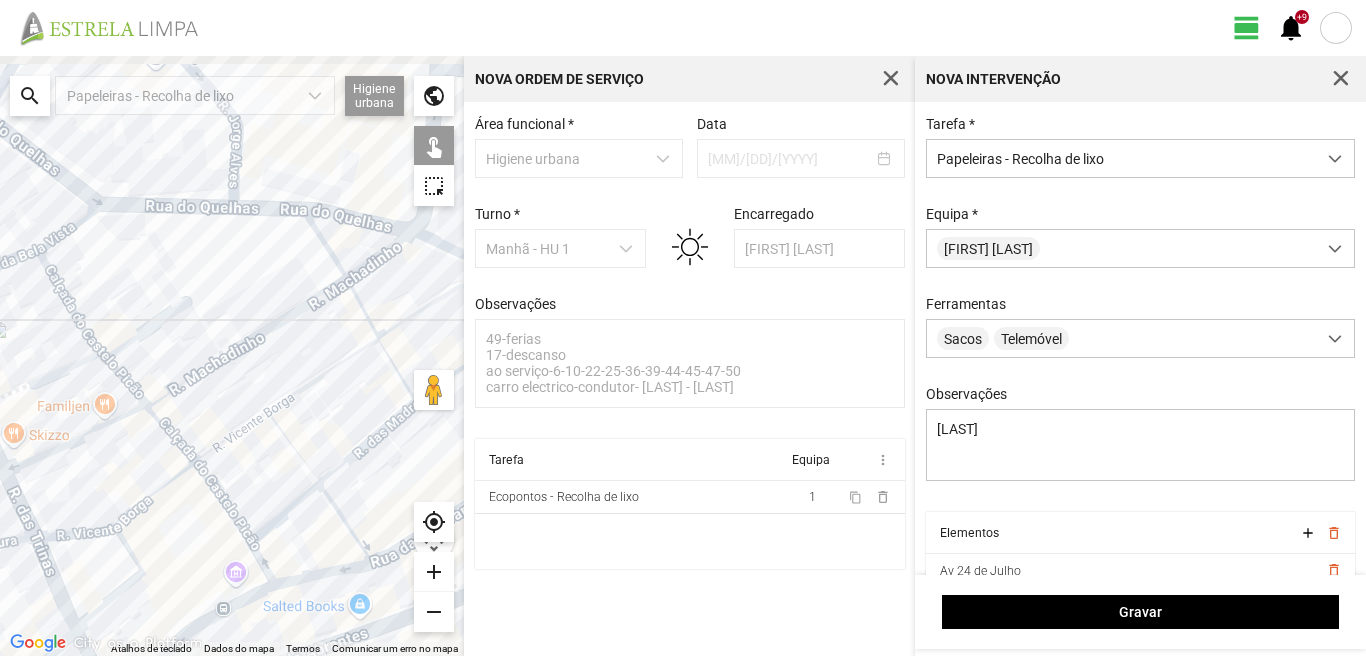 drag, startPoint x: 227, startPoint y: 359, endPoint x: 104, endPoint y: 500, distance: 187.10959 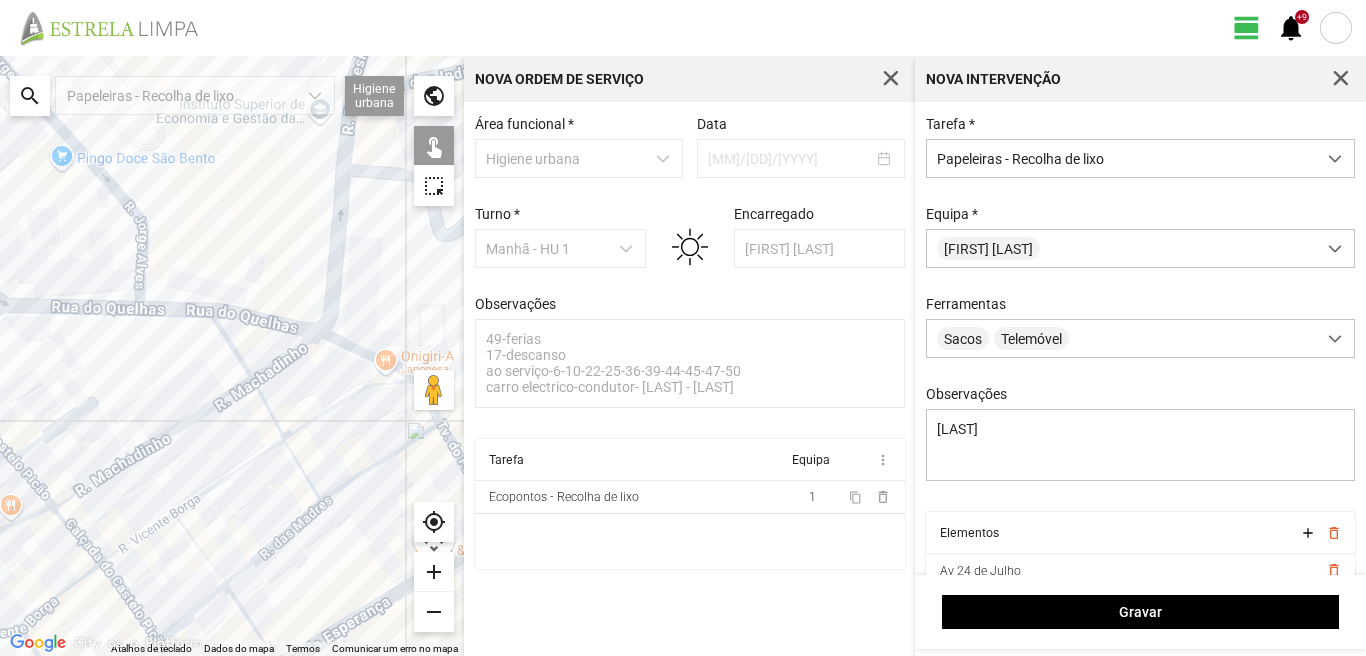 click 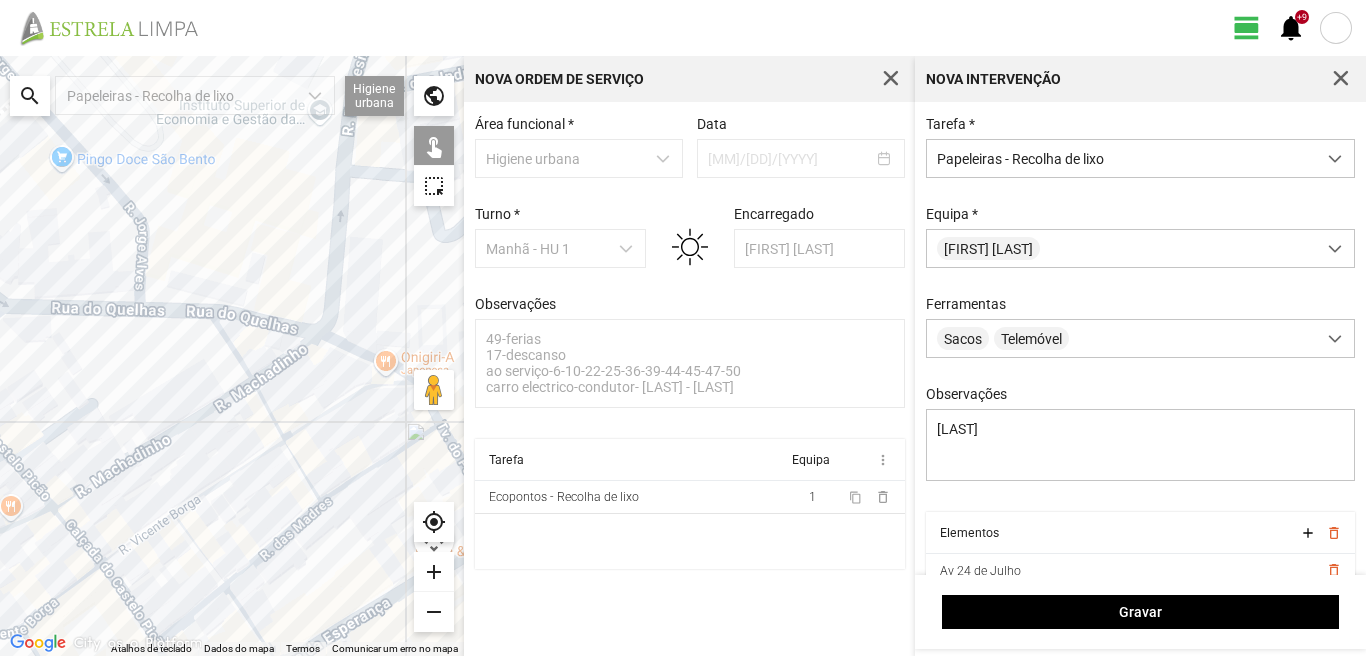 click 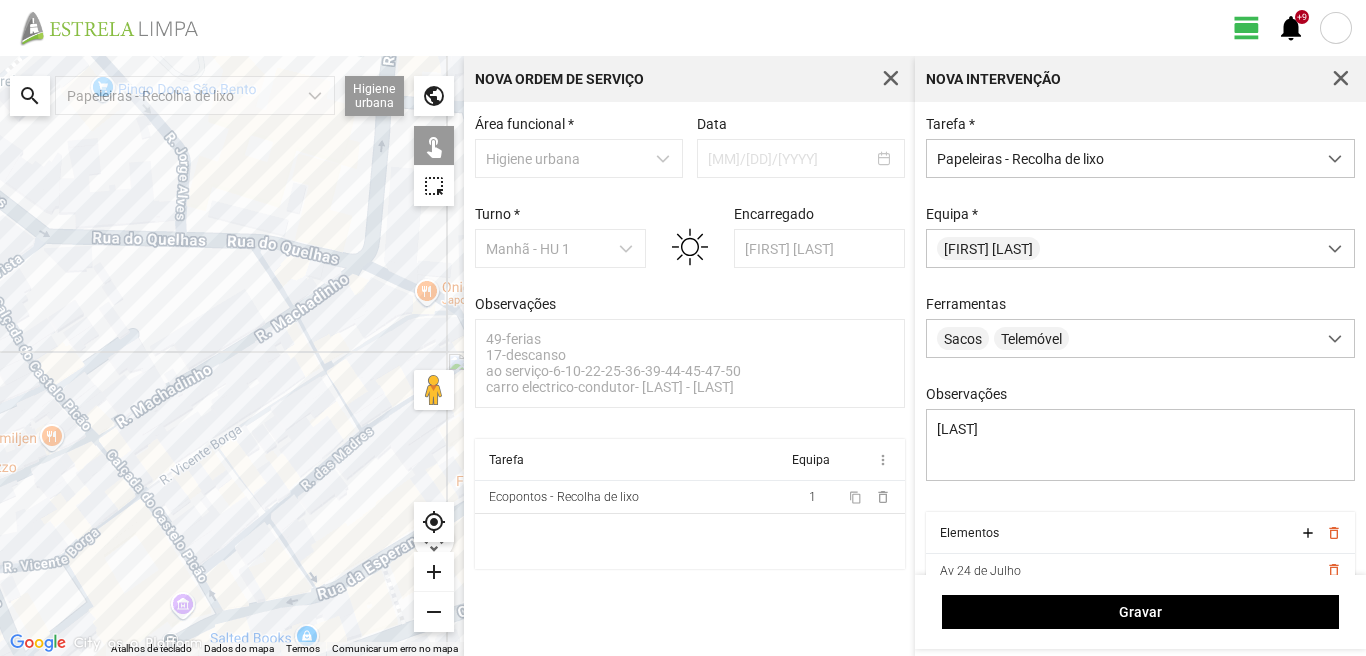 drag, startPoint x: 122, startPoint y: 544, endPoint x: 234, endPoint y: 356, distance: 218.83327 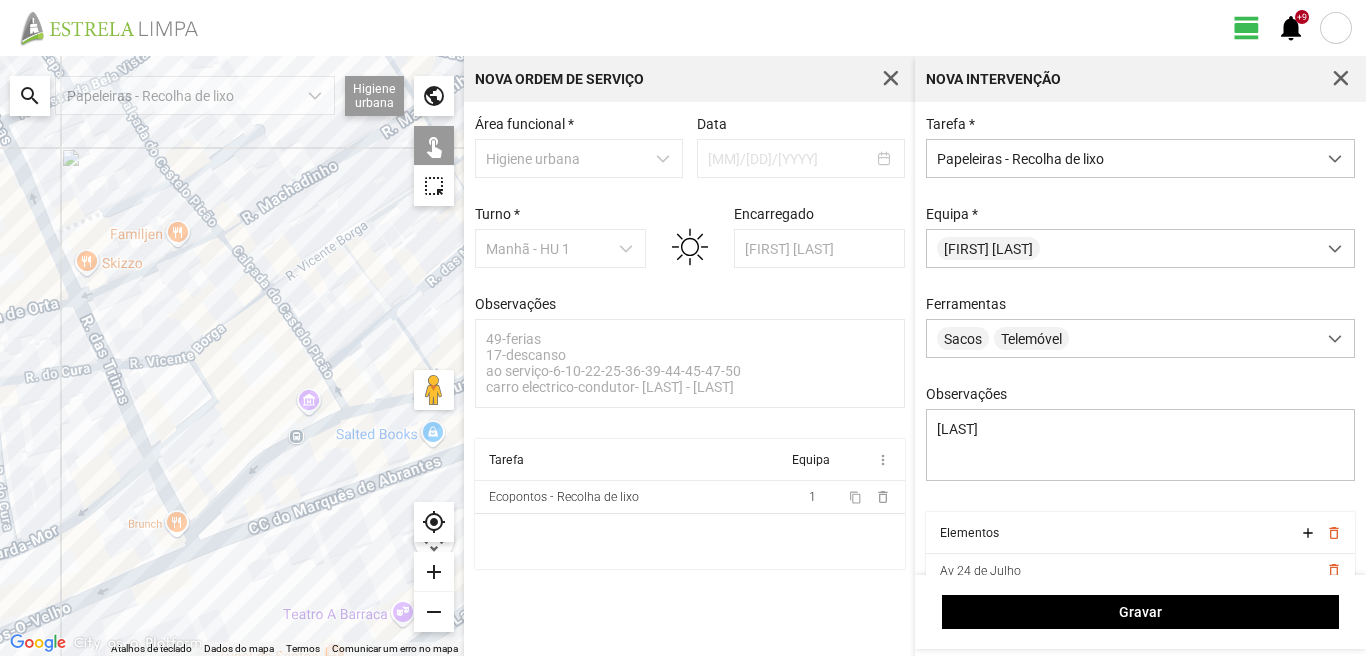 click 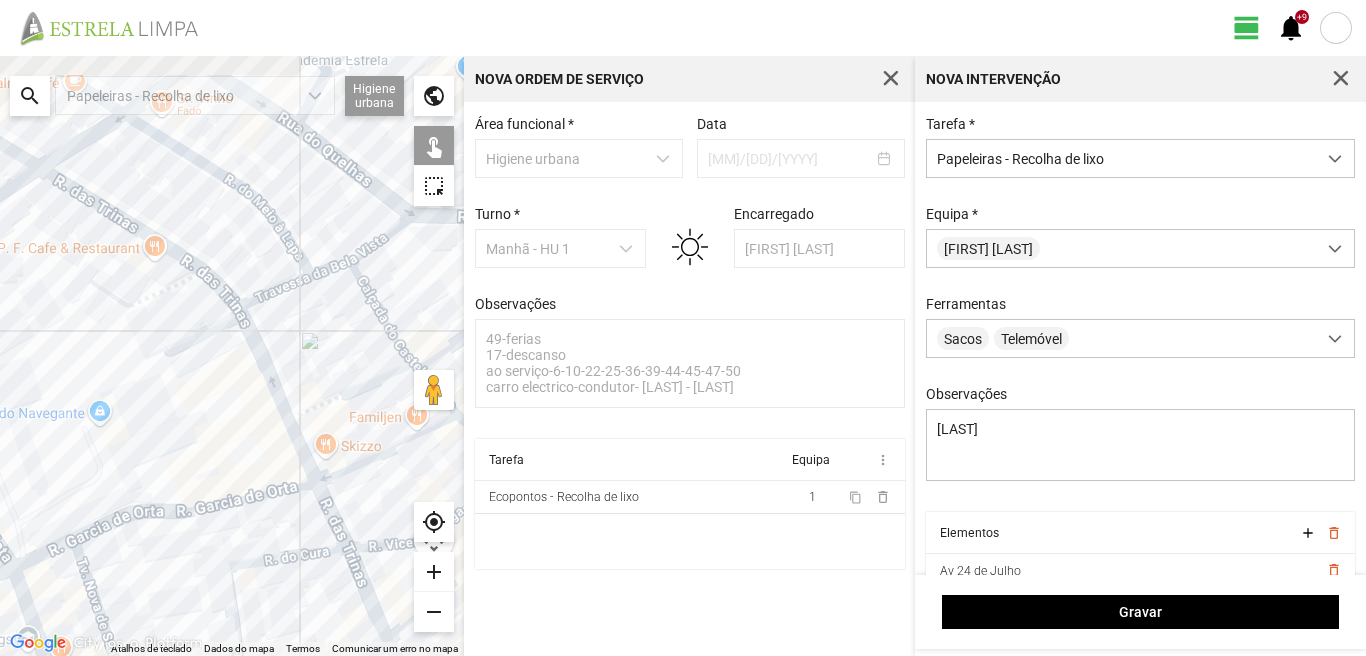 drag, startPoint x: 63, startPoint y: 352, endPoint x: 313, endPoint y: 502, distance: 291.5476 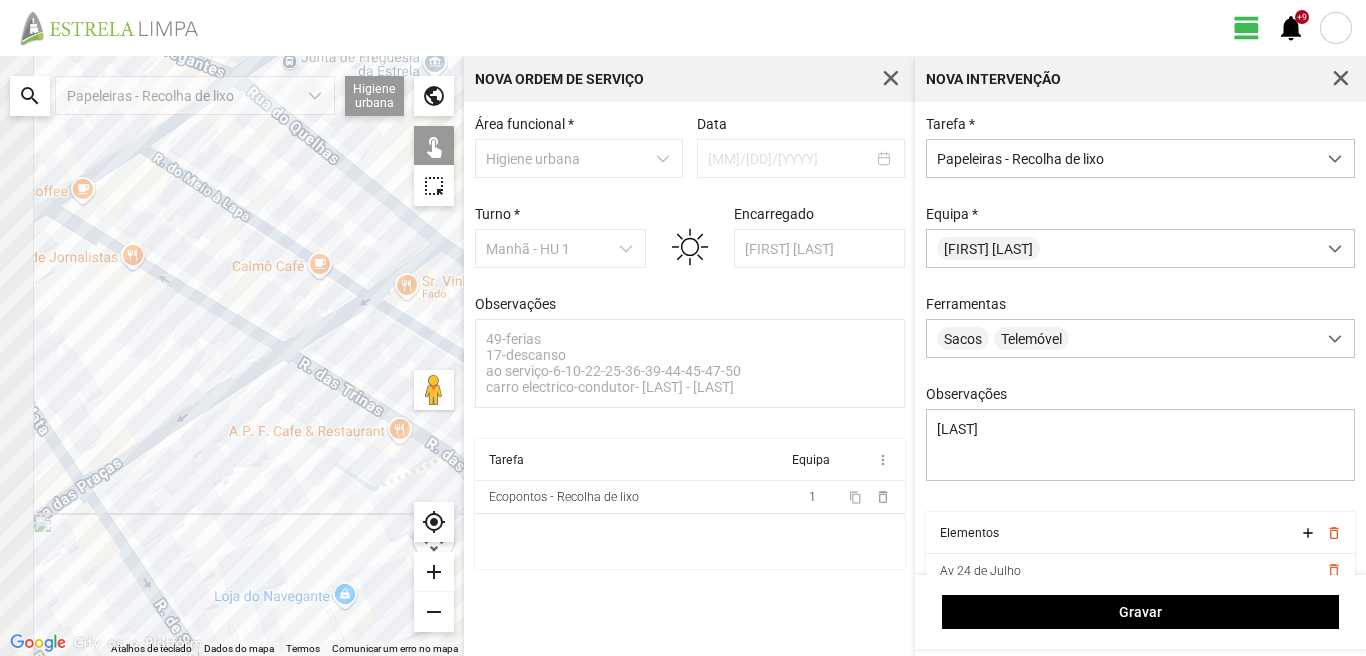 drag, startPoint x: 247, startPoint y: 427, endPoint x: 419, endPoint y: 552, distance: 212.62408 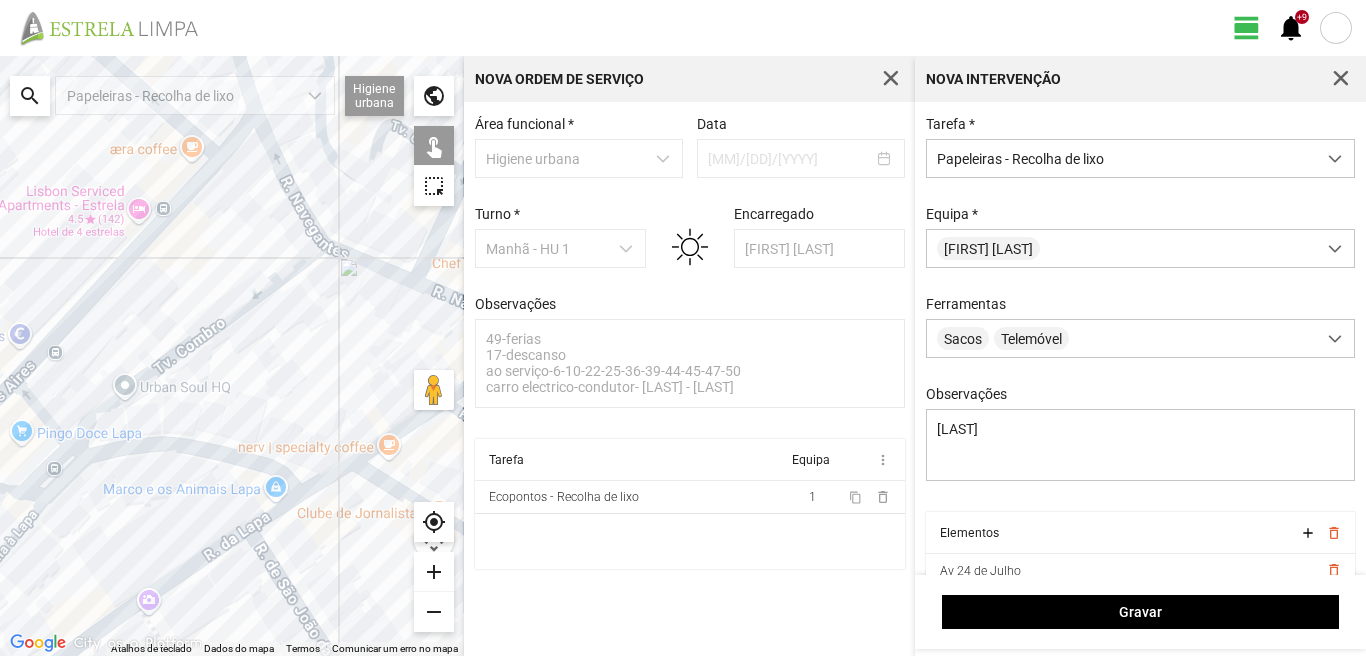 drag, startPoint x: 255, startPoint y: 463, endPoint x: 312, endPoint y: 541, distance: 96.60745 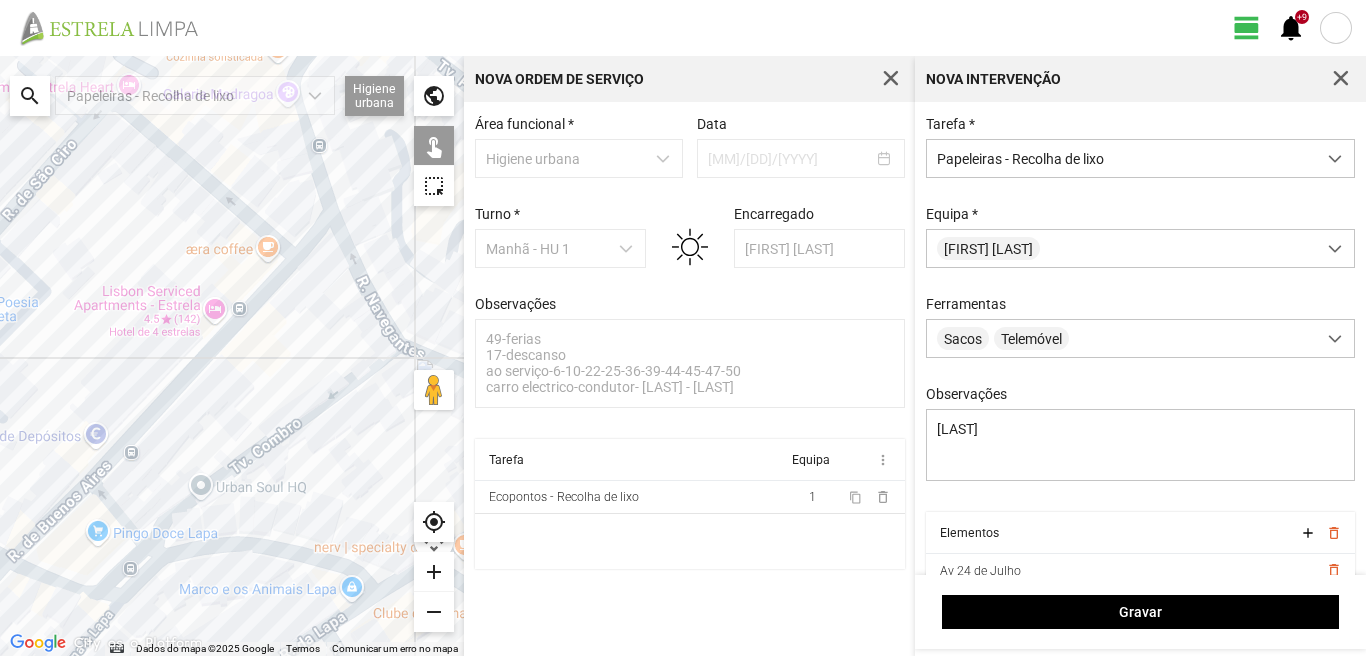 drag, startPoint x: 105, startPoint y: 411, endPoint x: 221, endPoint y: 517, distance: 157.13689 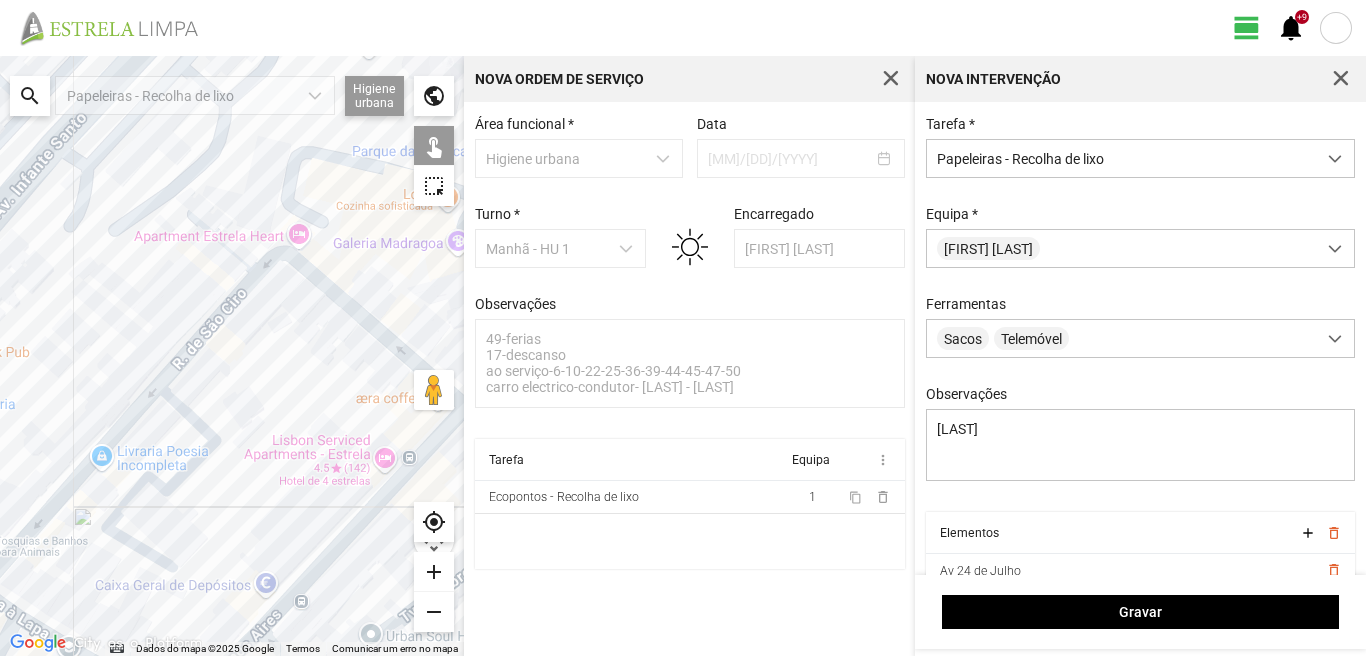 drag, startPoint x: 138, startPoint y: 418, endPoint x: 302, endPoint y: 494, distance: 180.75398 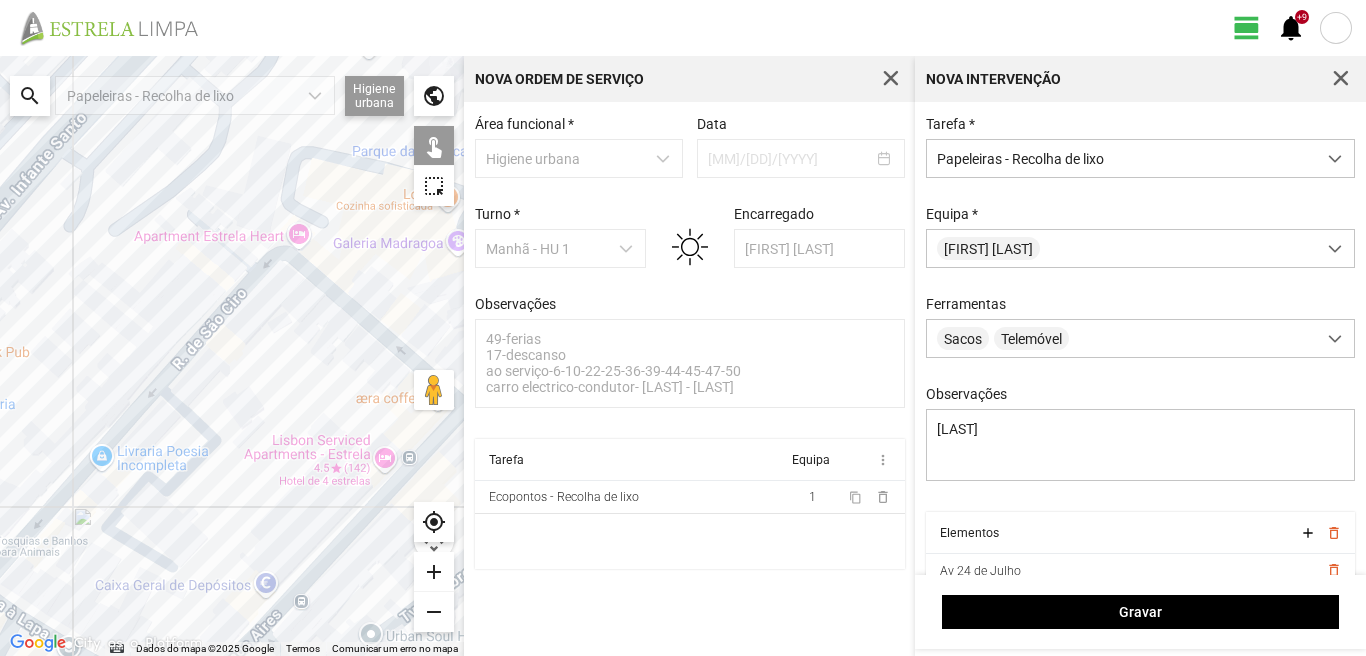 click 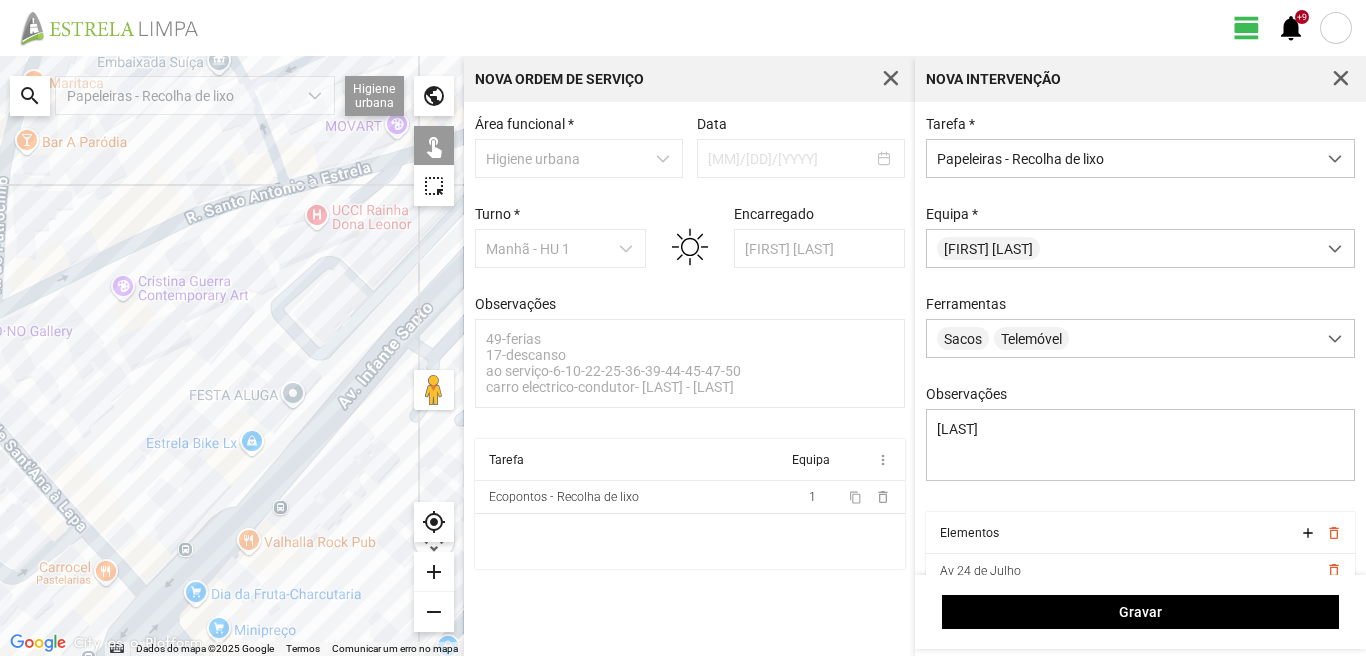 drag, startPoint x: 151, startPoint y: 458, endPoint x: 207, endPoint y: 510, distance: 76.41989 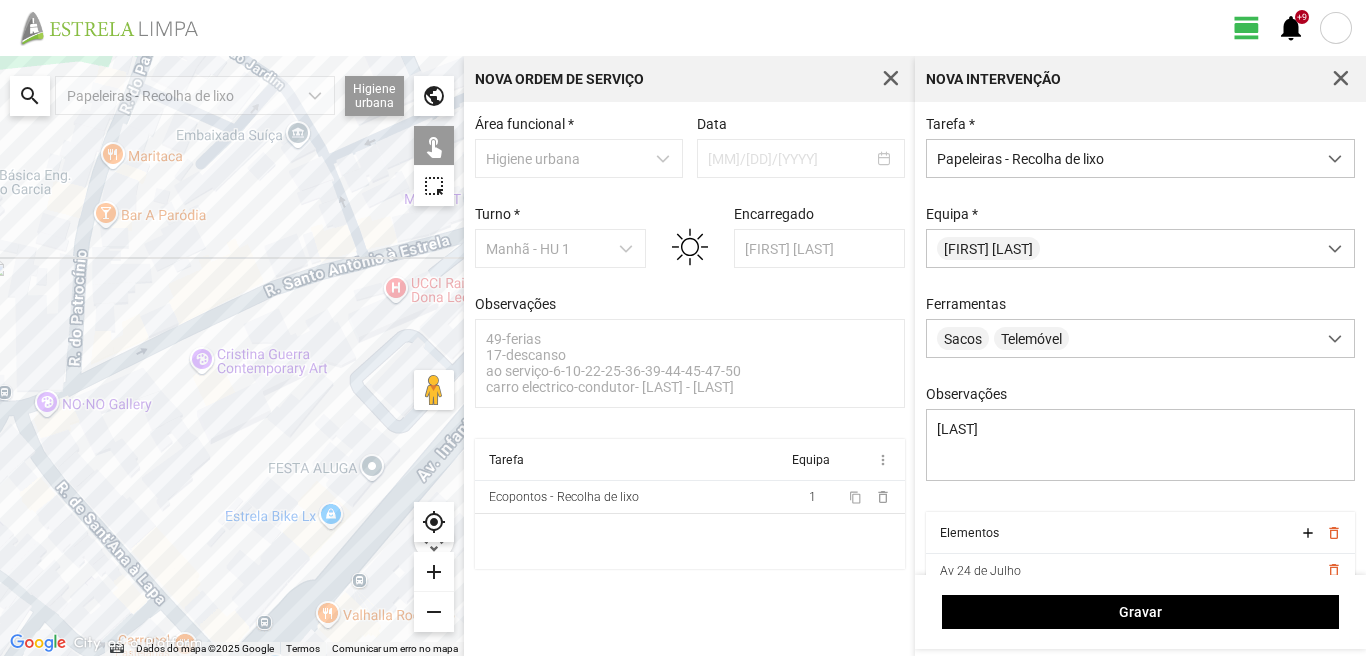 click 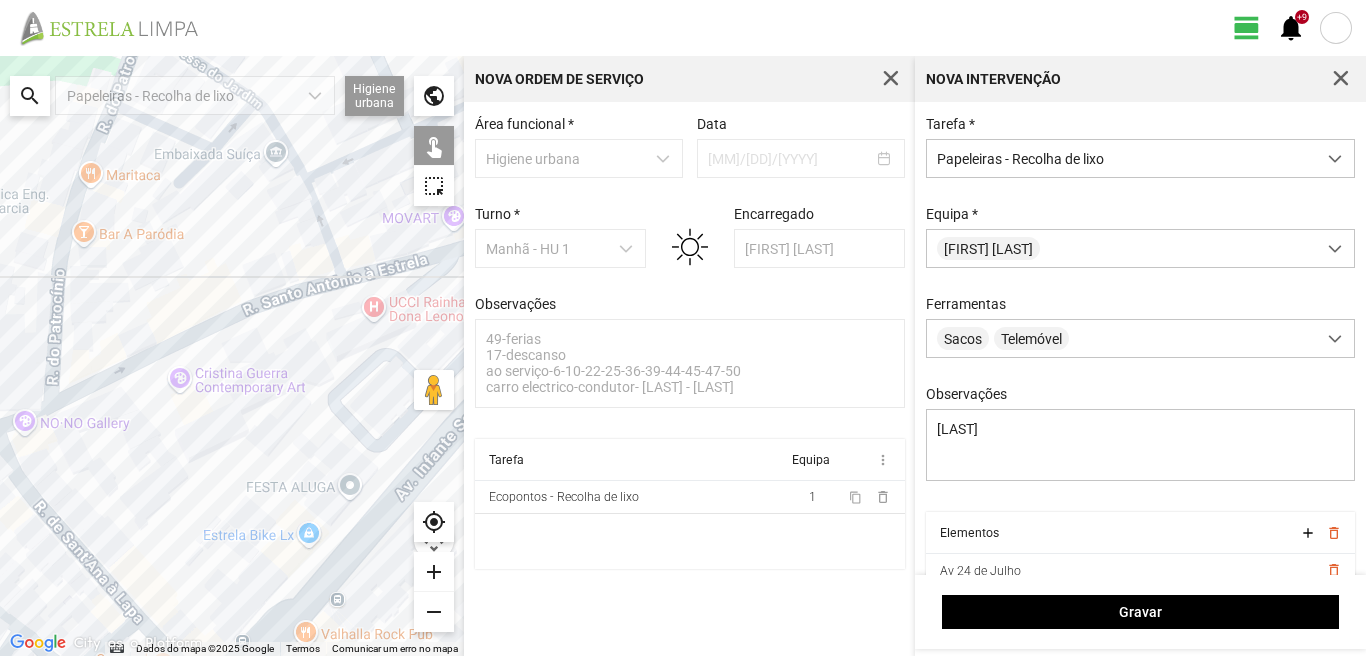 drag, startPoint x: 227, startPoint y: 364, endPoint x: 141, endPoint y: 419, distance: 102.0833 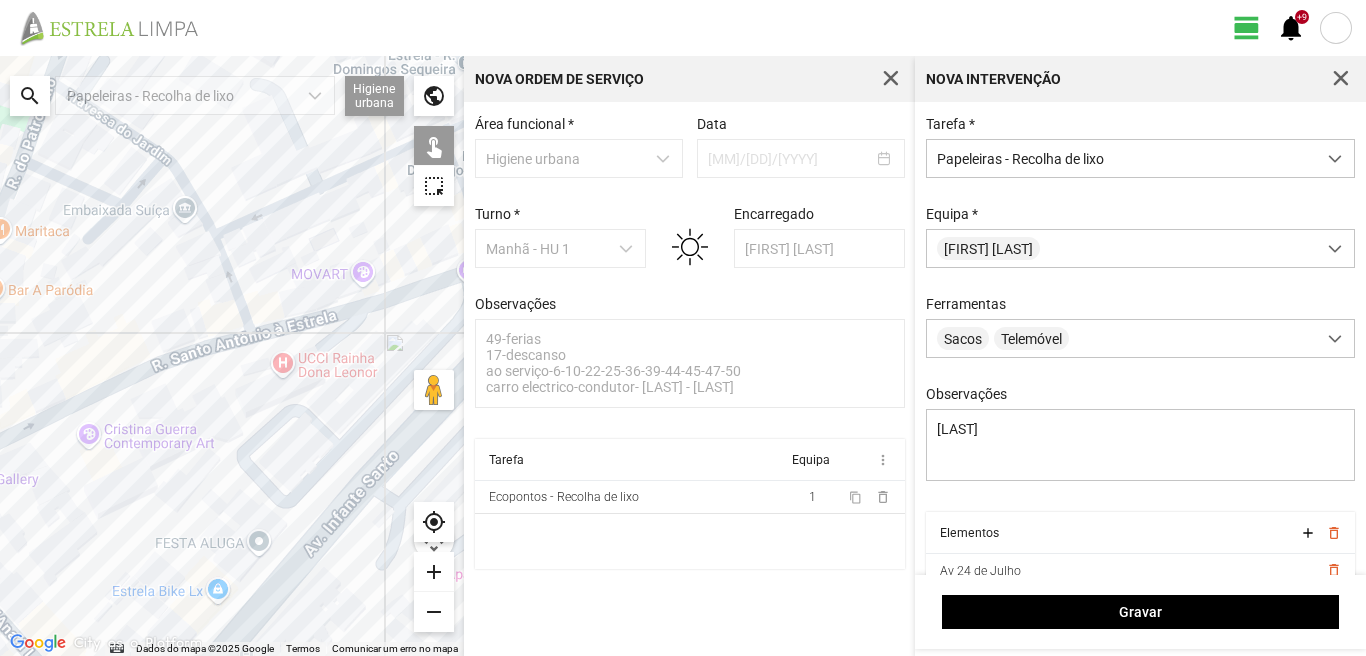 click 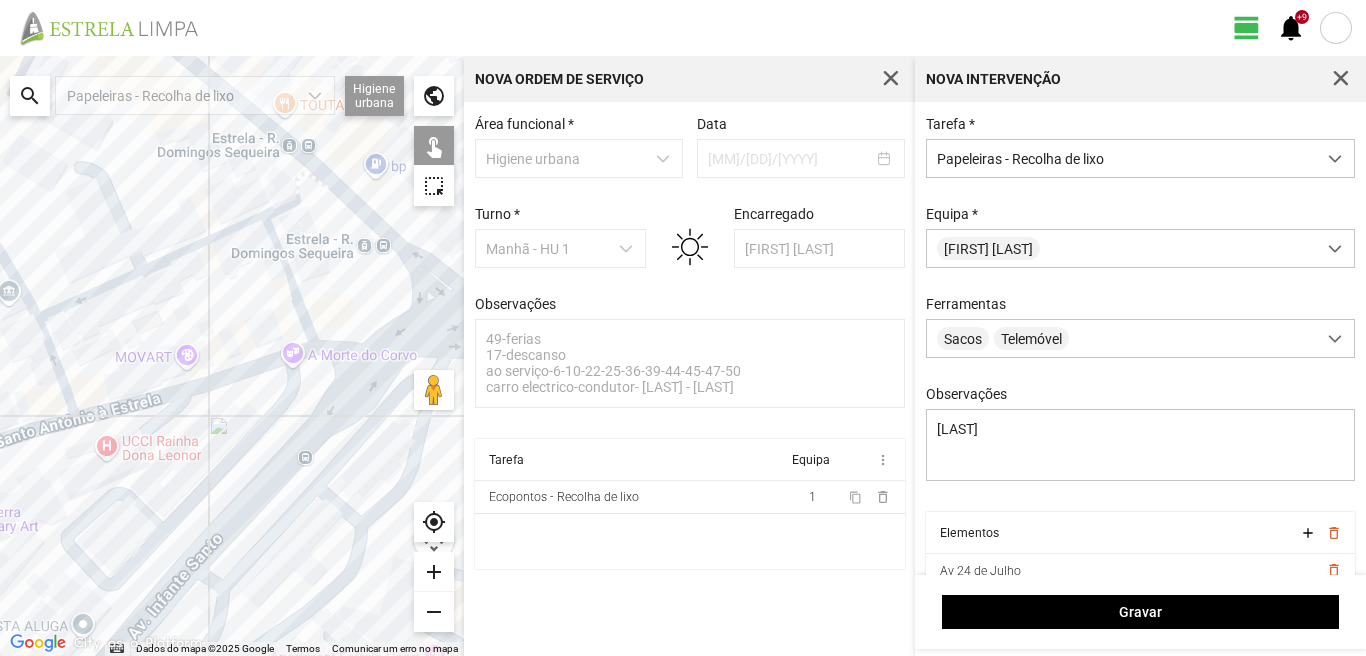 drag, startPoint x: 376, startPoint y: 311, endPoint x: 166, endPoint y: 411, distance: 232.59407 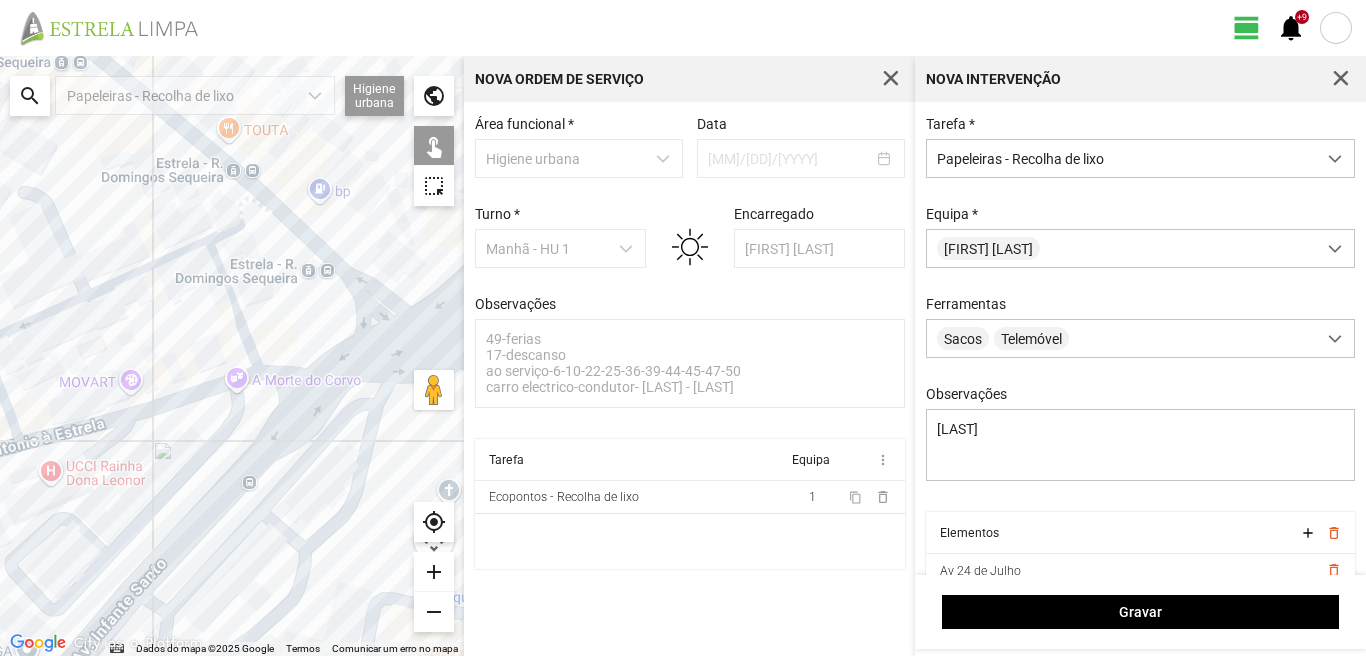 click 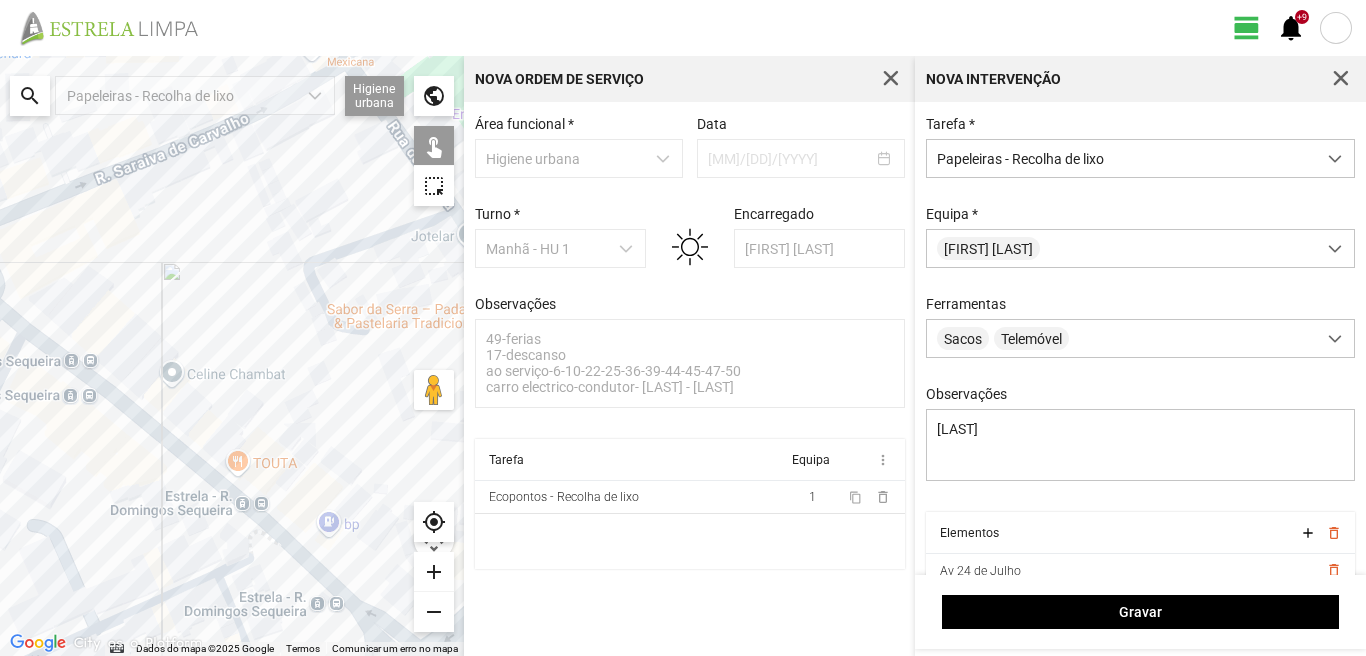 drag, startPoint x: 207, startPoint y: 236, endPoint x: 235, endPoint y: 552, distance: 317.23807 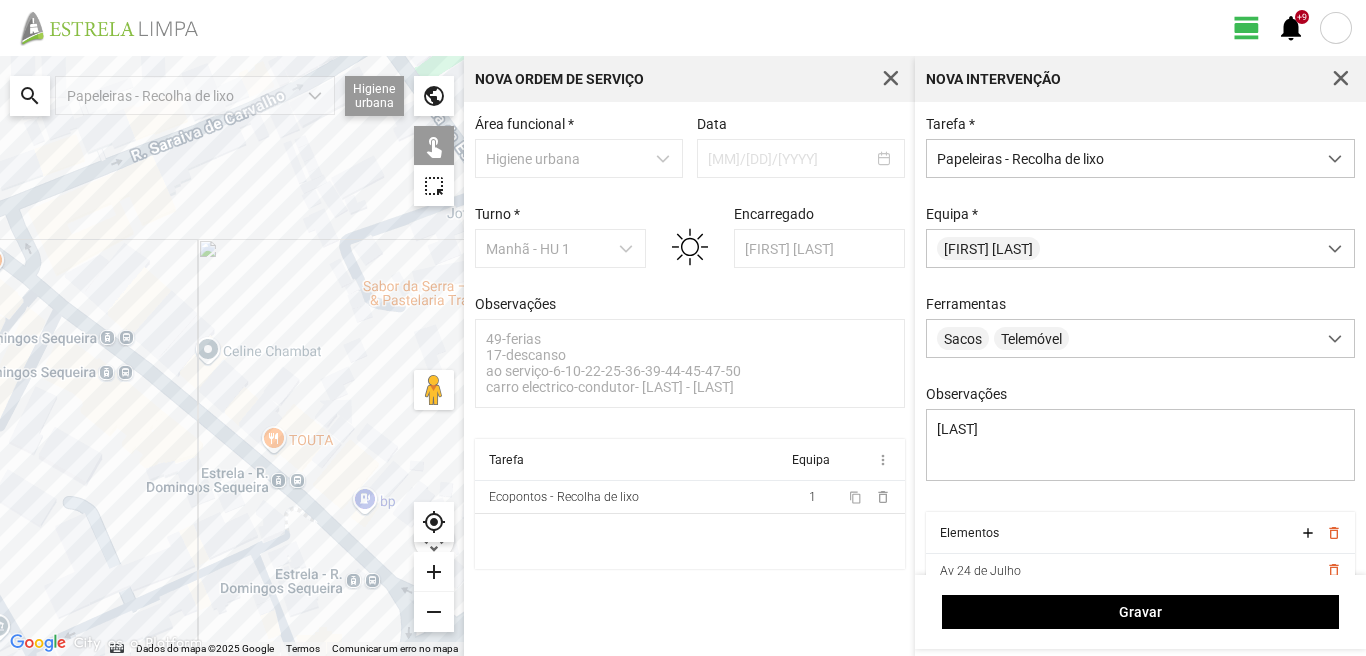 drag, startPoint x: 235, startPoint y: 552, endPoint x: 269, endPoint y: 553, distance: 34.0147 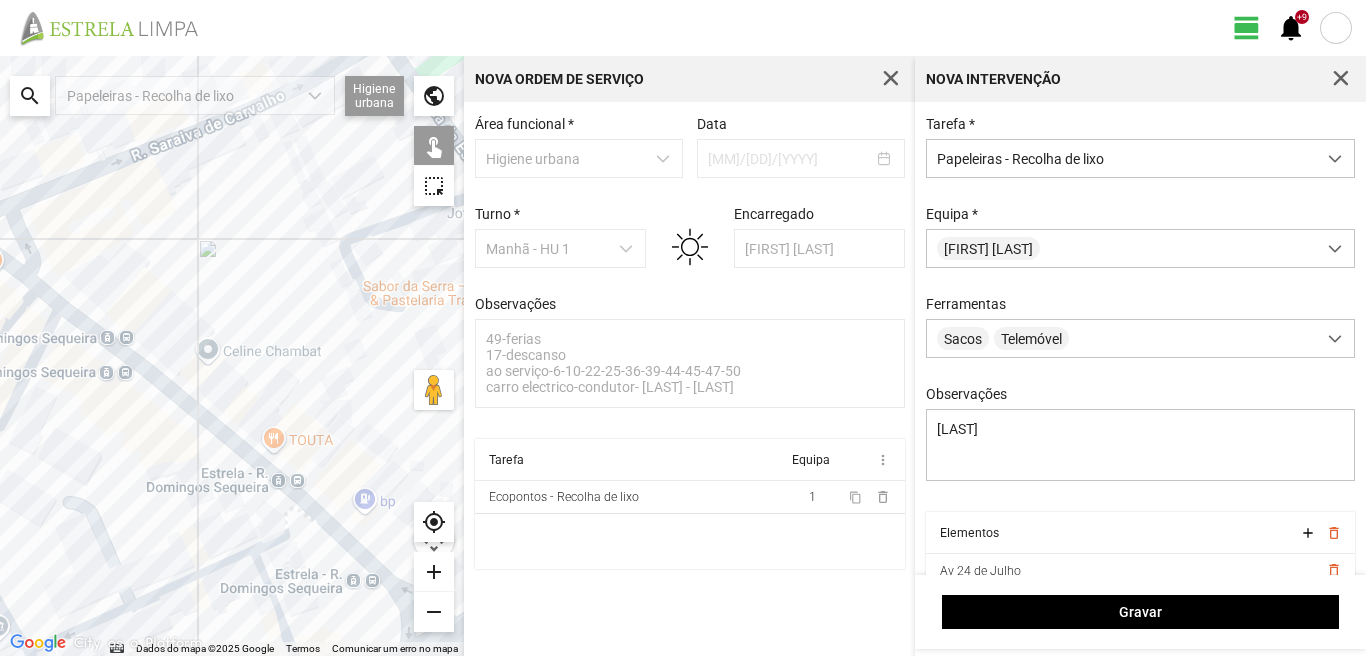 click 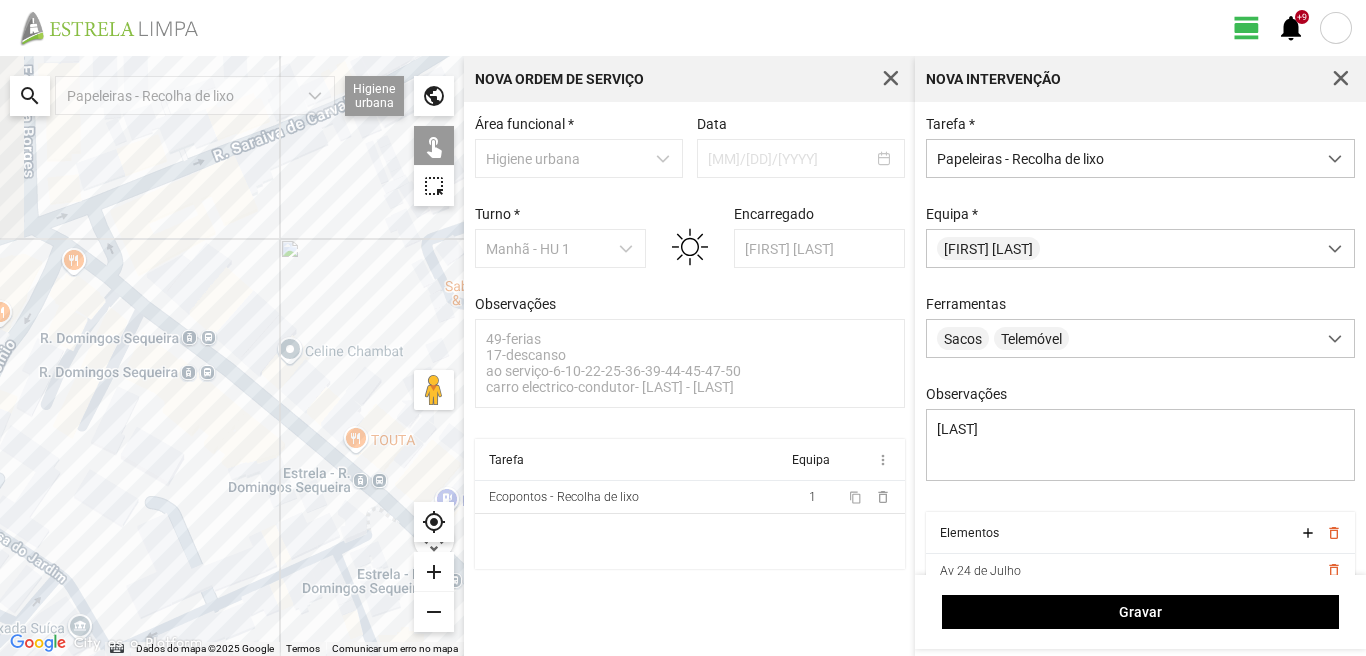 drag, startPoint x: 269, startPoint y: 553, endPoint x: 335, endPoint y: 554, distance: 66.007576 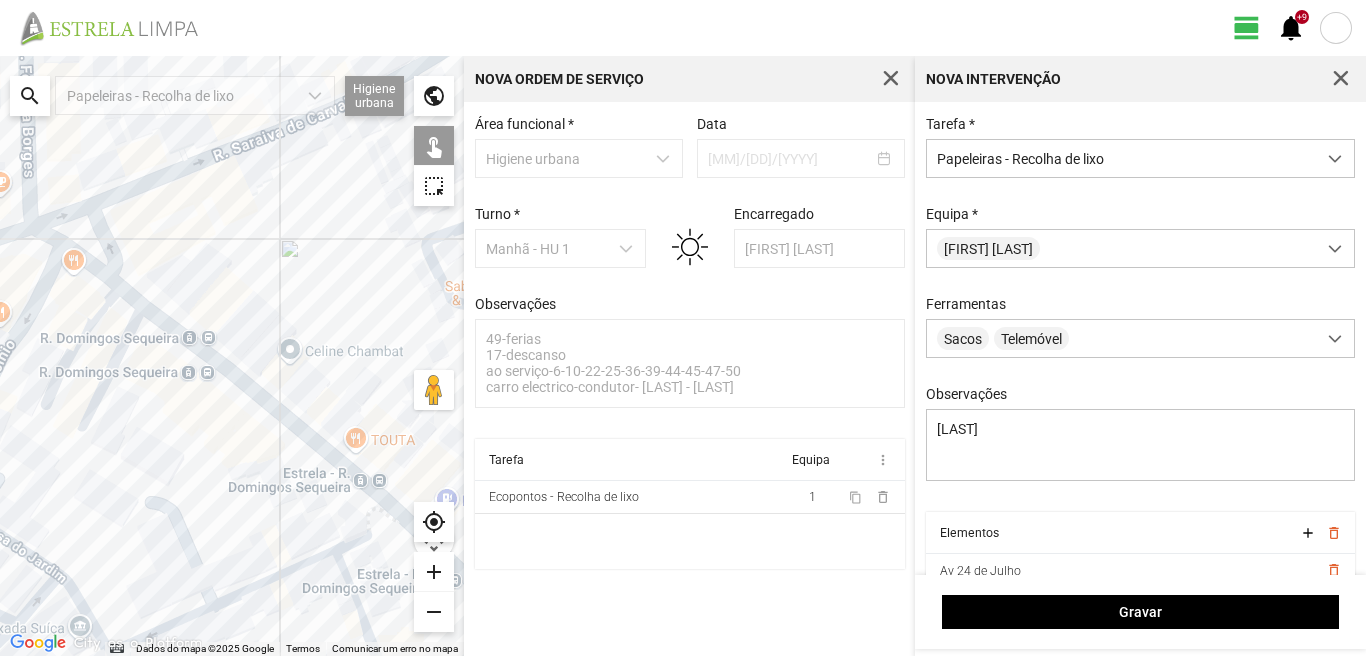click 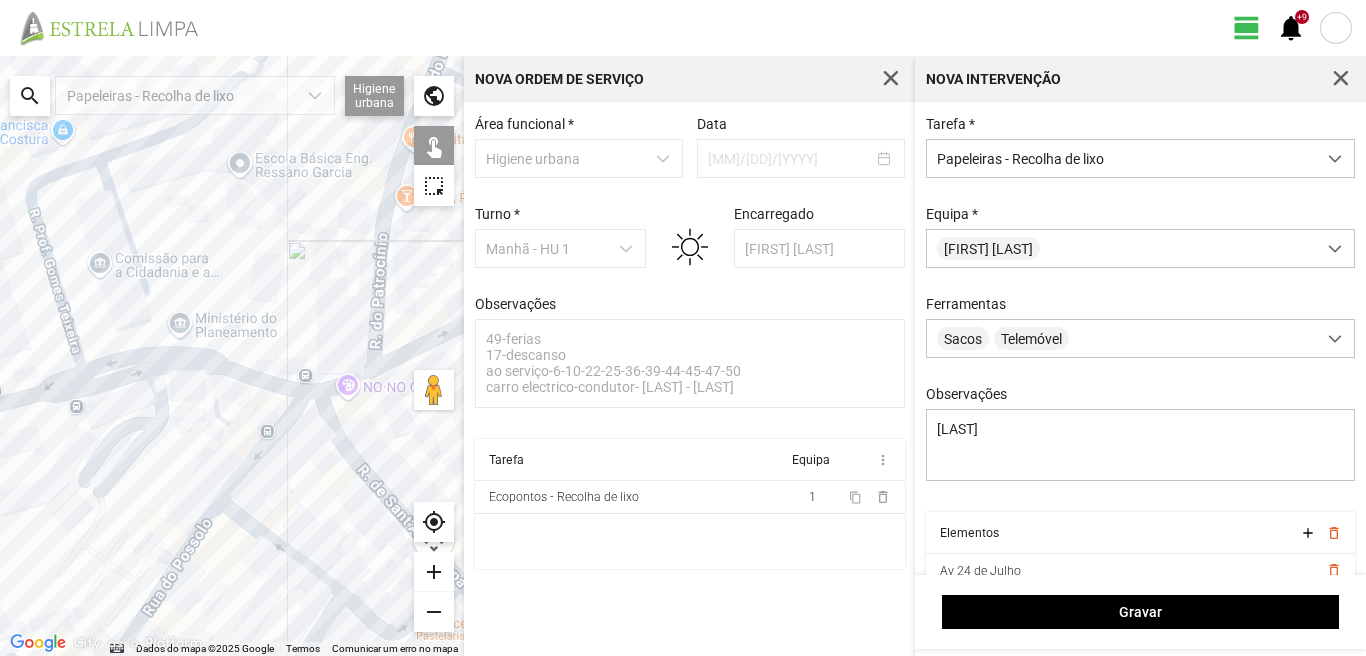 drag, startPoint x: 299, startPoint y: 467, endPoint x: 145, endPoint y: 381, distance: 176.38594 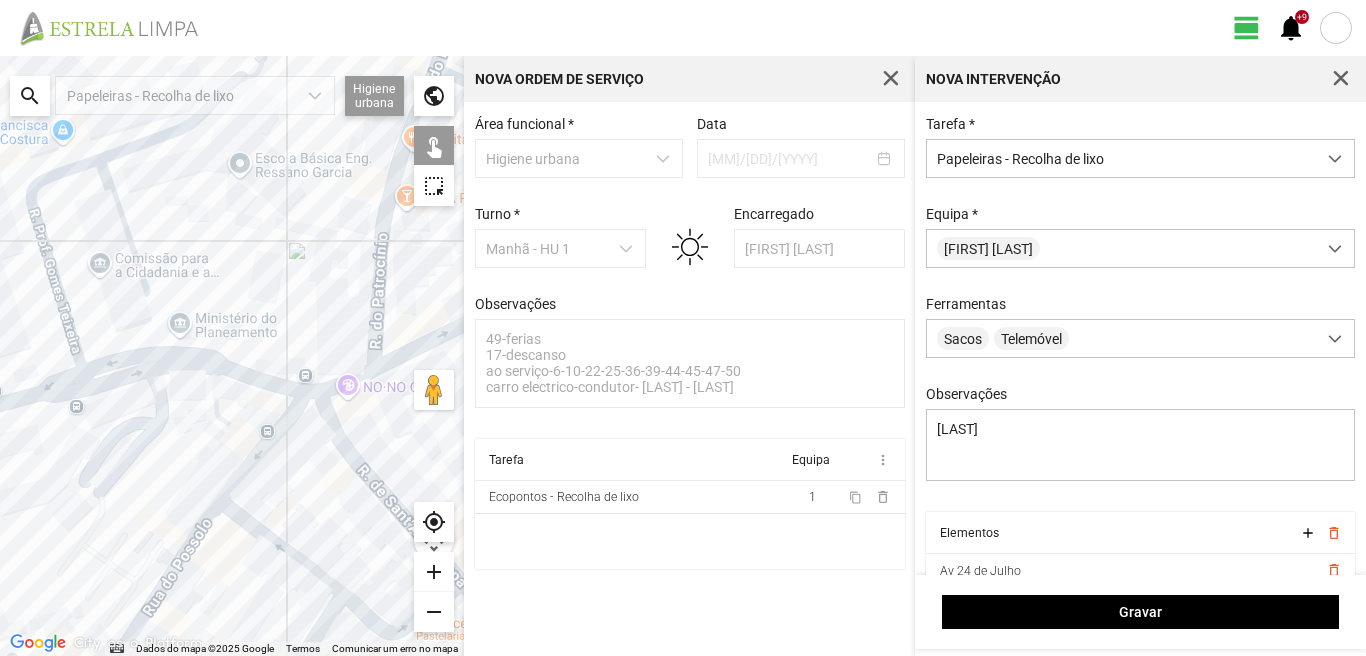 click 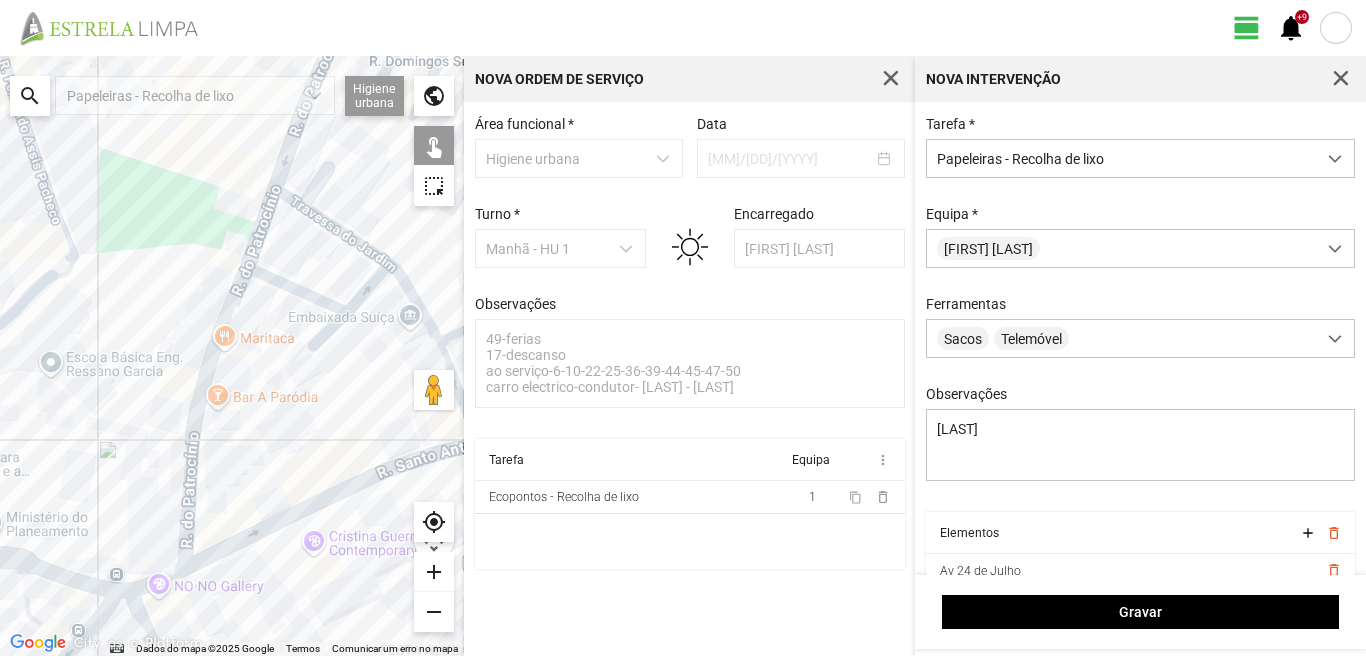drag, startPoint x: 315, startPoint y: 288, endPoint x: 189, endPoint y: 665, distance: 397.4984 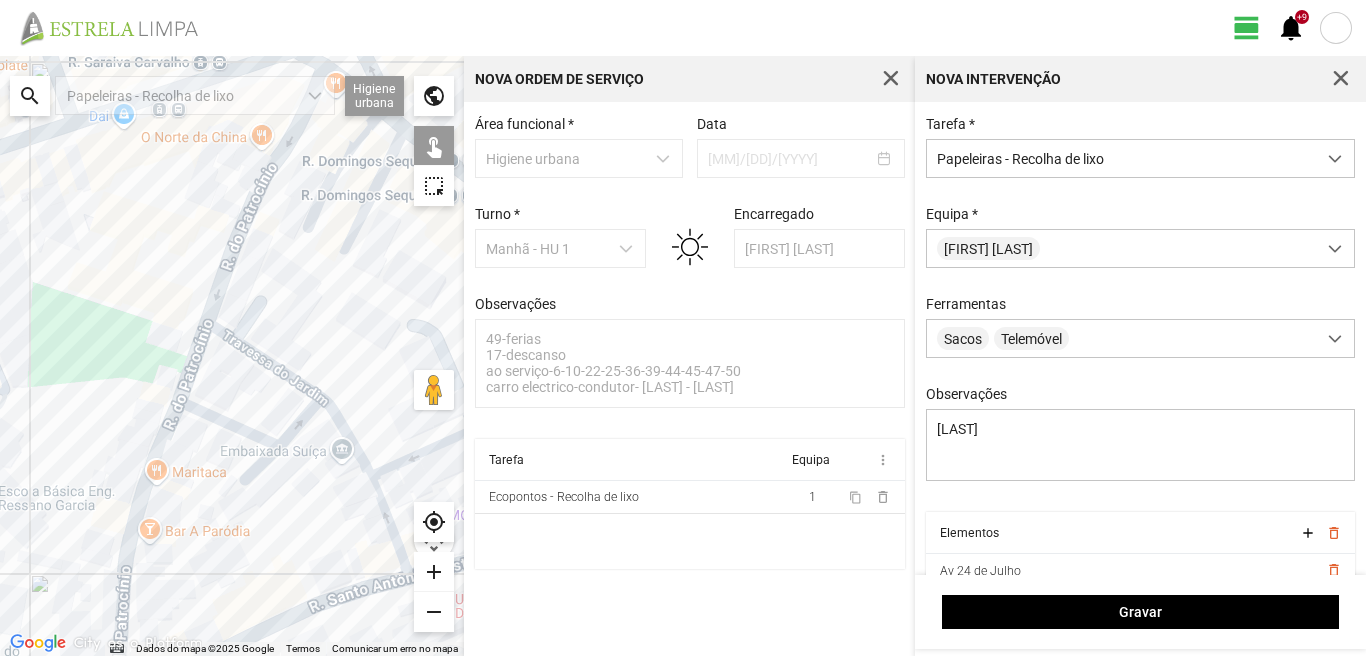 drag, startPoint x: 230, startPoint y: 511, endPoint x: 271, endPoint y: 368, distance: 148.76155 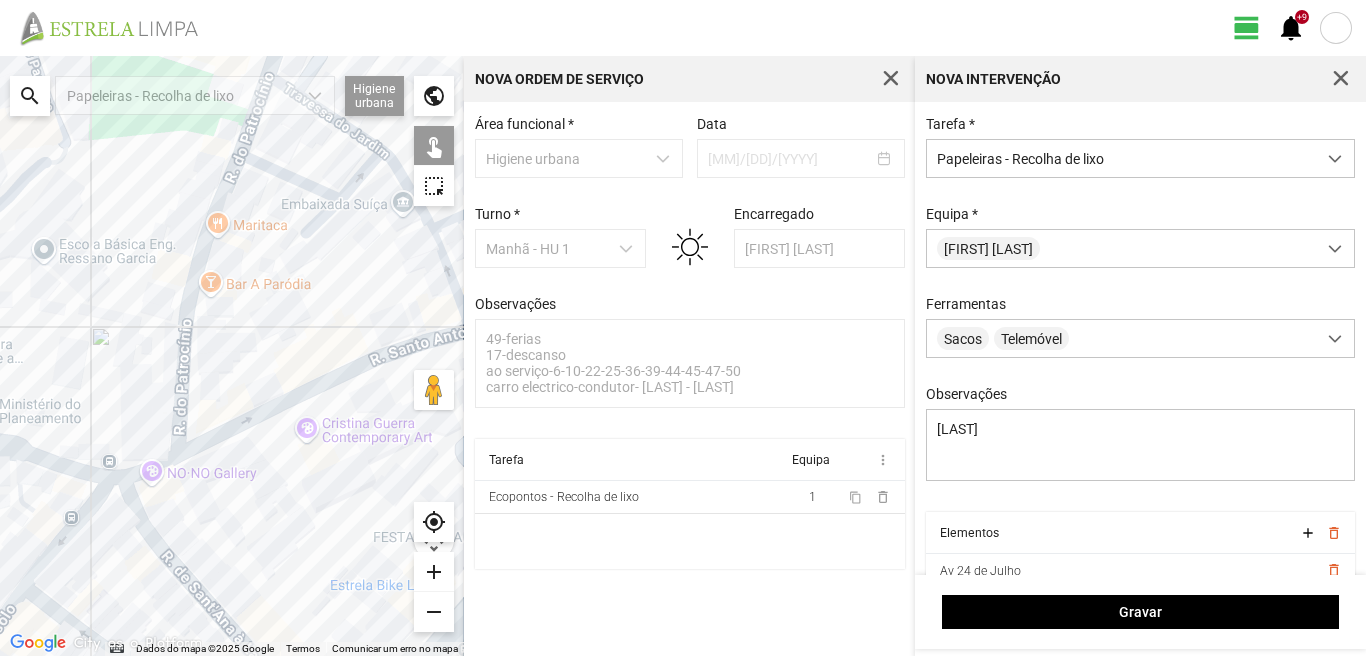 drag, startPoint x: 180, startPoint y: 553, endPoint x: 221, endPoint y: 438, distance: 122.09013 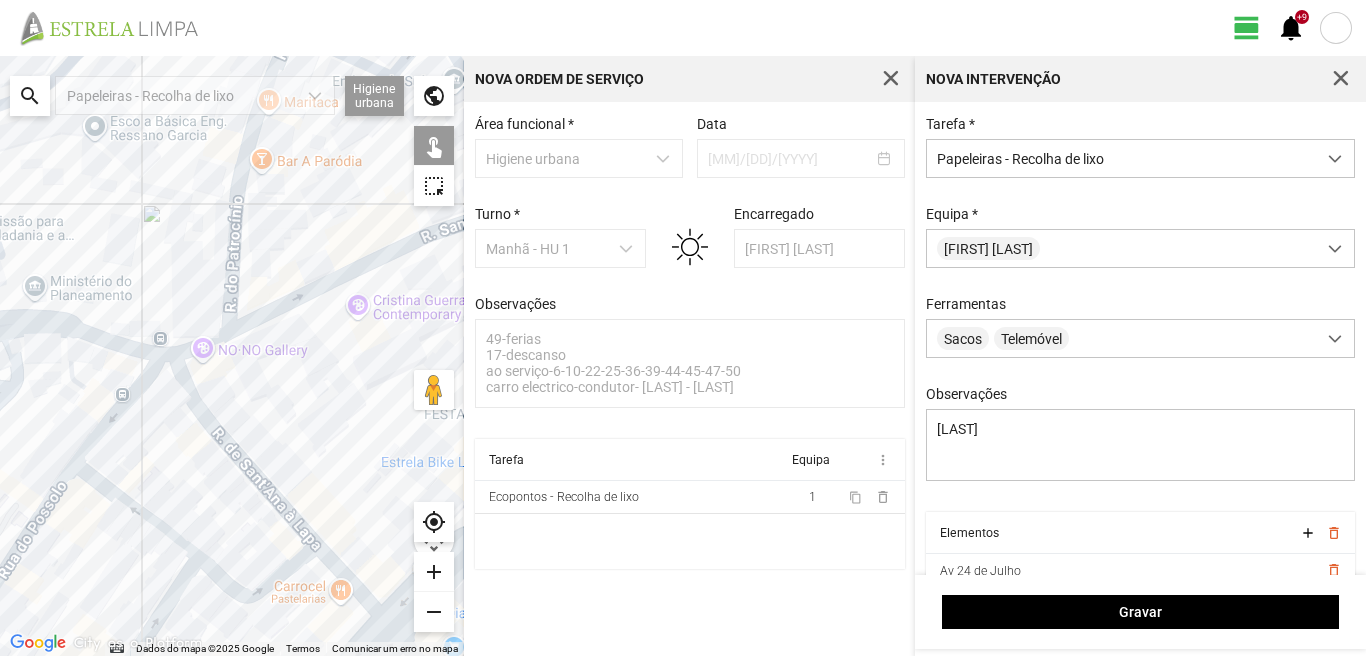click 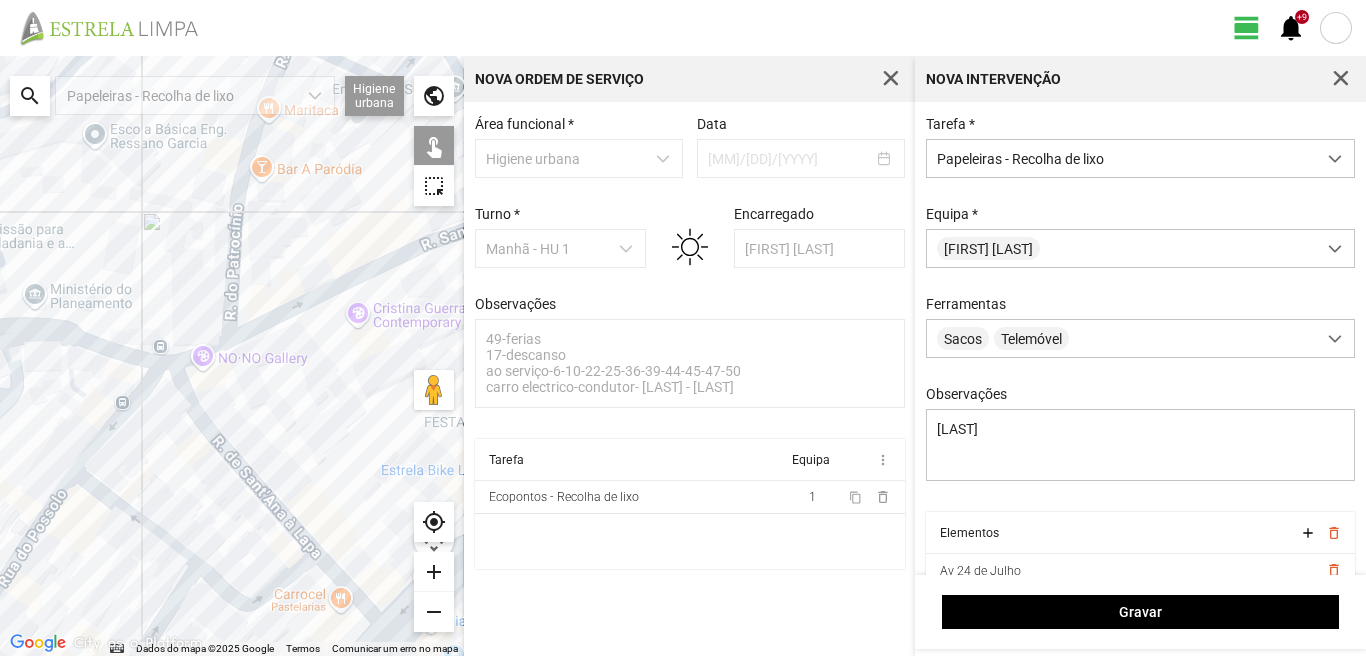 click 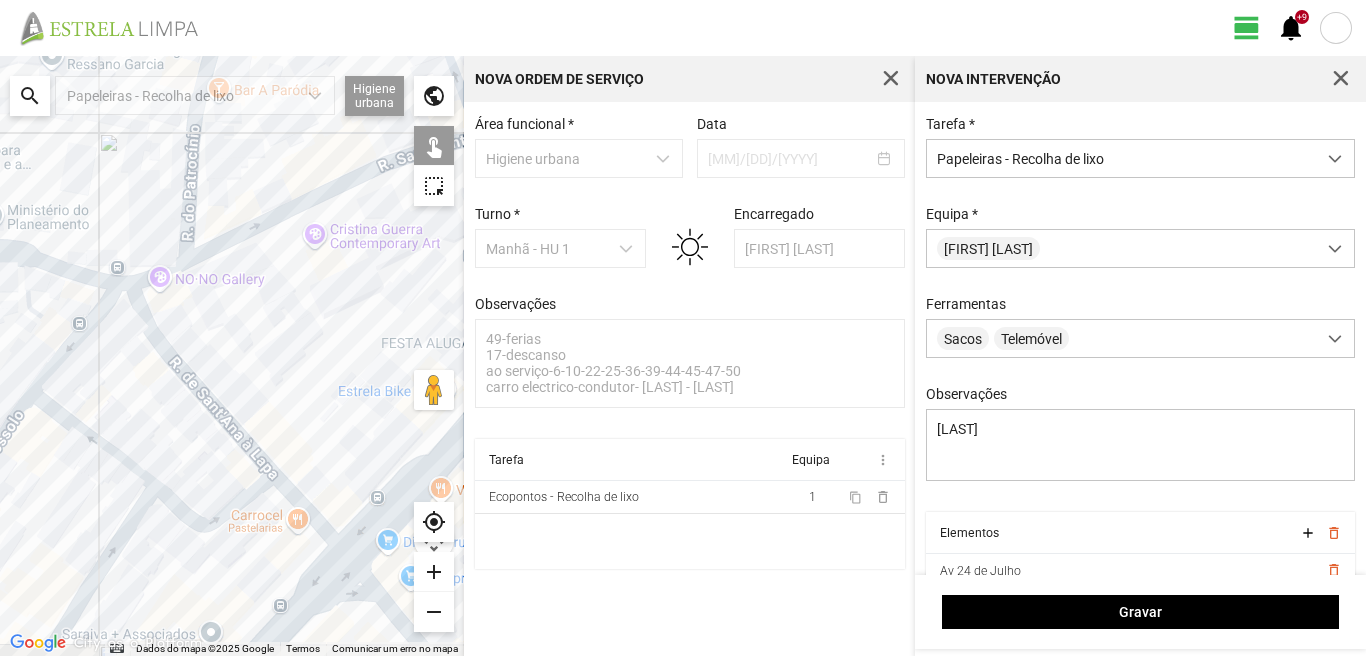 drag, startPoint x: 287, startPoint y: 607, endPoint x: 217, endPoint y: 481, distance: 144.13882 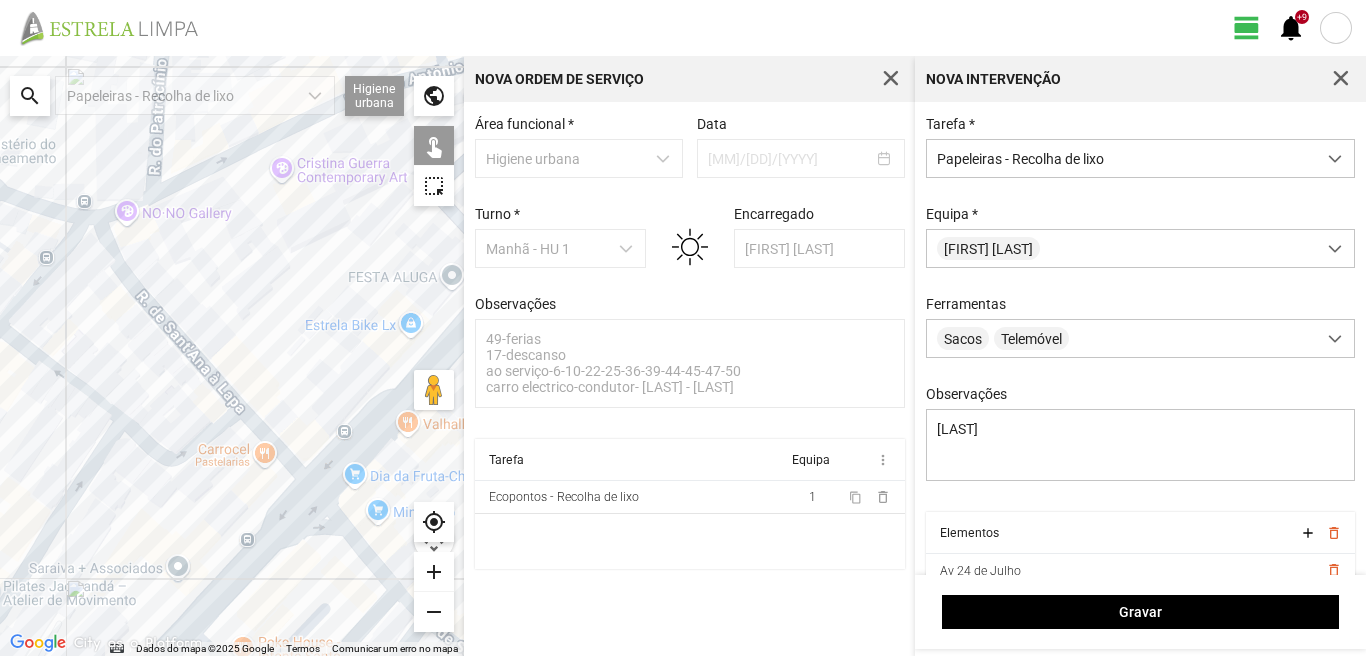 drag, startPoint x: 271, startPoint y: 461, endPoint x: 320, endPoint y: 495, distance: 59.64059 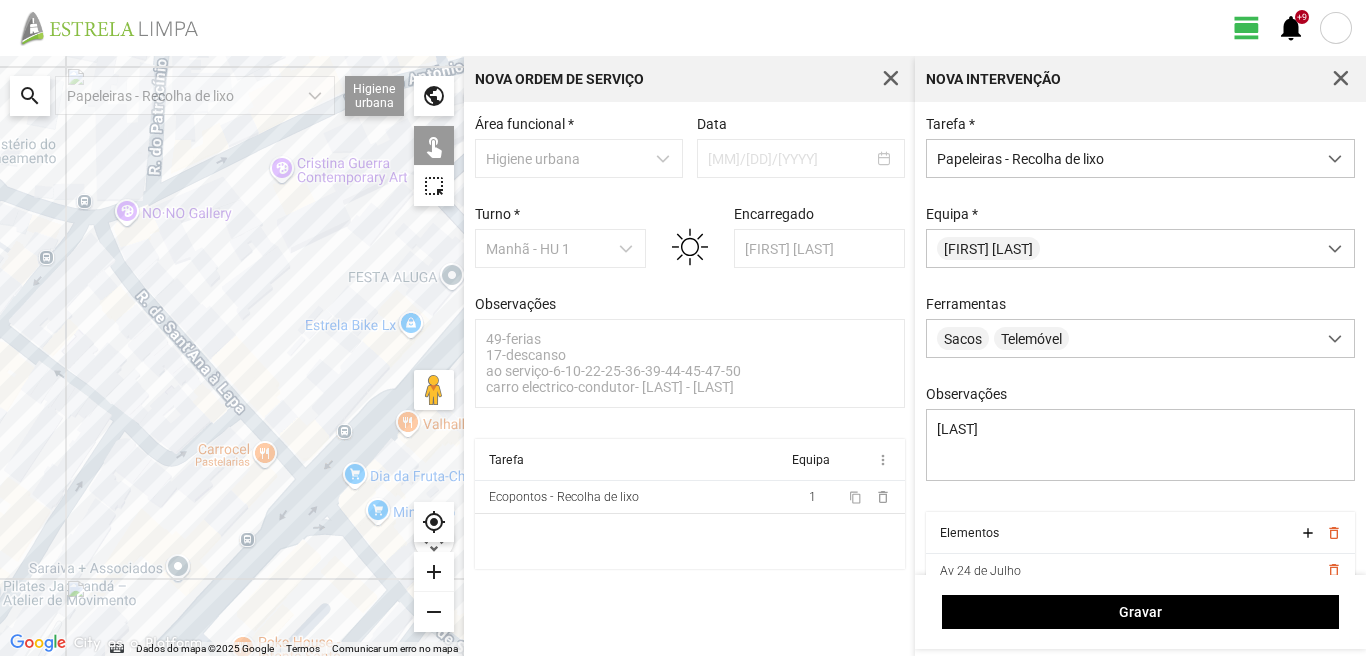 click 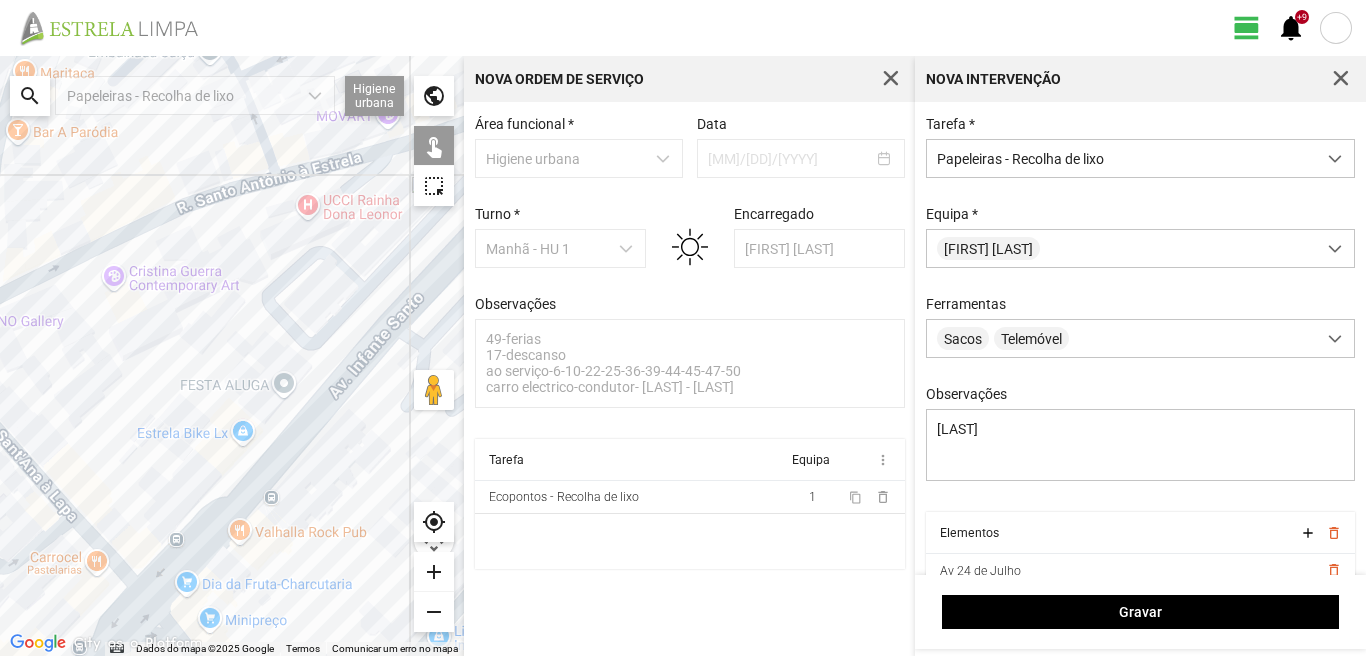 drag, startPoint x: 317, startPoint y: 369, endPoint x: 145, endPoint y: 479, distance: 204.1666 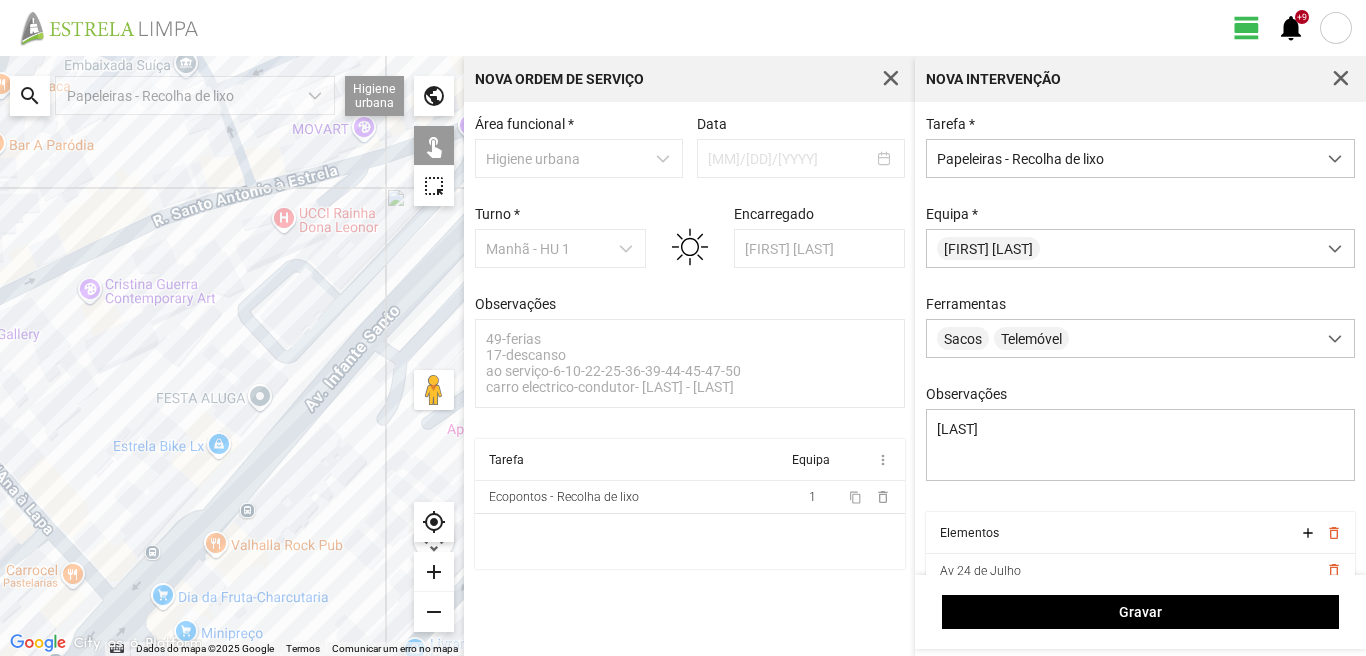 click 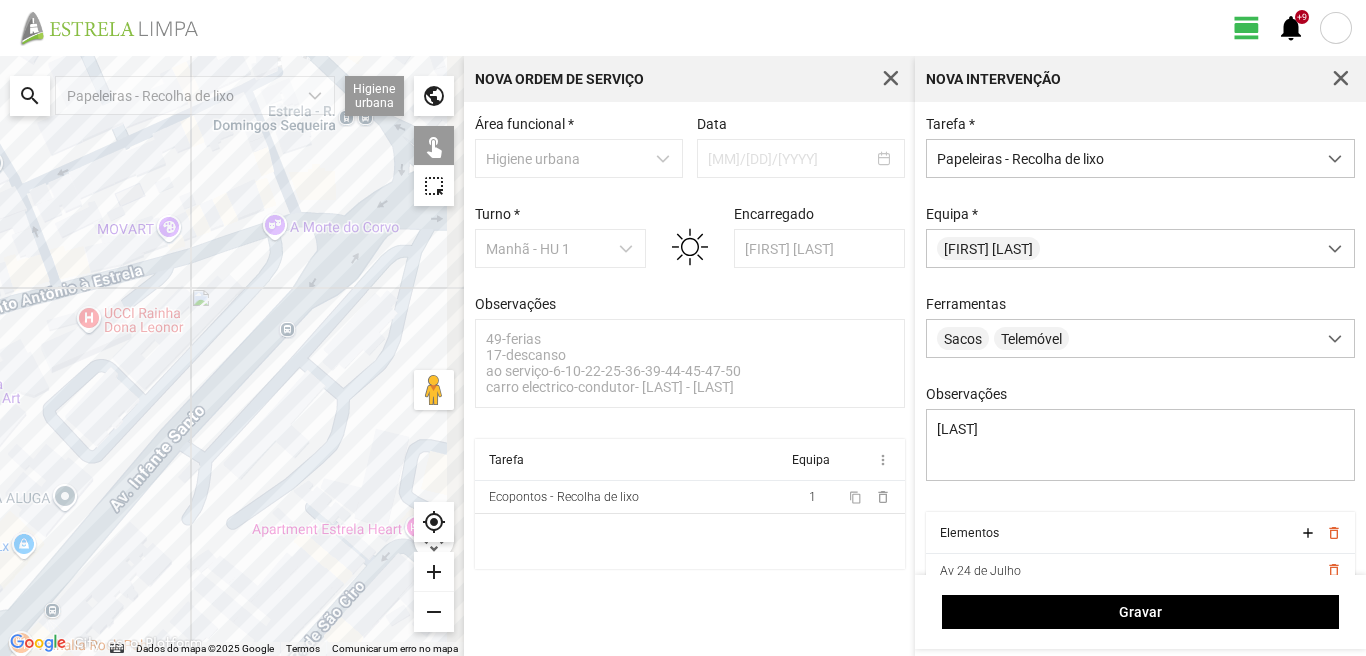 drag, startPoint x: 300, startPoint y: 440, endPoint x: 42, endPoint y: 573, distance: 290.26367 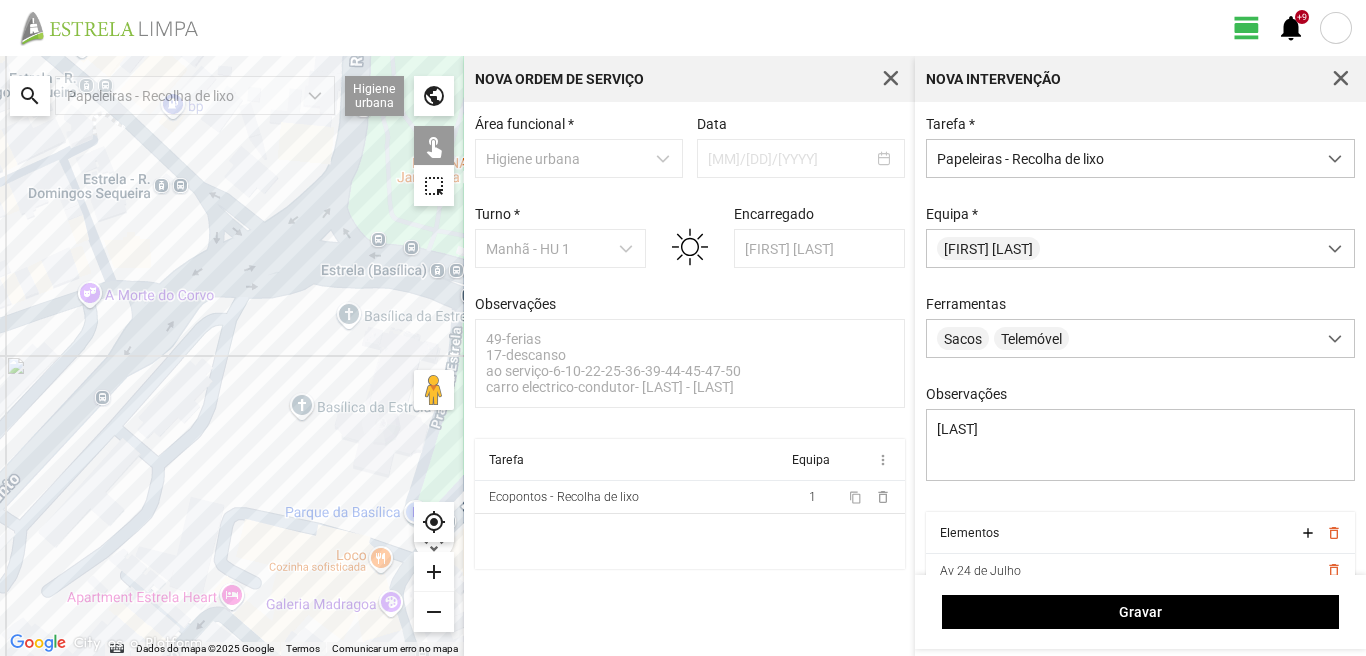 drag, startPoint x: 194, startPoint y: 563, endPoint x: 0, endPoint y: 505, distance: 202.48457 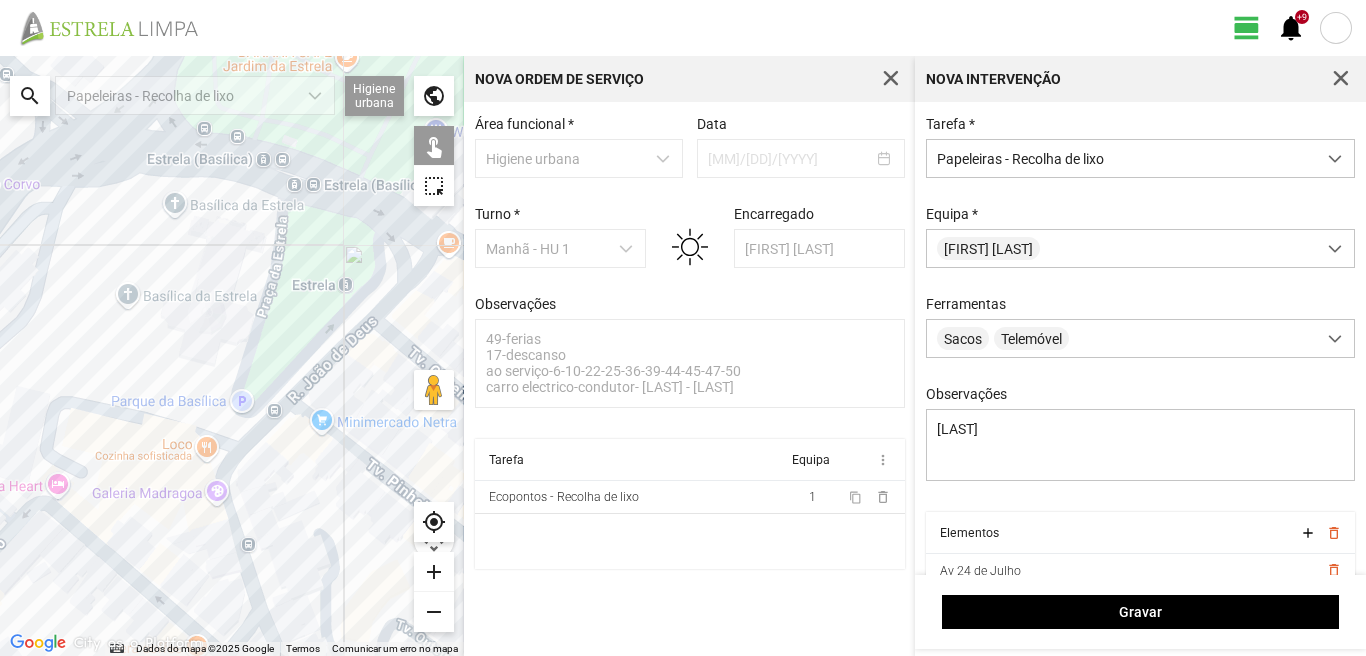 drag, startPoint x: 211, startPoint y: 601, endPoint x: 222, endPoint y: 417, distance: 184.3285 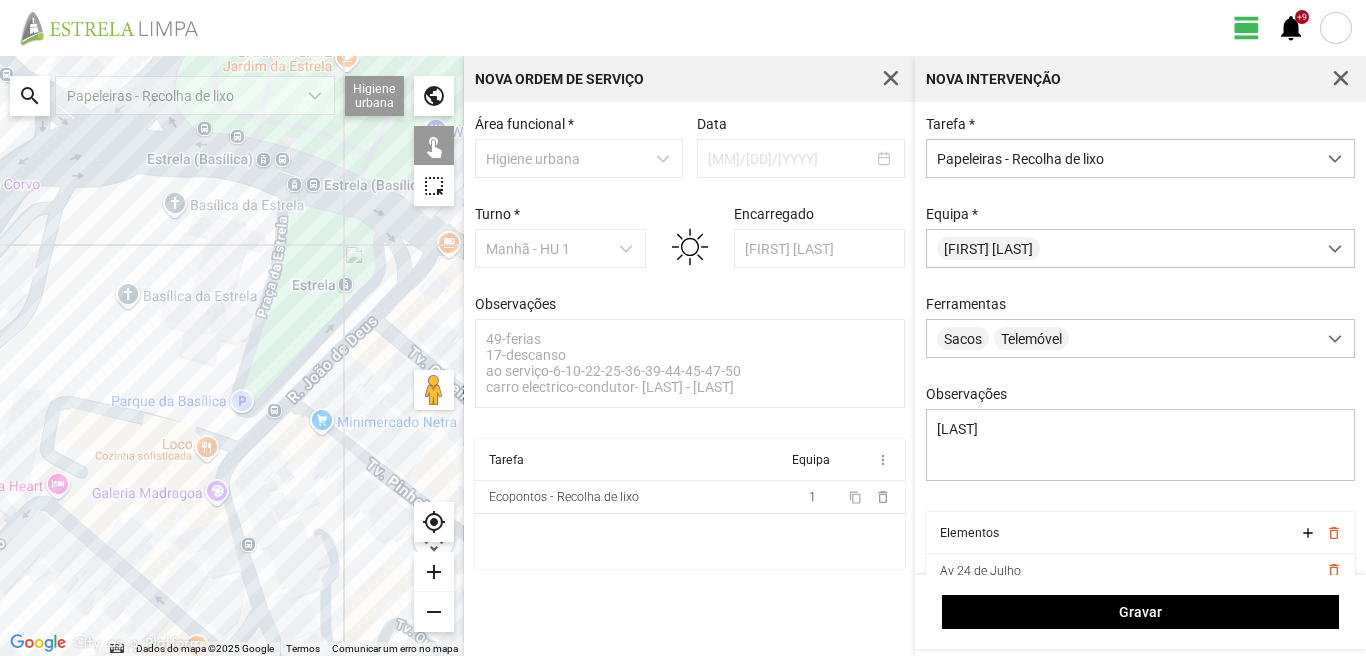 click 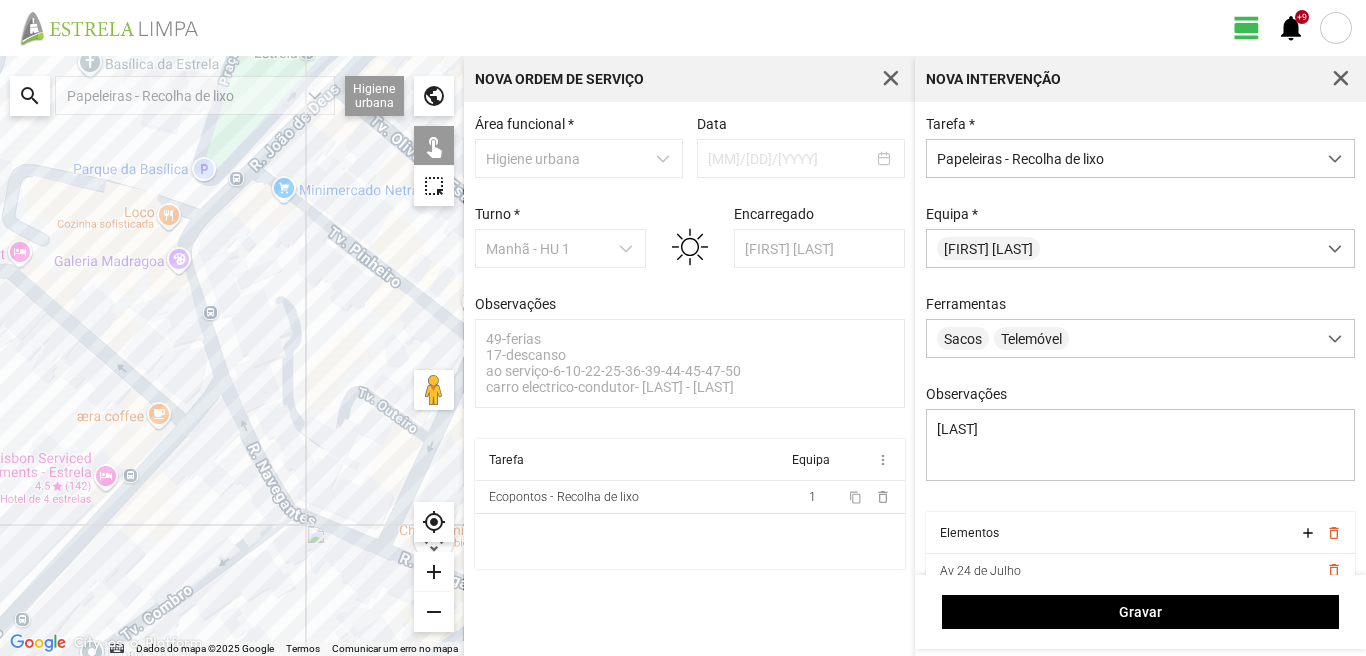 drag, startPoint x: 317, startPoint y: 569, endPoint x: 249, endPoint y: 487, distance: 106.52699 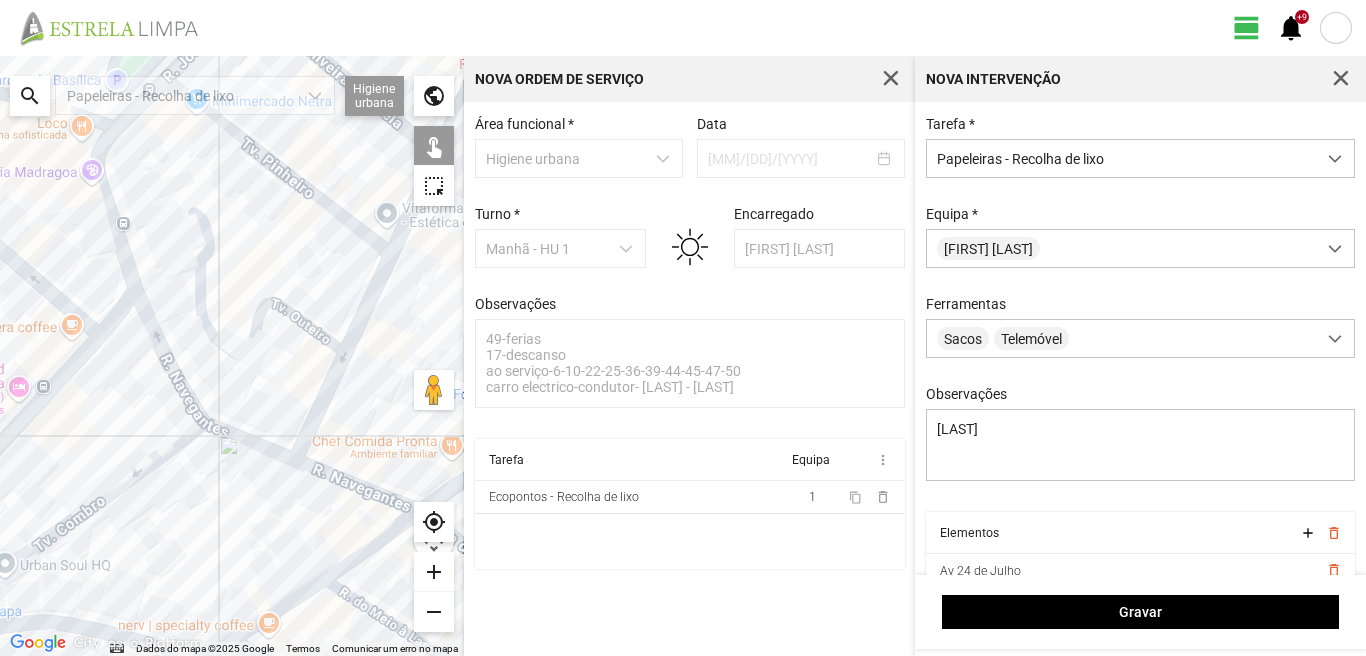click 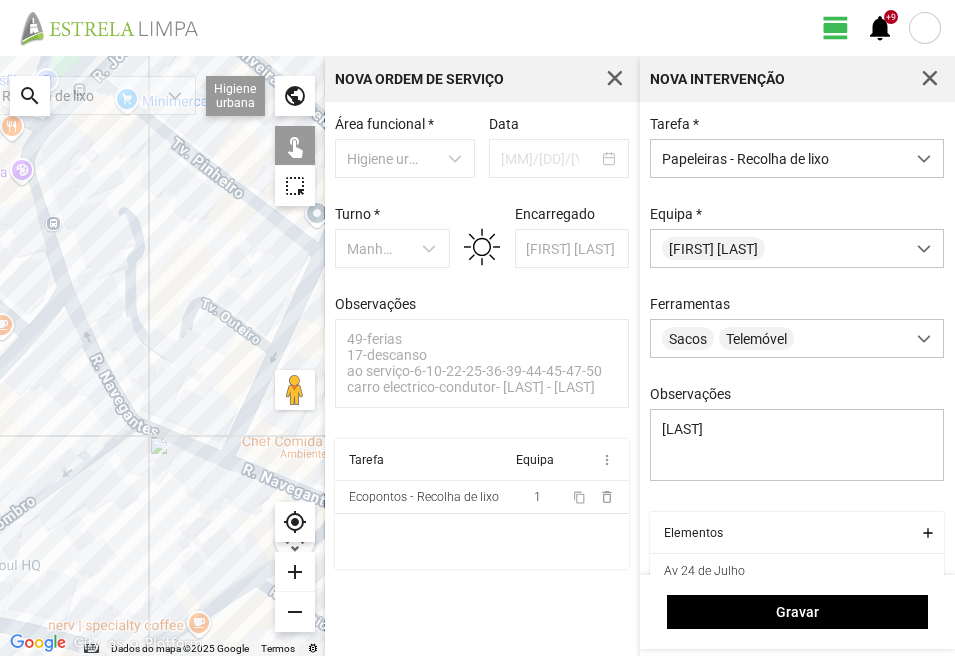 click 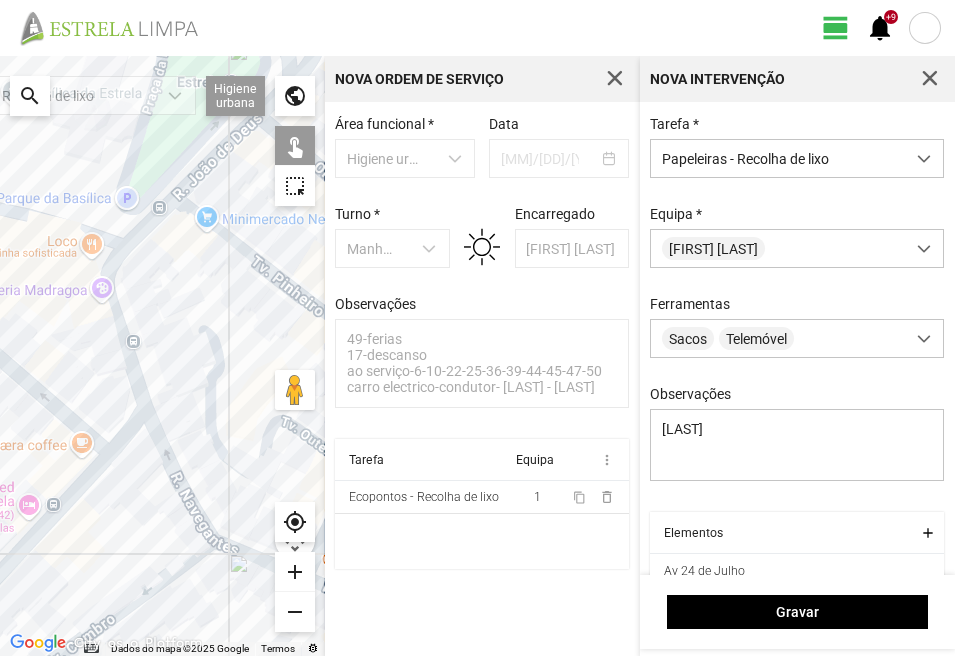 drag, startPoint x: 102, startPoint y: 405, endPoint x: 188, endPoint y: 529, distance: 150.90395 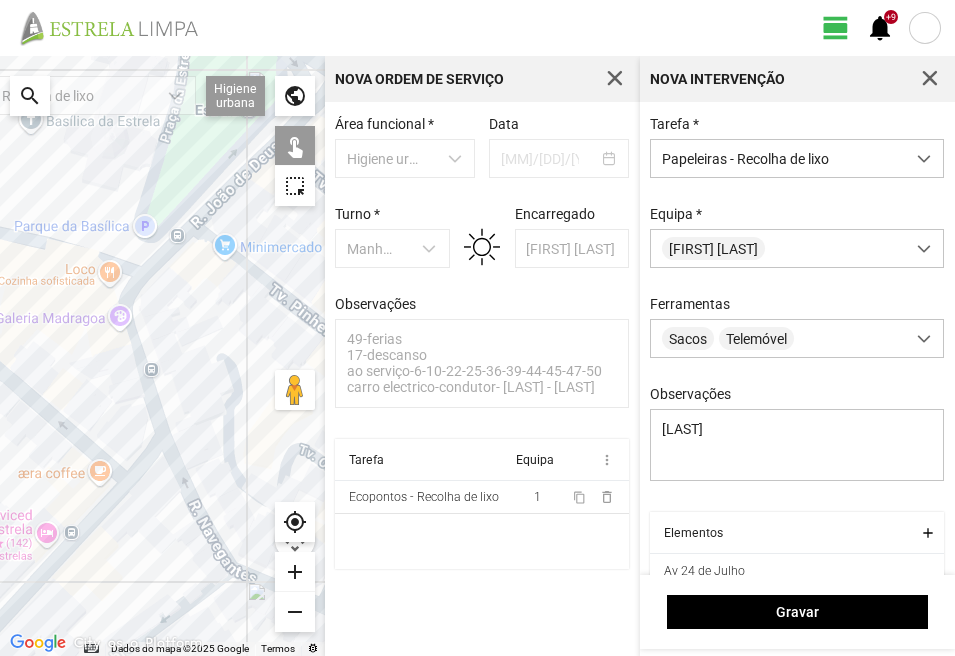 click 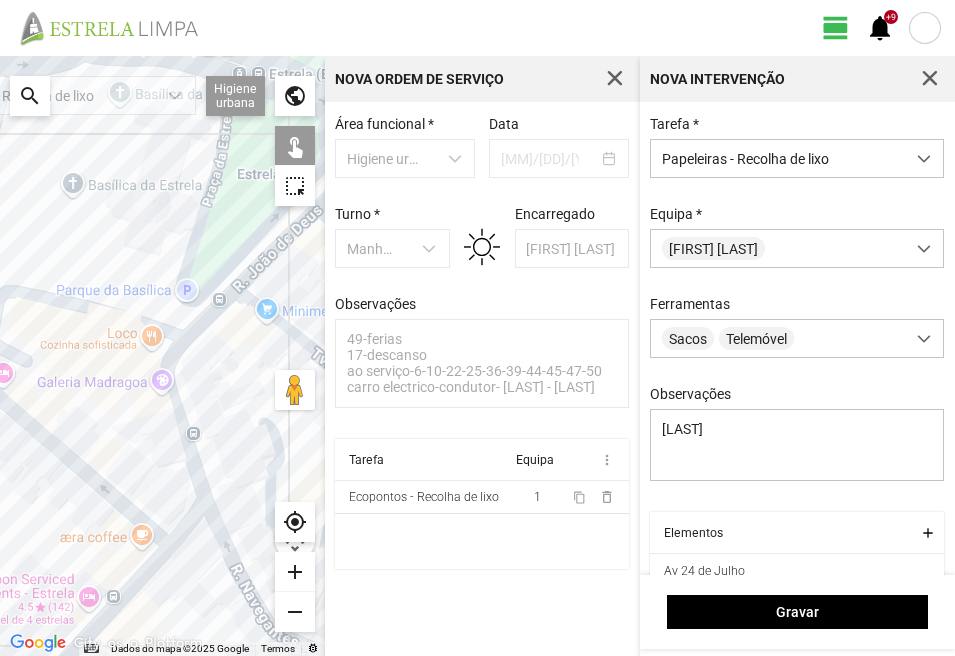 drag, startPoint x: 136, startPoint y: 381, endPoint x: 179, endPoint y: 442, distance: 74.63243 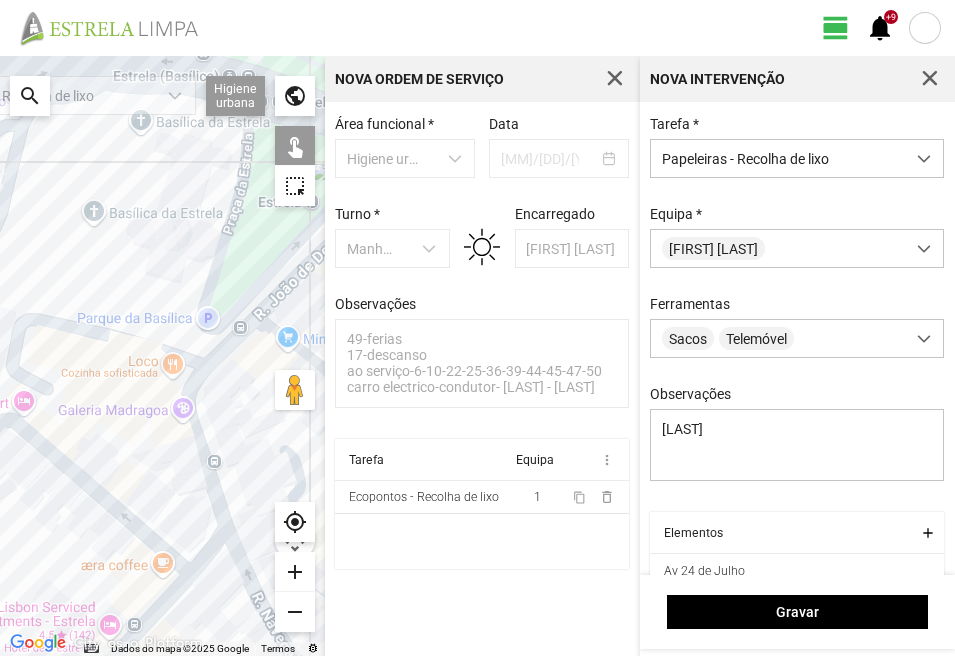 click 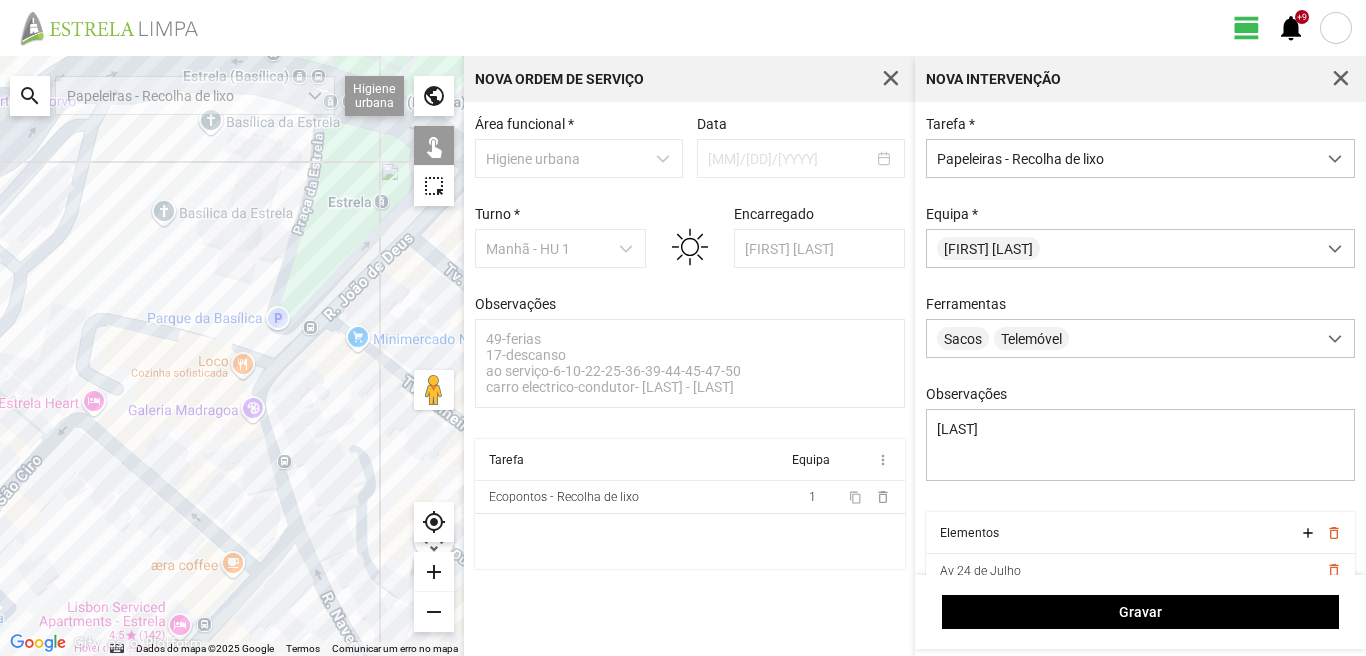click 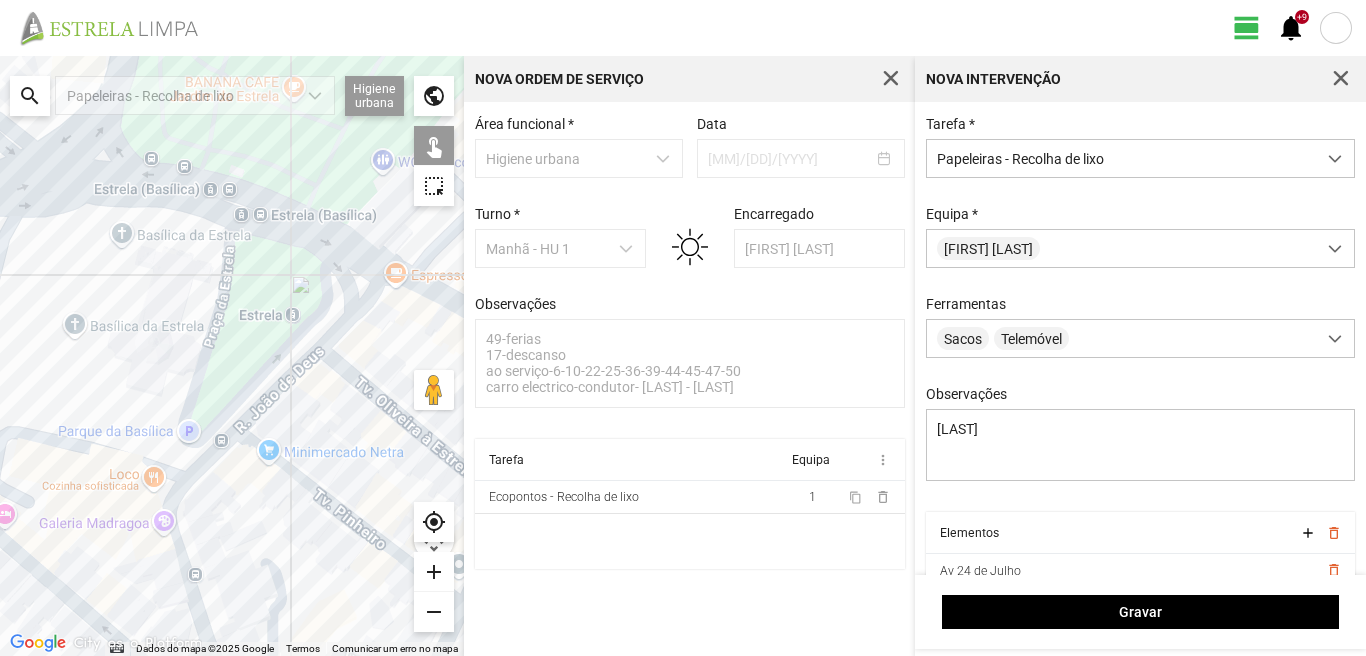 drag, startPoint x: 315, startPoint y: 400, endPoint x: 256, endPoint y: 456, distance: 81.34495 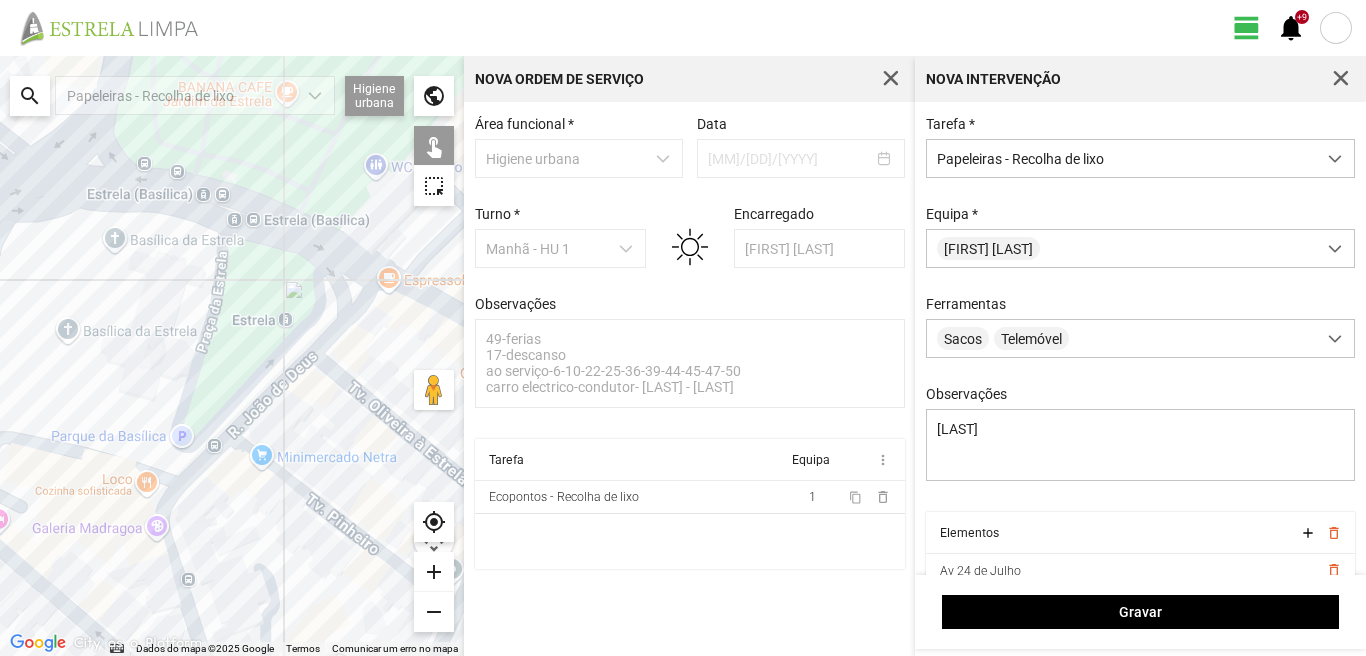click 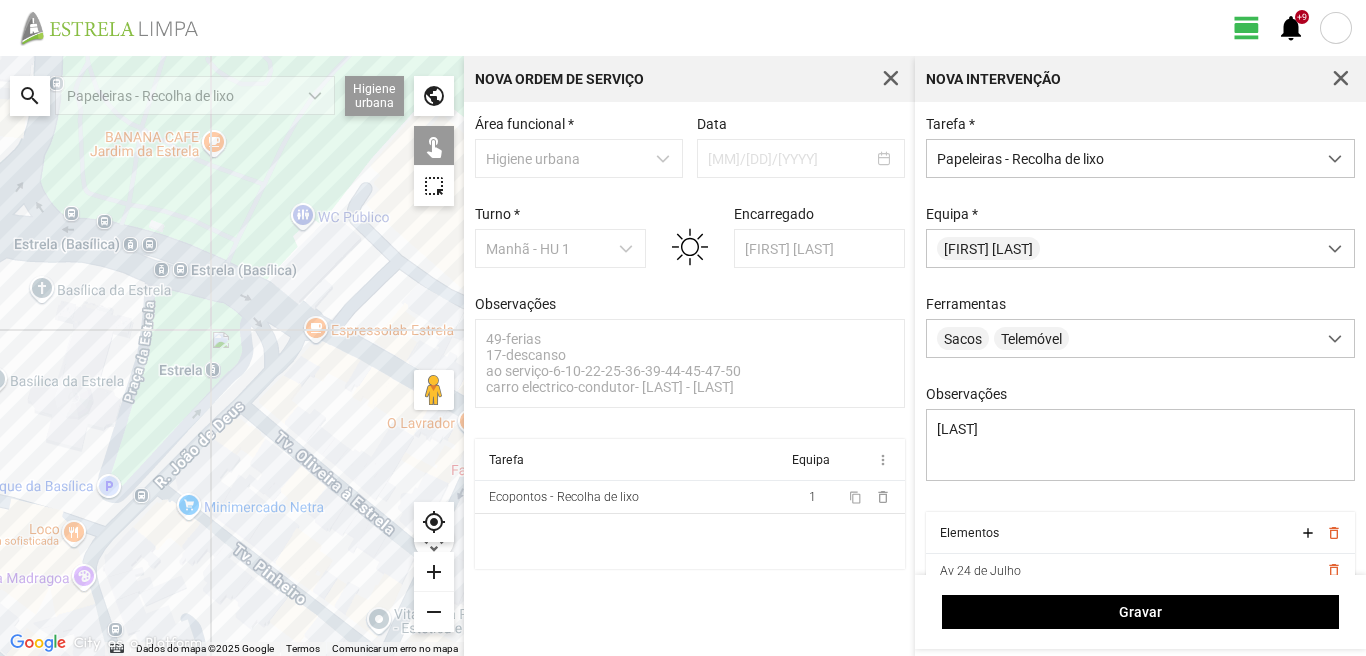 drag, startPoint x: 325, startPoint y: 361, endPoint x: 246, endPoint y: 422, distance: 99.80982 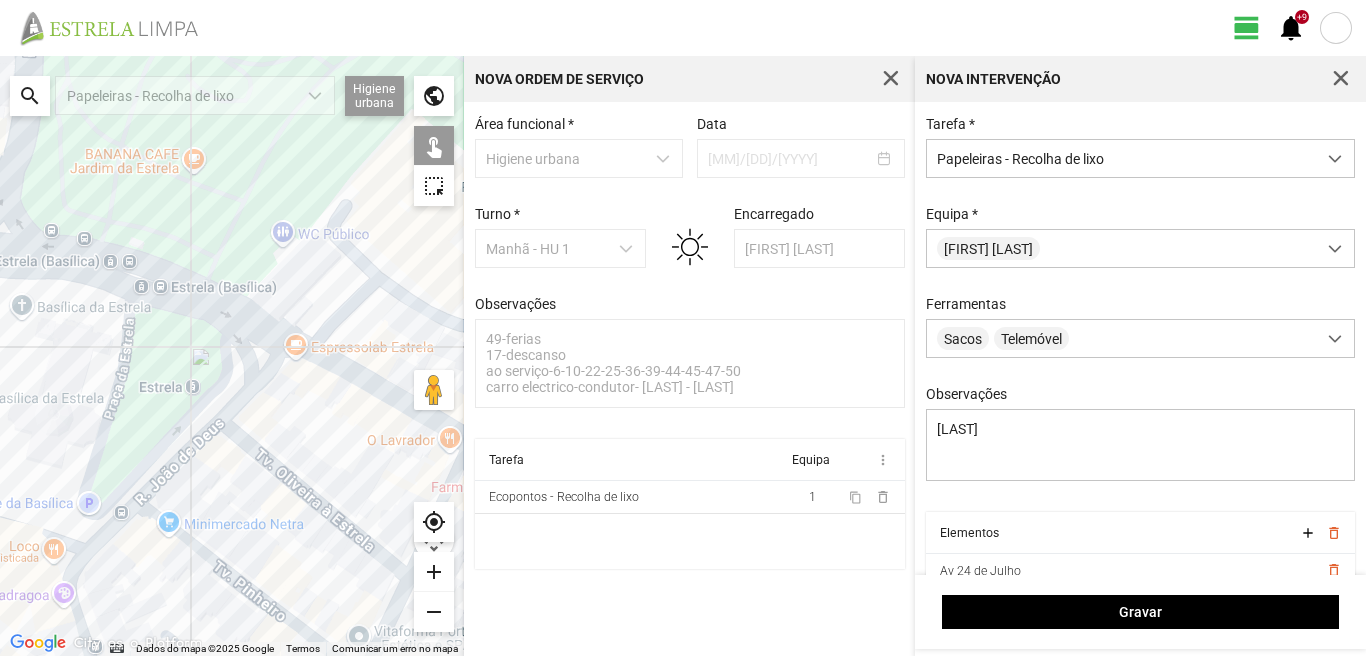click 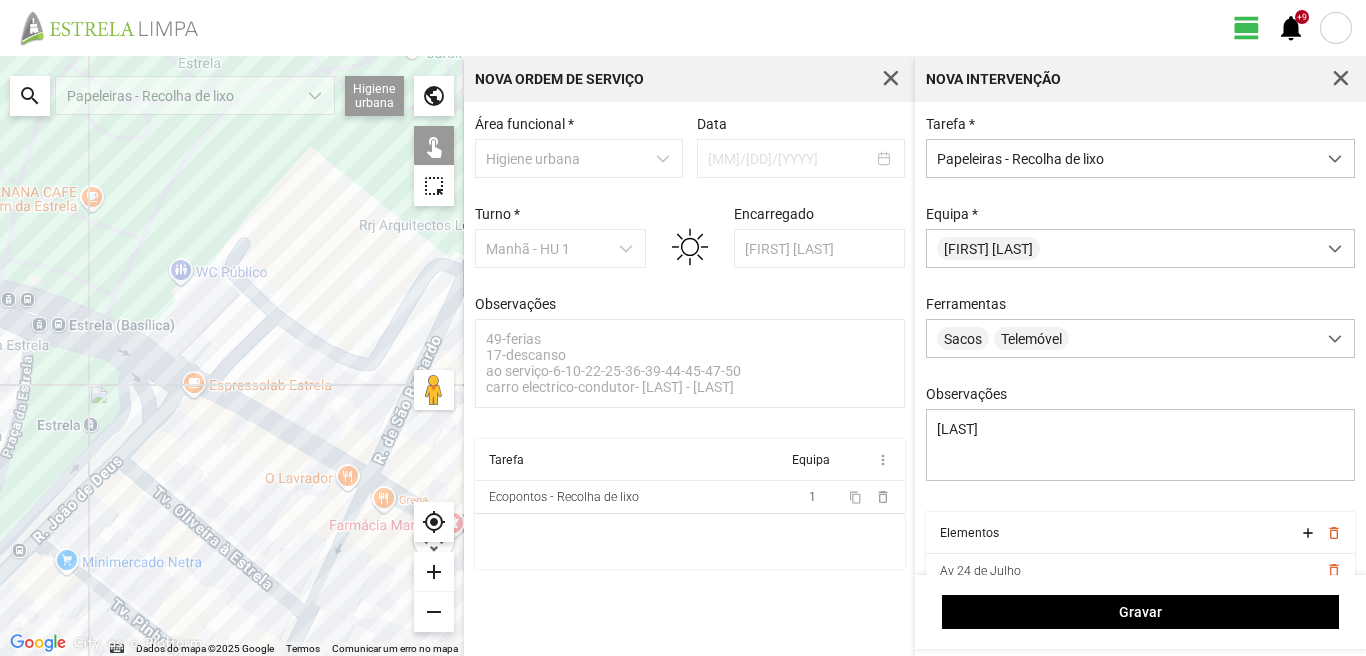 drag, startPoint x: 348, startPoint y: 515, endPoint x: 201, endPoint y: 571, distance: 157.30544 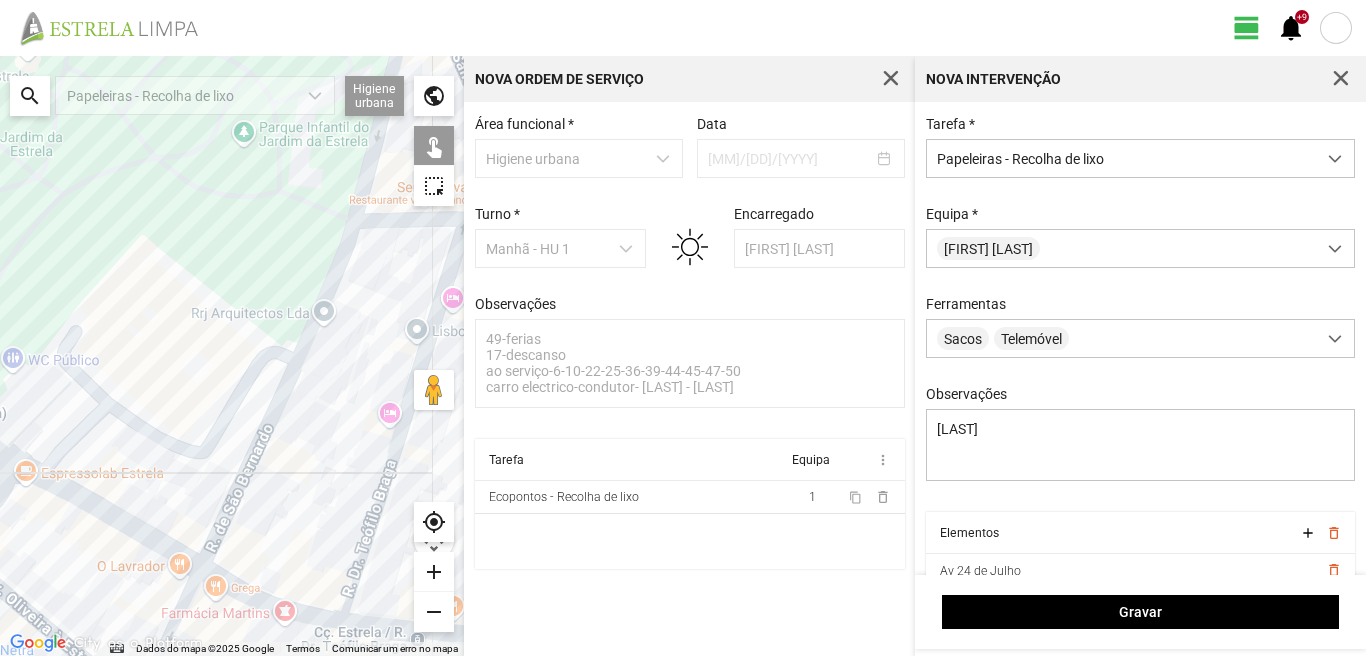 click 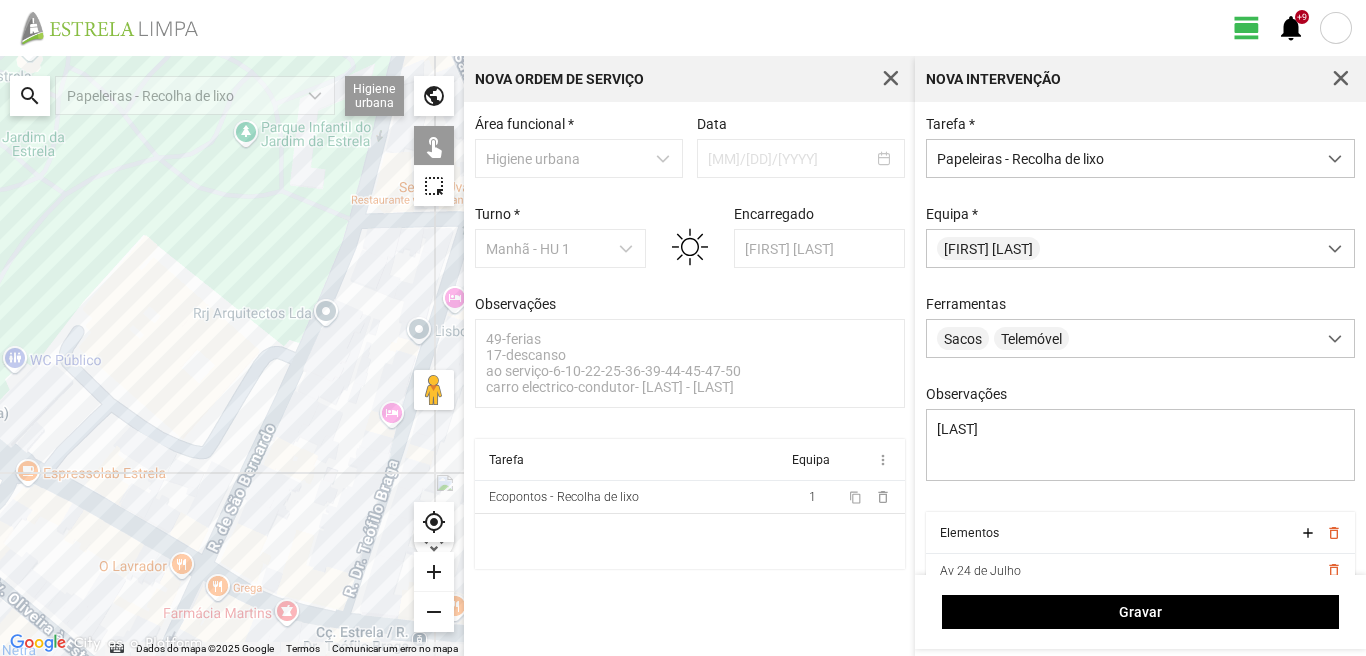 click 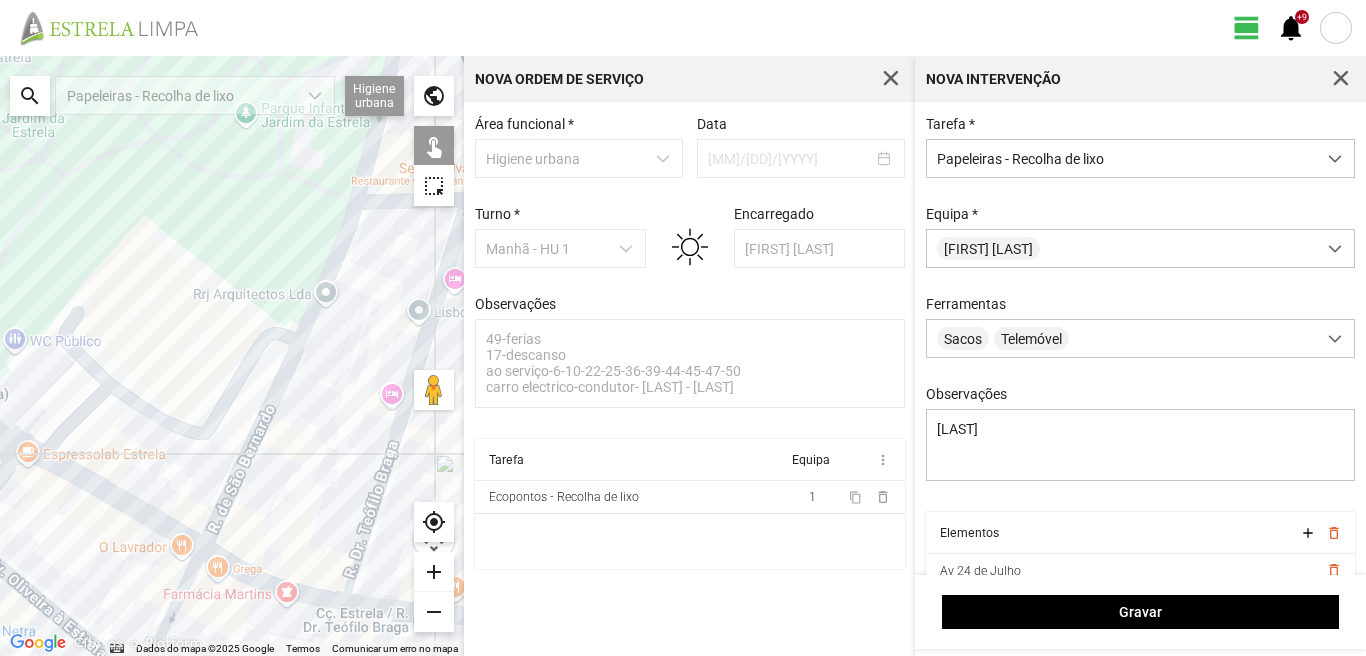 drag, startPoint x: 250, startPoint y: 596, endPoint x: 247, endPoint y: 441, distance: 155.02902 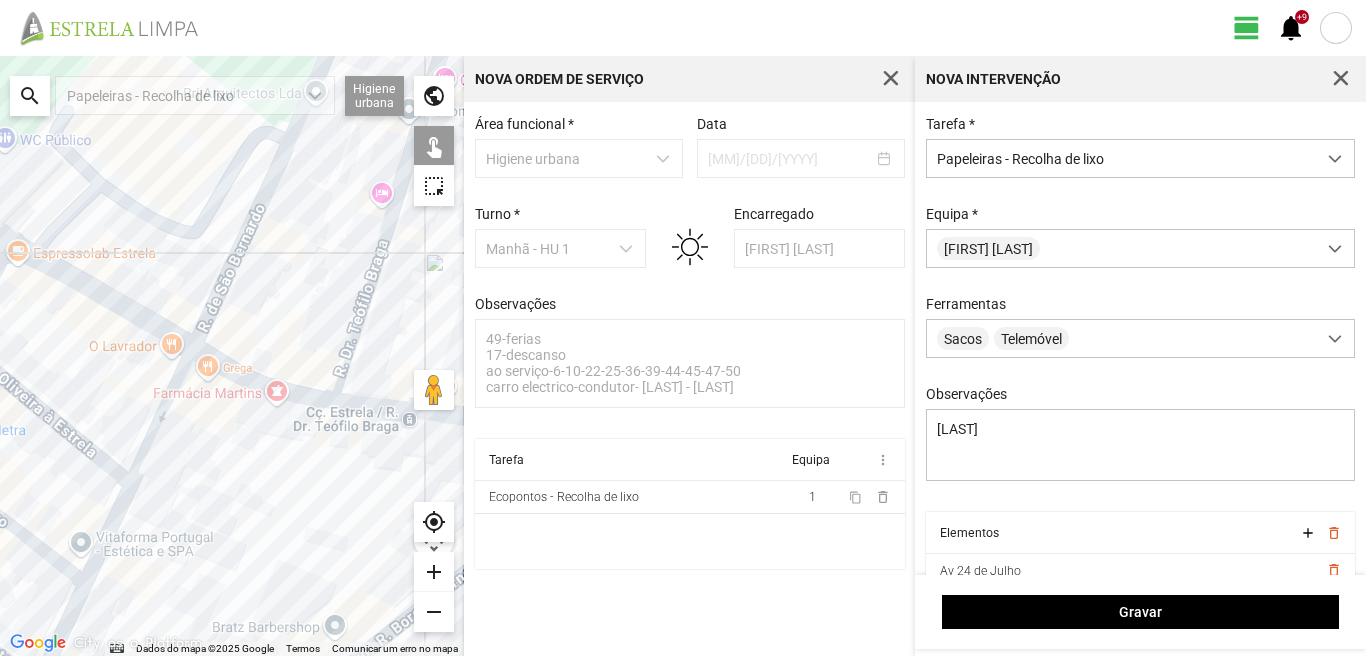 drag, startPoint x: 220, startPoint y: 542, endPoint x: 224, endPoint y: 506, distance: 36.221542 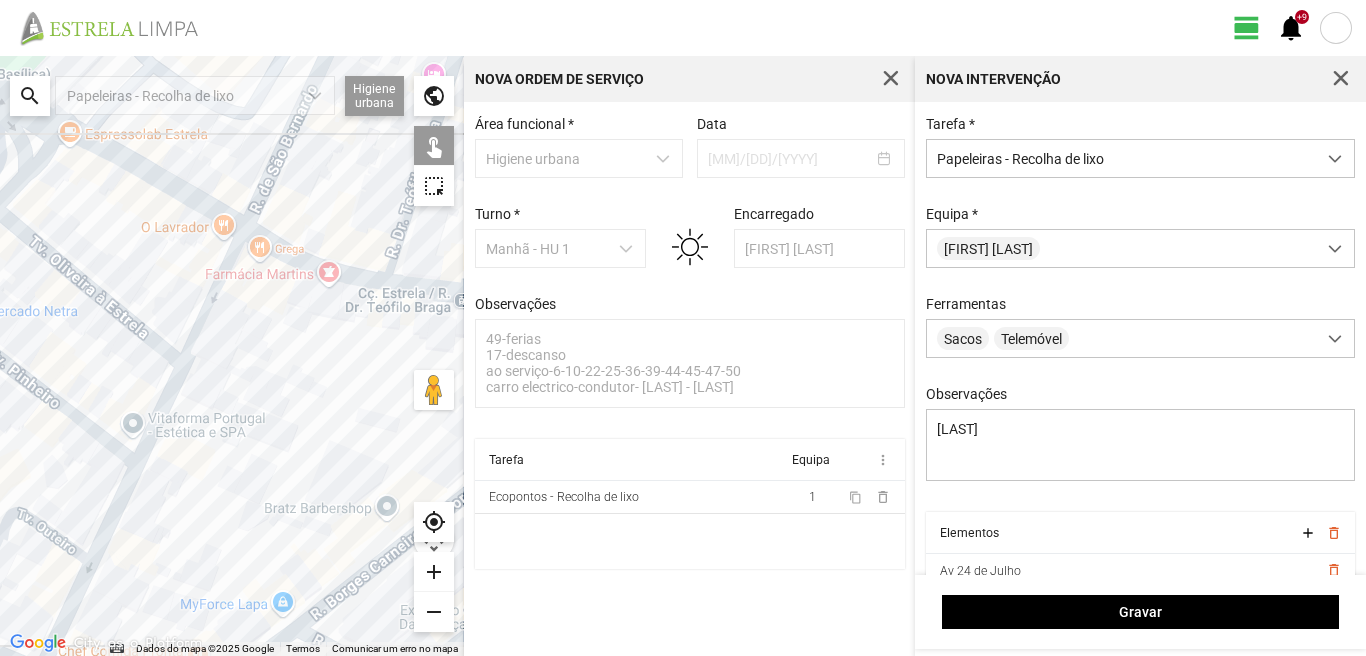 drag, startPoint x: 183, startPoint y: 610, endPoint x: 281, endPoint y: 468, distance: 172.53406 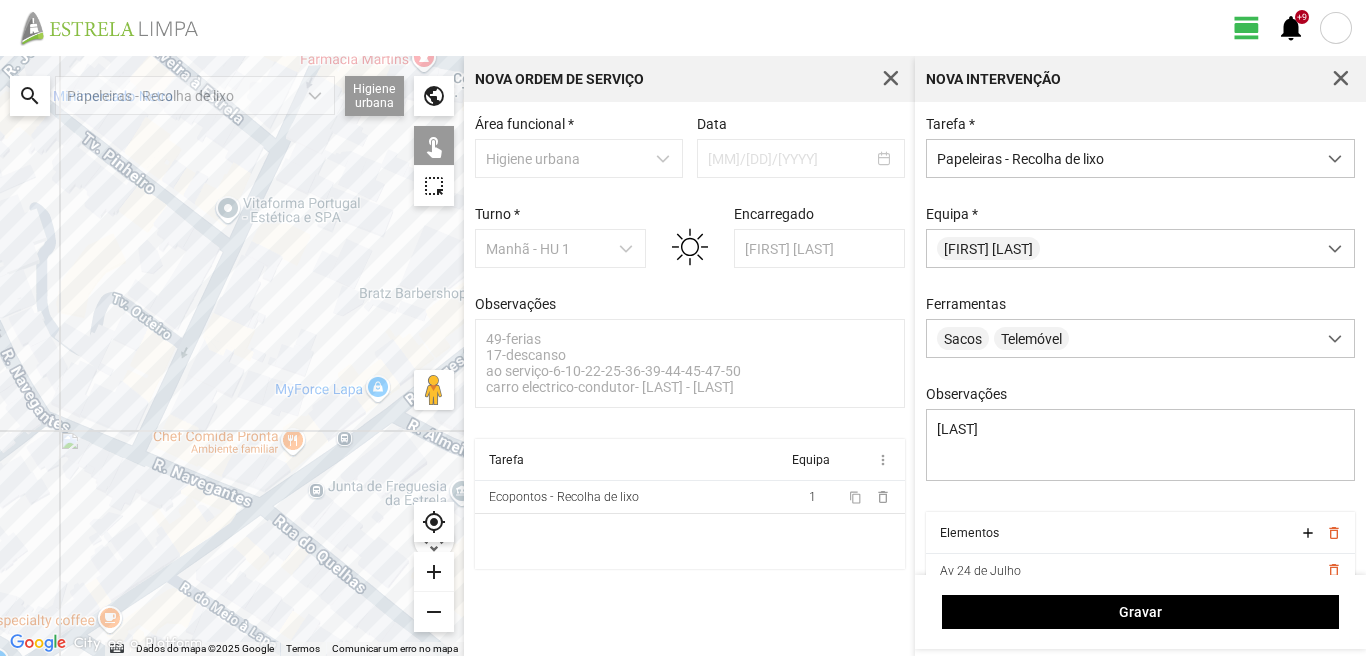 drag, startPoint x: 212, startPoint y: 582, endPoint x: 214, endPoint y: 460, distance: 122.016396 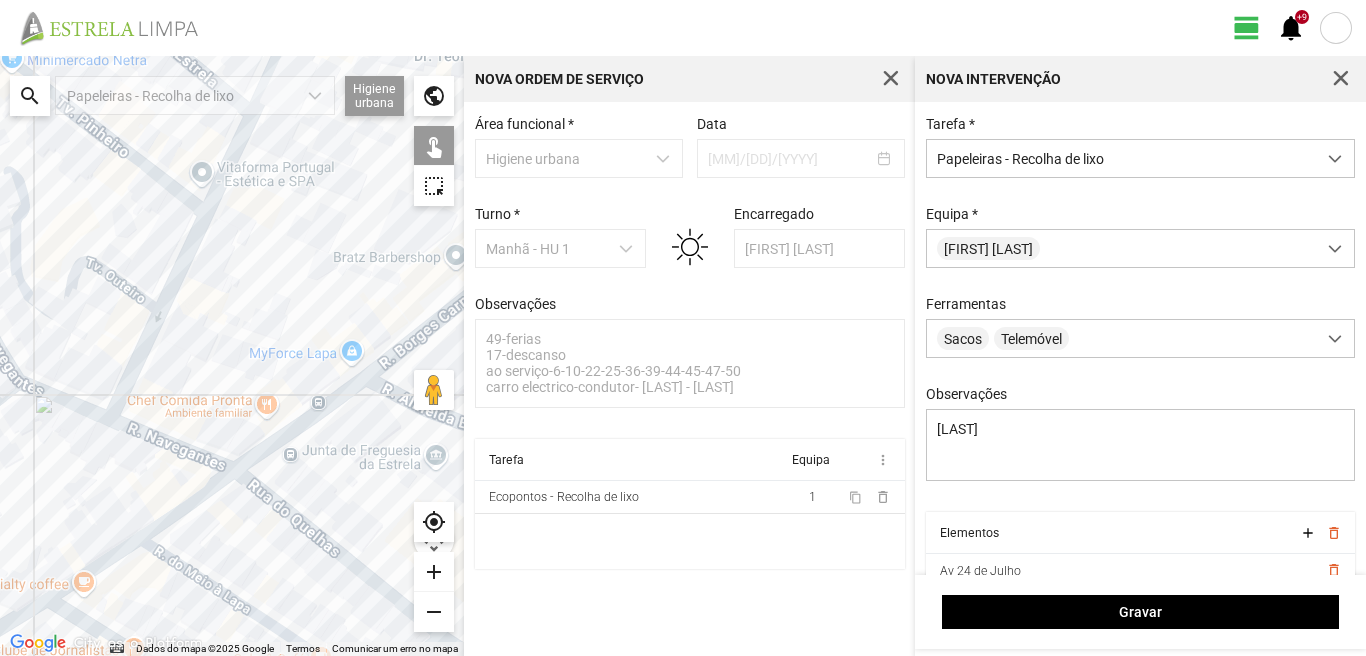 drag, startPoint x: 287, startPoint y: 466, endPoint x: 174, endPoint y: 529, distance: 129.37543 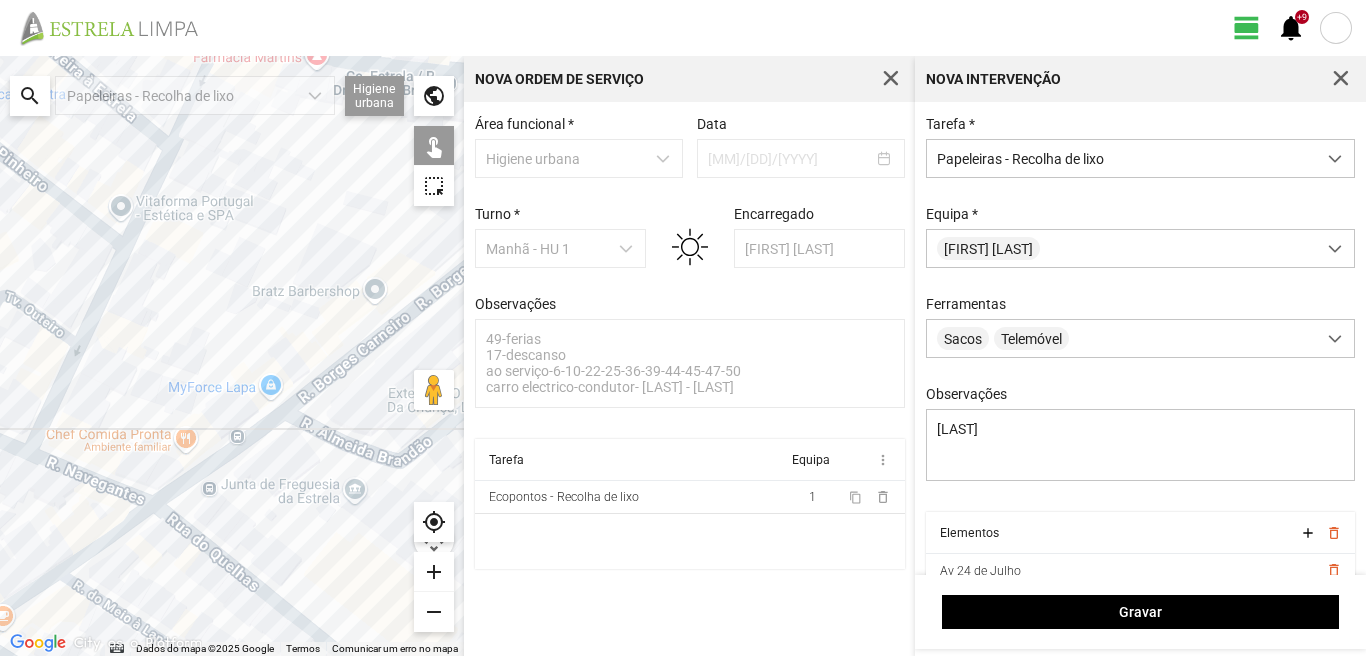 drag, startPoint x: 192, startPoint y: 495, endPoint x: 192, endPoint y: 462, distance: 33 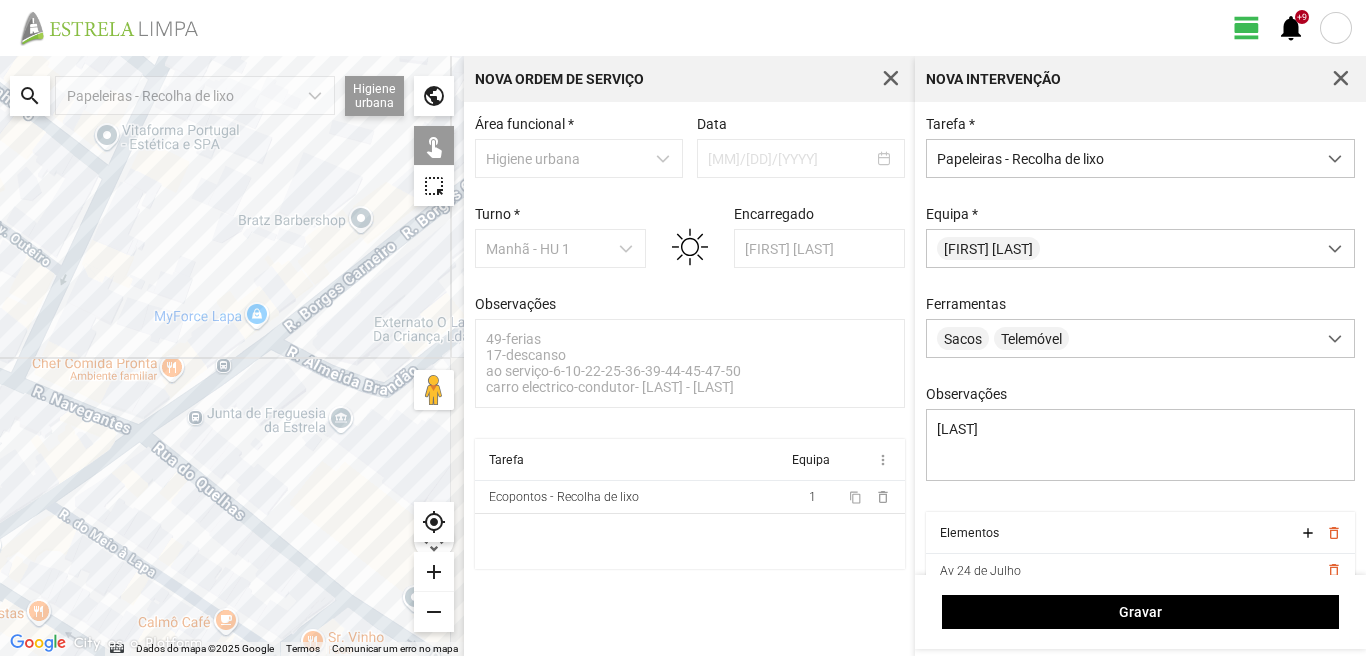 drag, startPoint x: 249, startPoint y: 567, endPoint x: 162, endPoint y: 445, distance: 149.84325 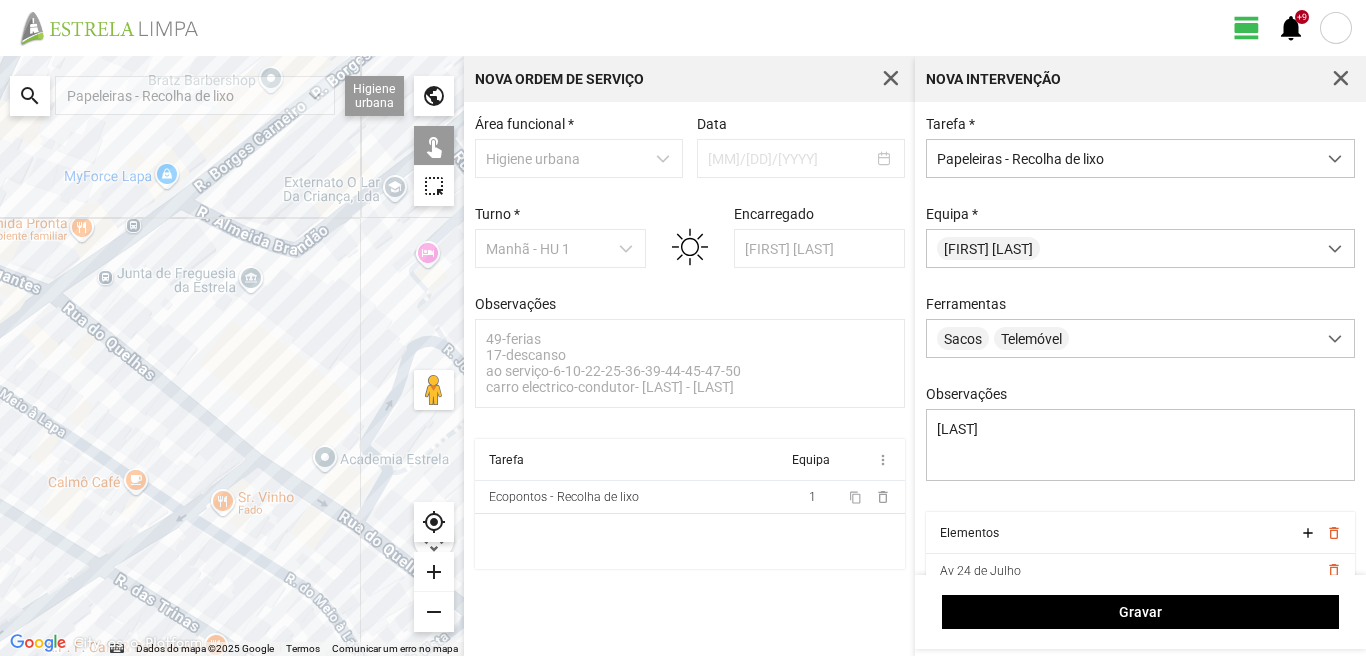 drag, startPoint x: 75, startPoint y: 460, endPoint x: 316, endPoint y: 588, distance: 272.88275 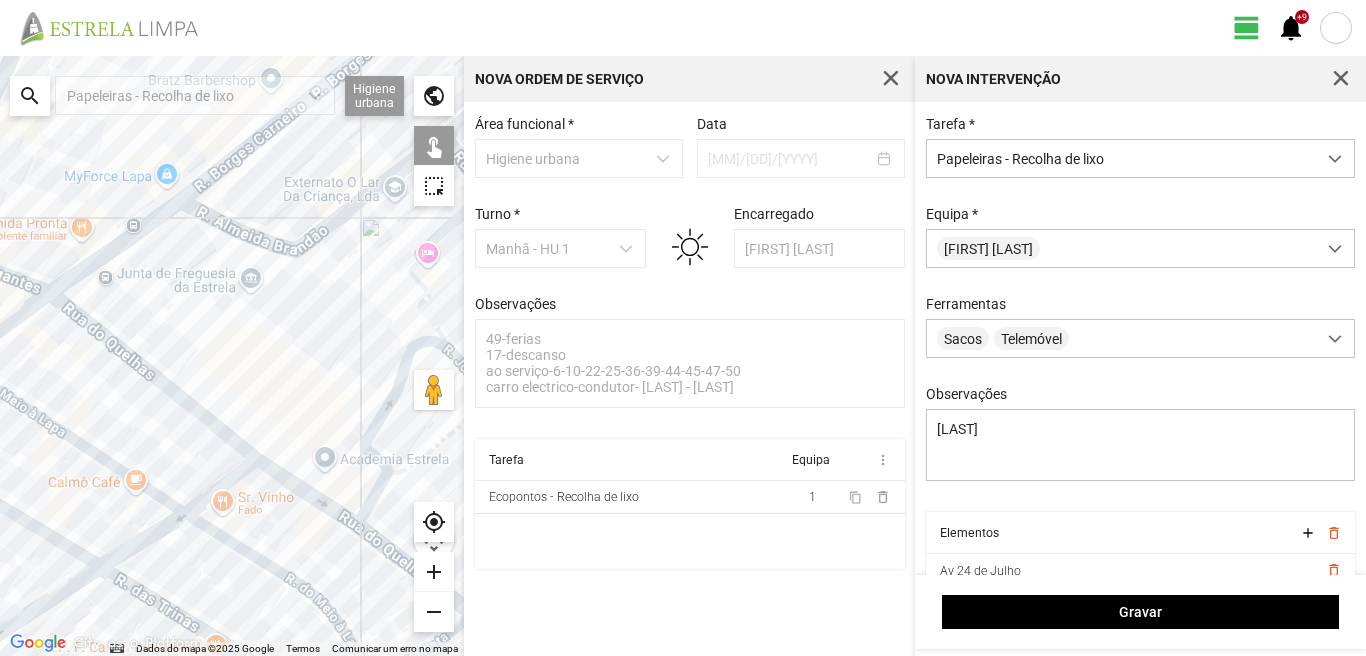 click 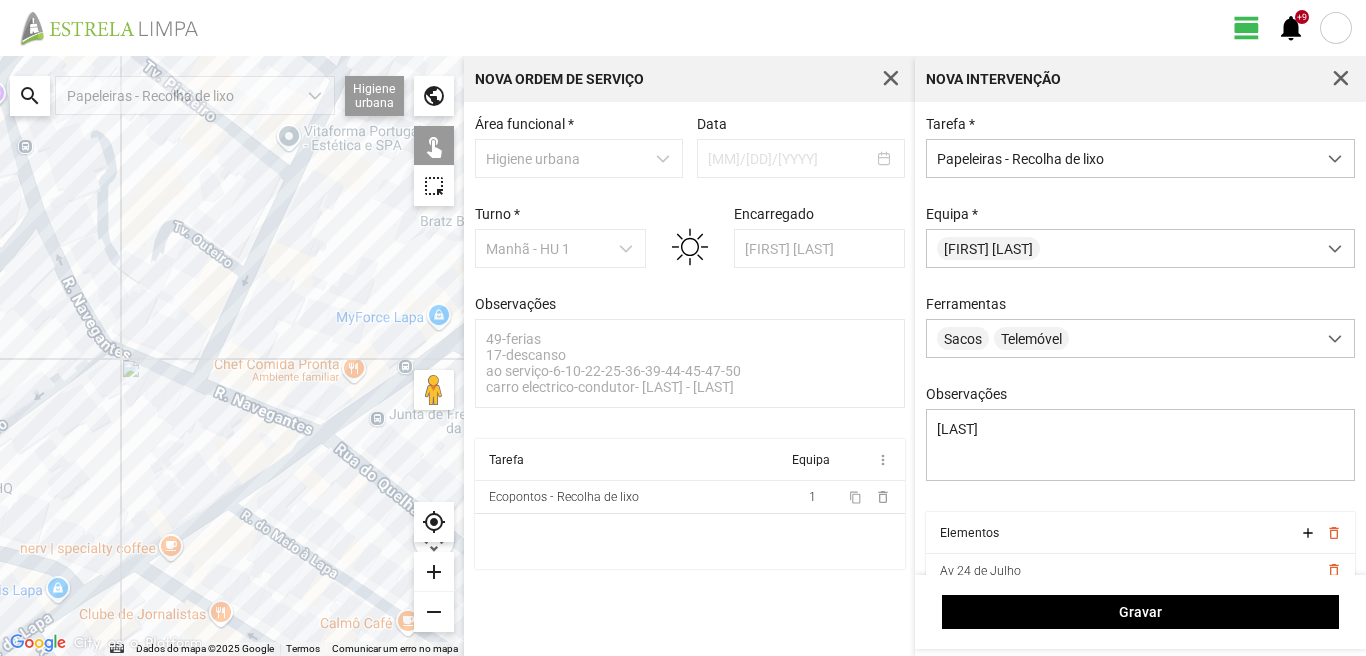 drag, startPoint x: 152, startPoint y: 578, endPoint x: 316, endPoint y: 484, distance: 189.0291 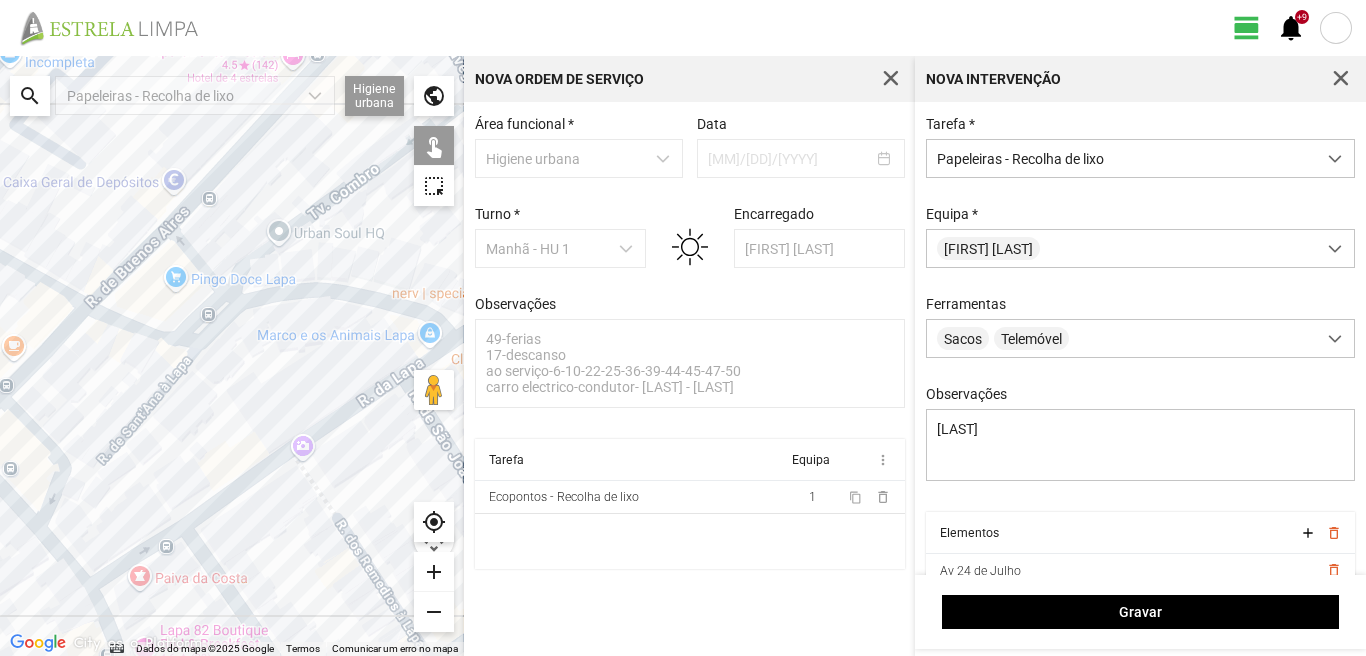 drag, startPoint x: 151, startPoint y: 587, endPoint x: 279, endPoint y: 494, distance: 158.2182 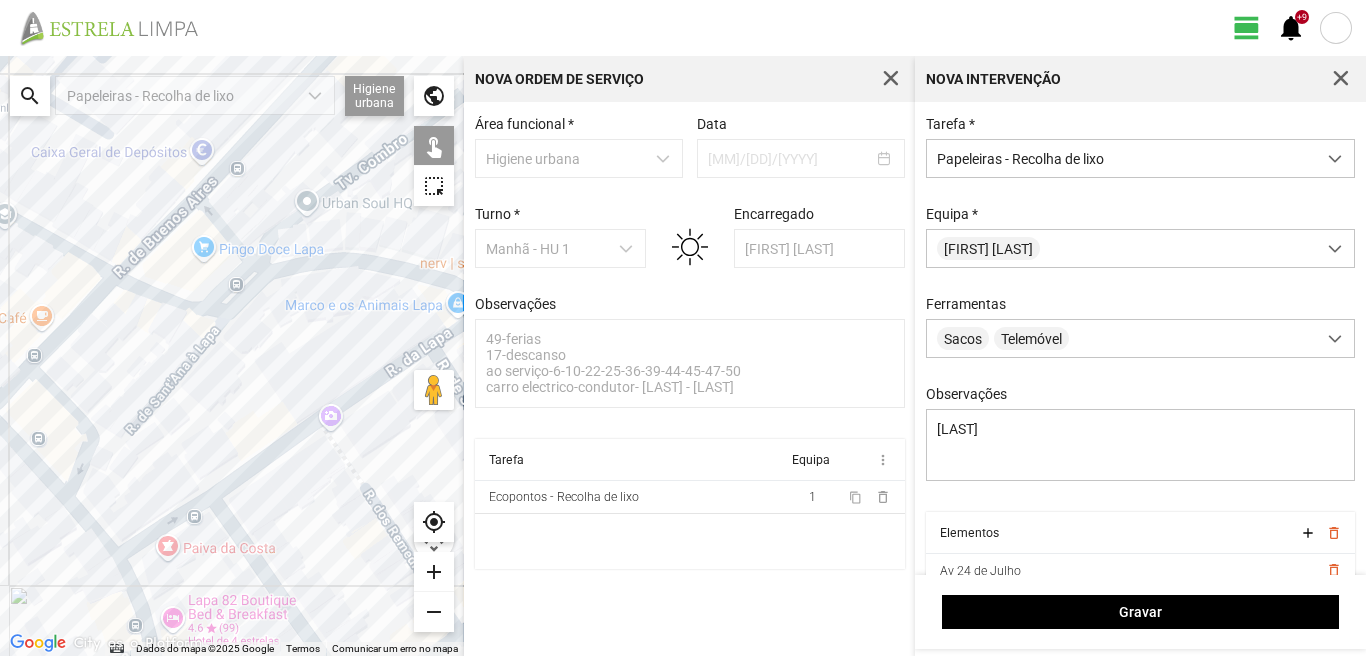 click 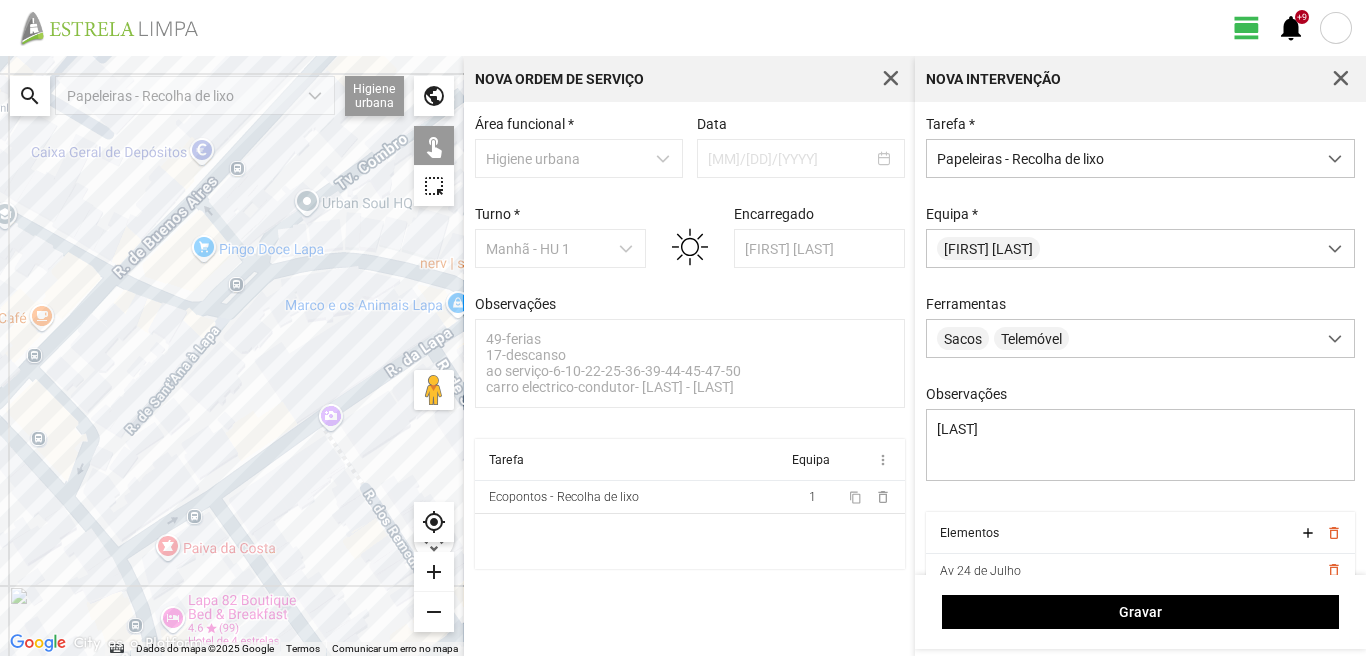 click 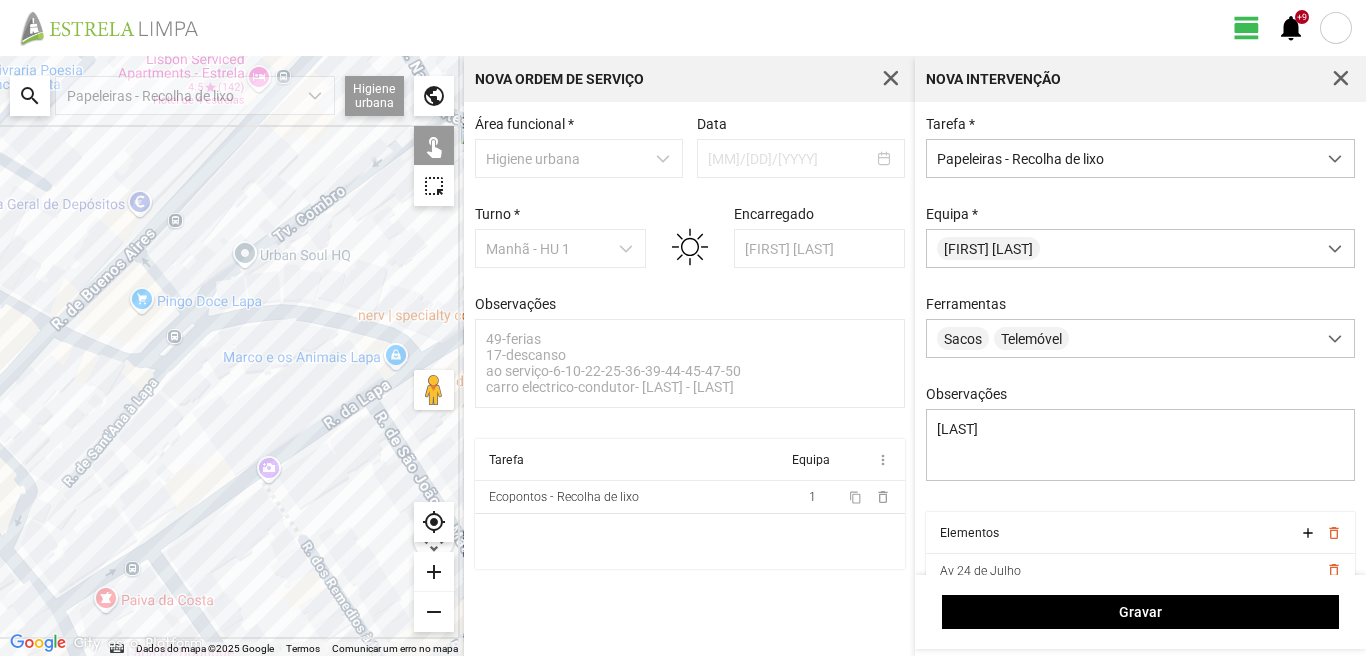 drag, startPoint x: 358, startPoint y: 433, endPoint x: 316, endPoint y: 468, distance: 54.67175 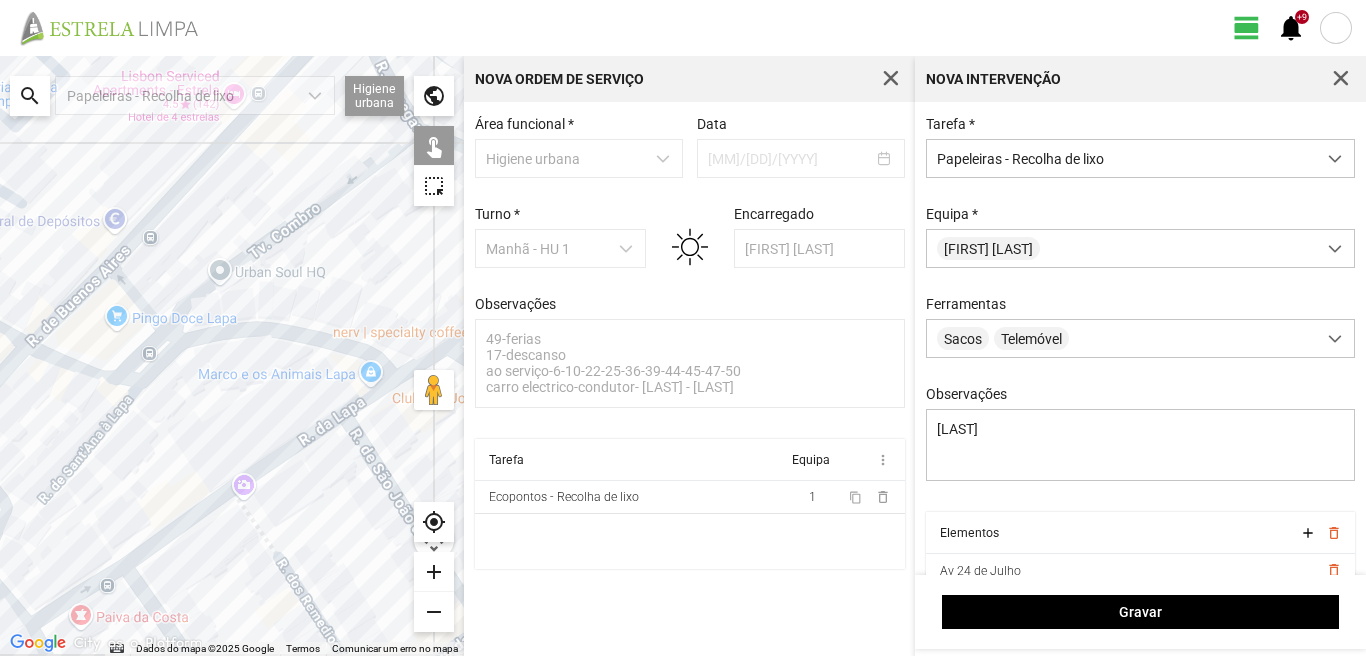 click 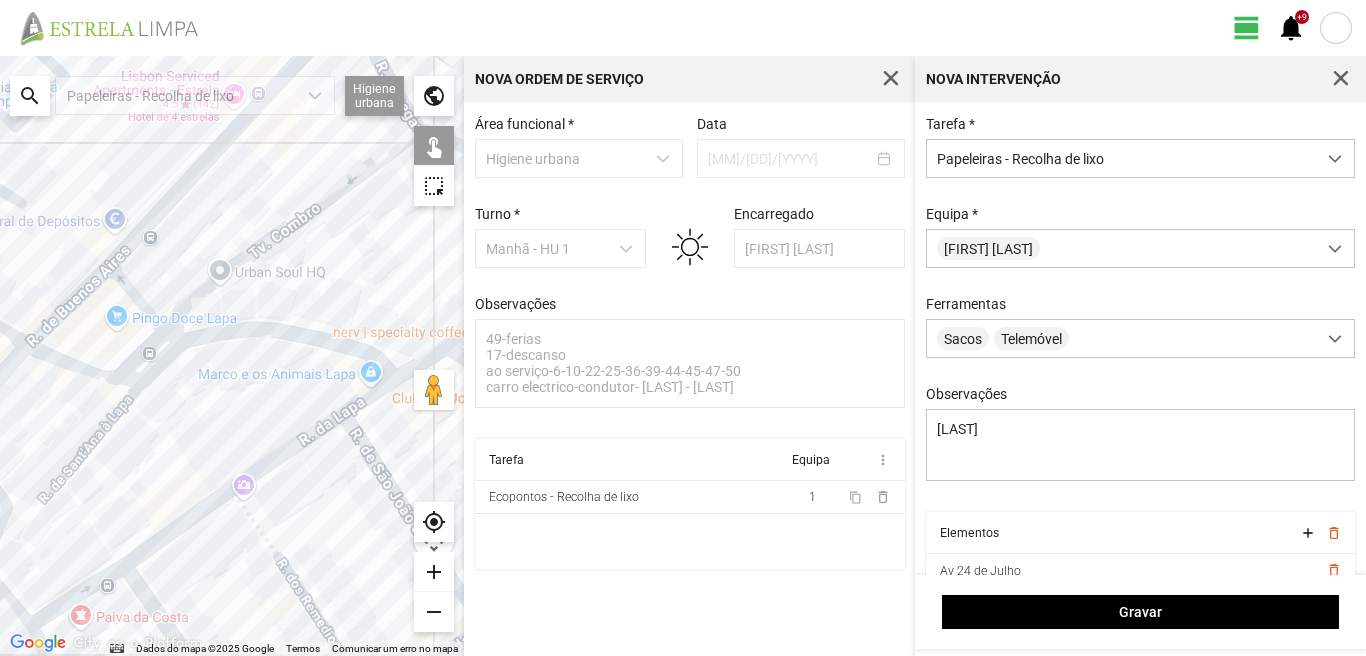 click 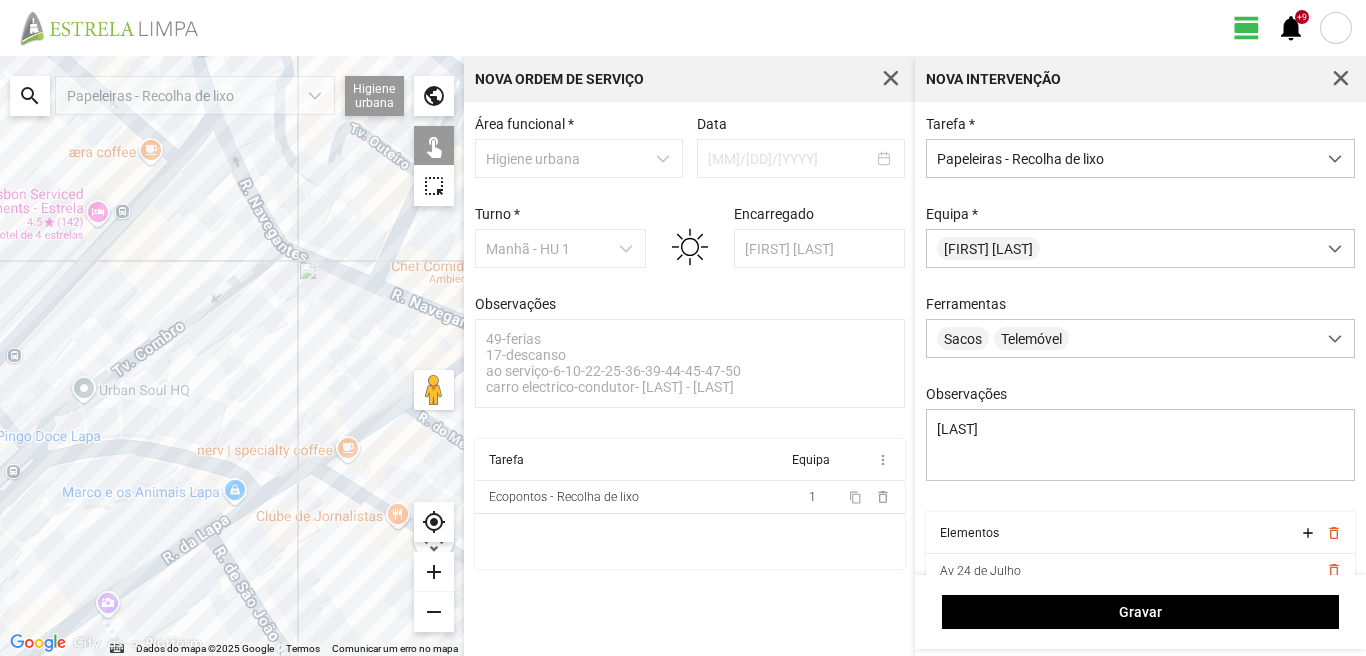 drag, startPoint x: 324, startPoint y: 436, endPoint x: 143, endPoint y: 586, distance: 235.07658 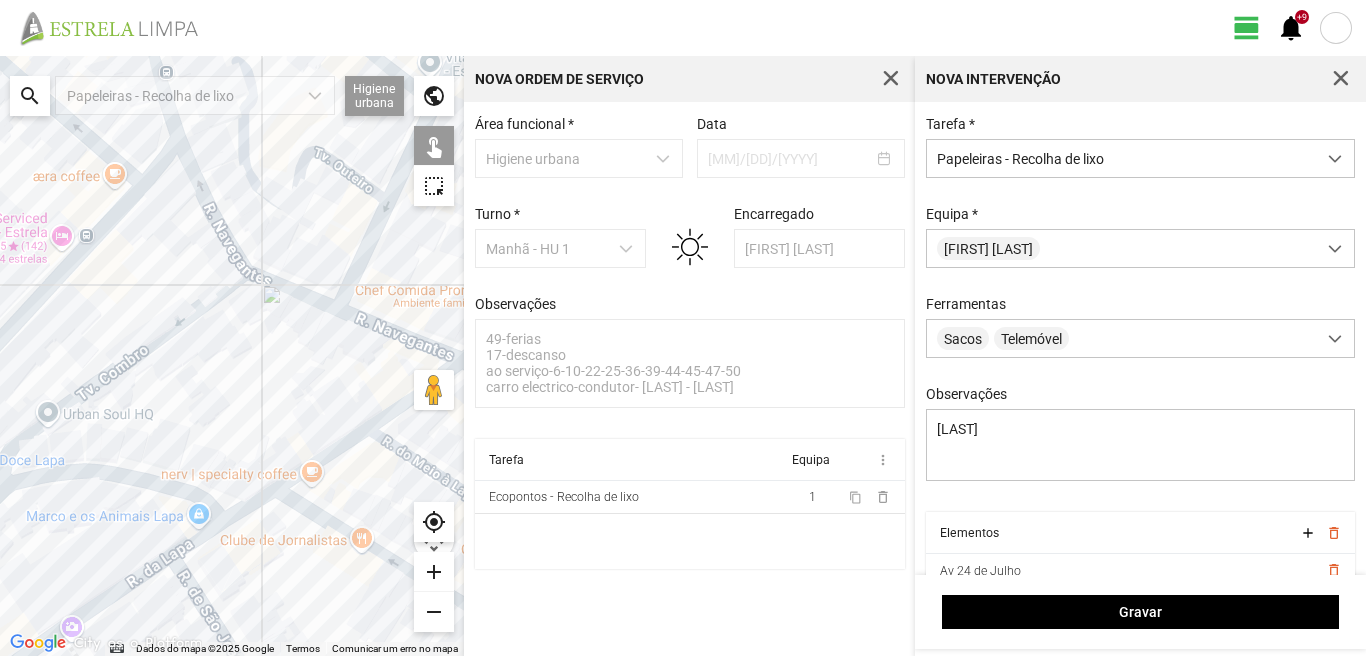 click 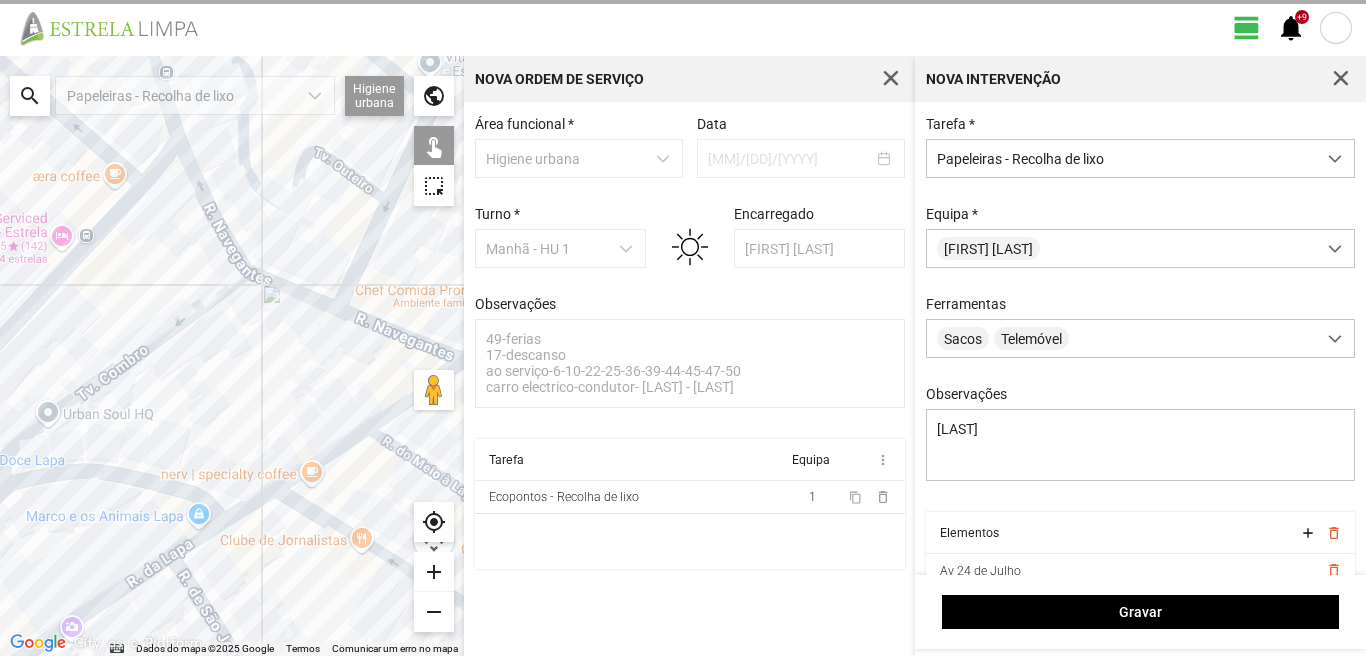 drag, startPoint x: 370, startPoint y: 479, endPoint x: 281, endPoint y: 497, distance: 90.80198 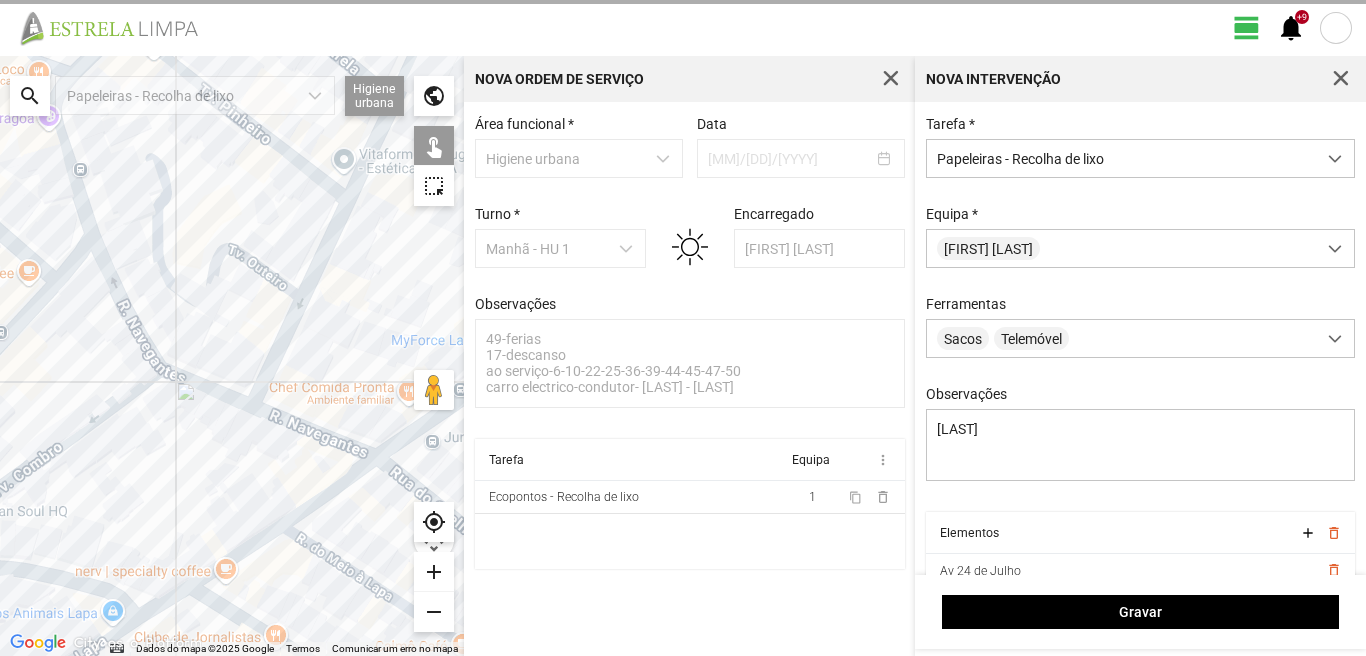drag, startPoint x: 338, startPoint y: 464, endPoint x: 252, endPoint y: 561, distance: 129.6341 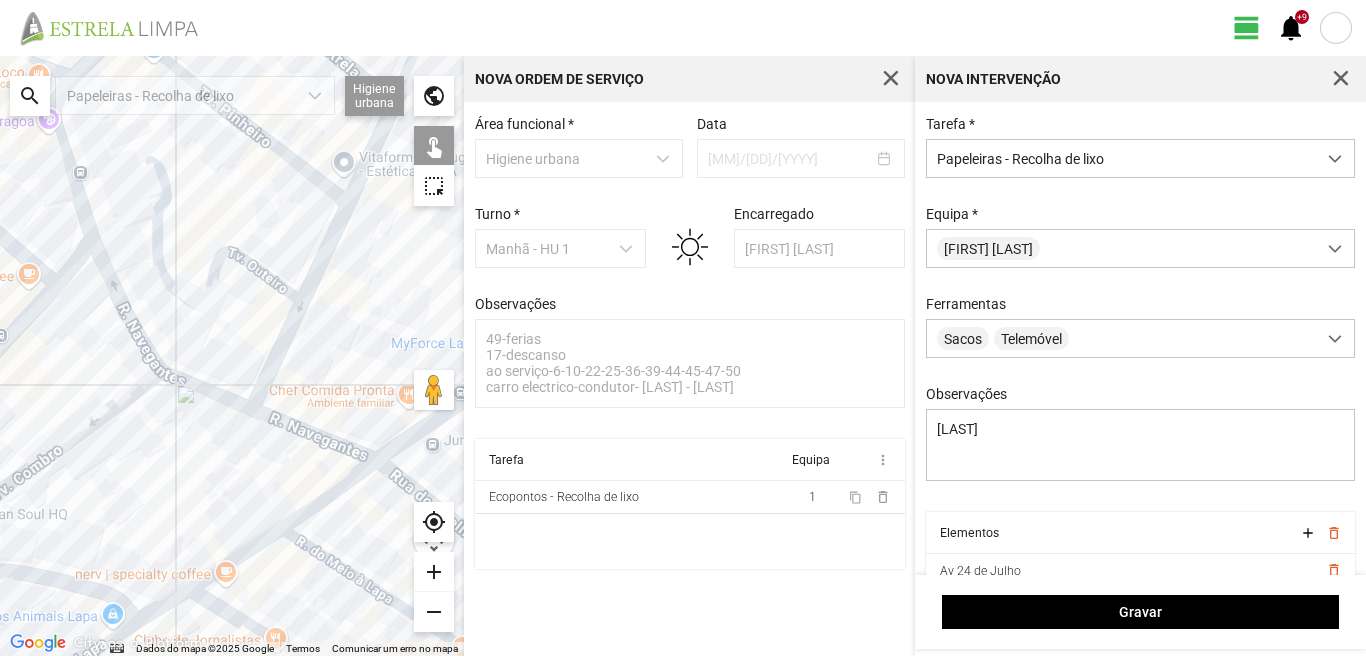click 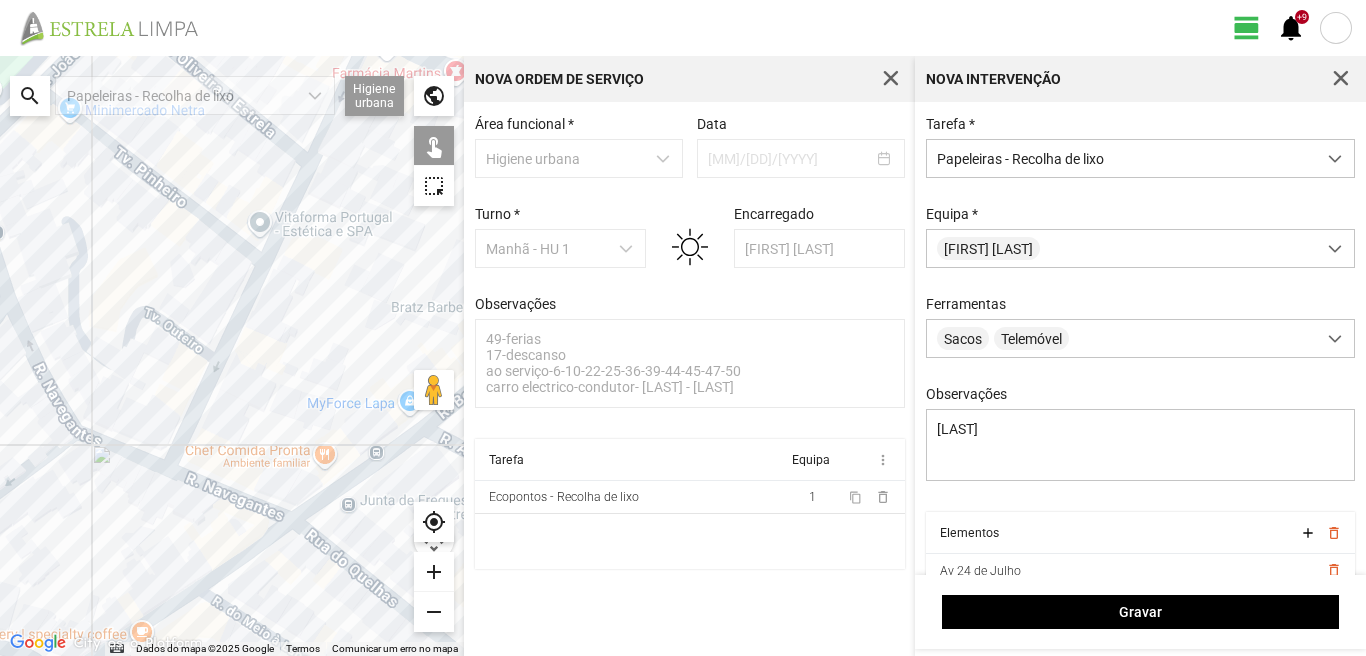 drag, startPoint x: 286, startPoint y: 529, endPoint x: 250, endPoint y: 545, distance: 39.39543 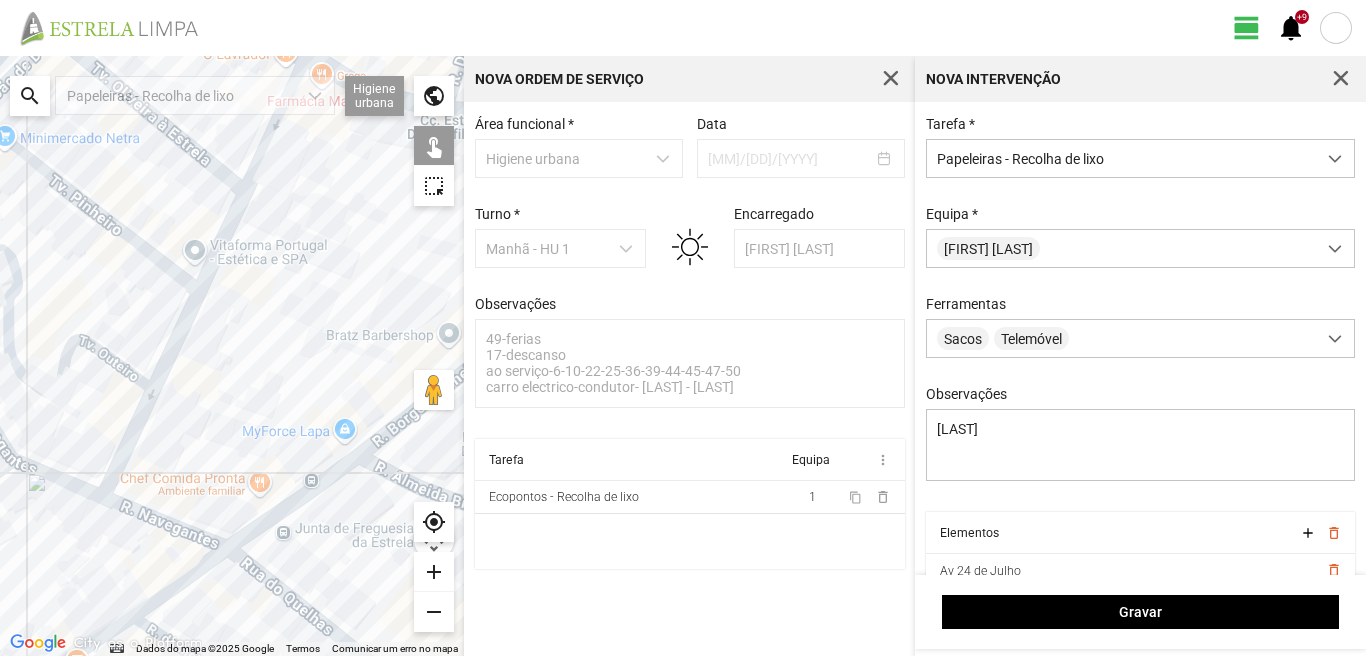 click 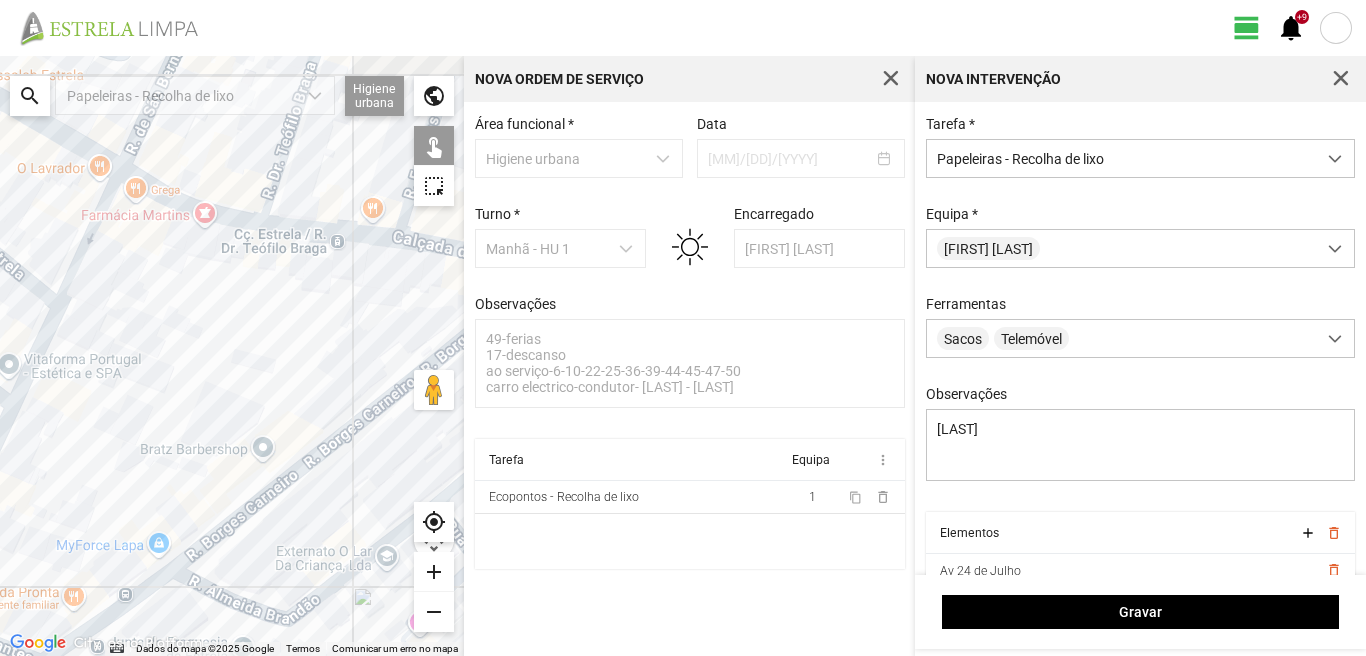 drag, startPoint x: 366, startPoint y: 462, endPoint x: 170, endPoint y: 587, distance: 232.46721 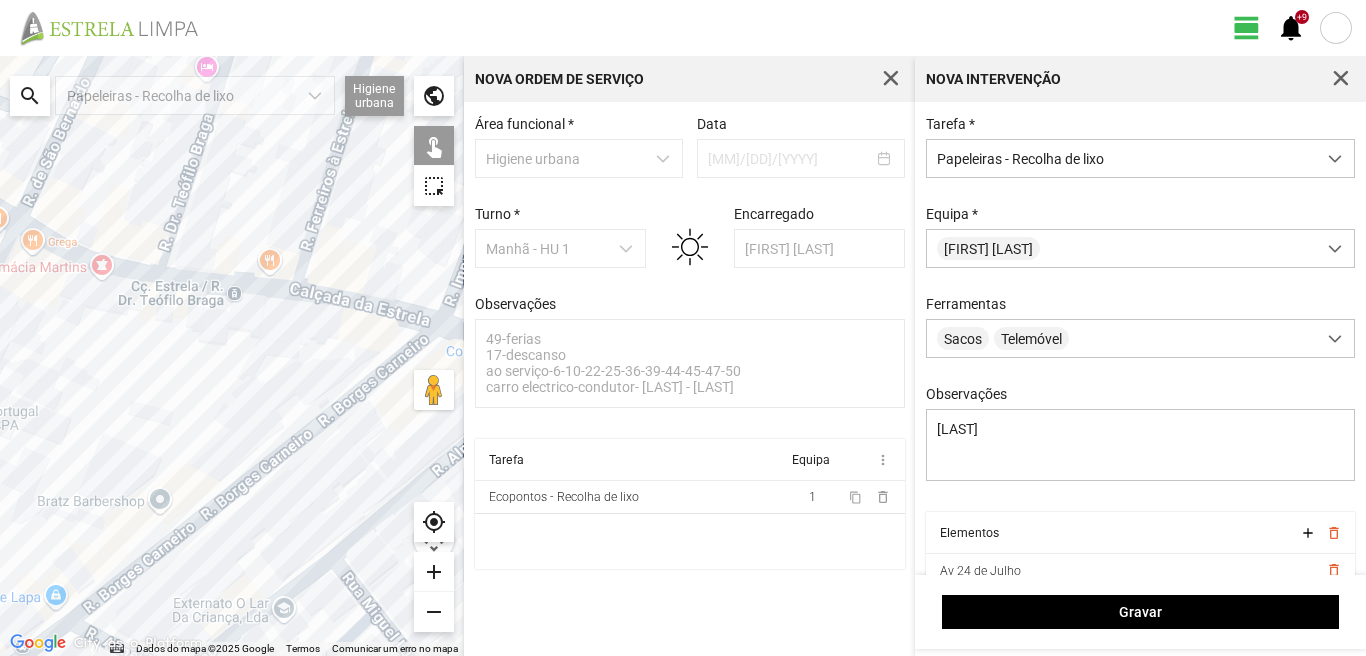 click 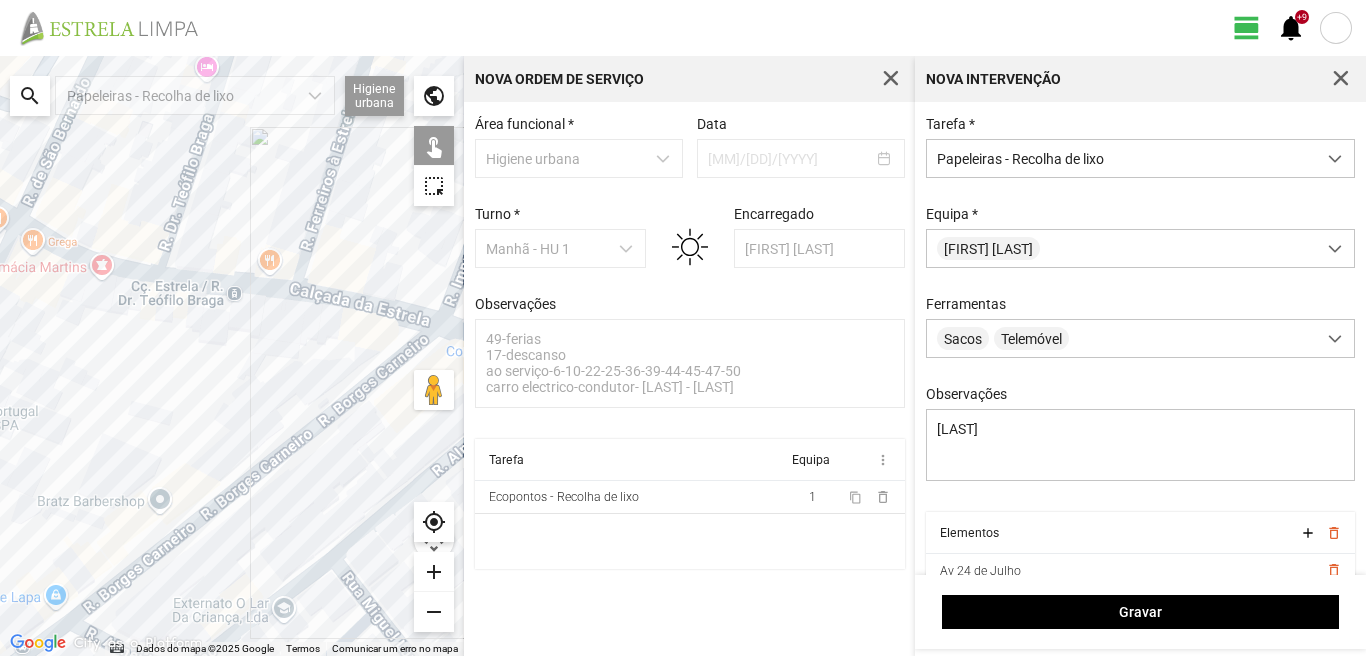 click 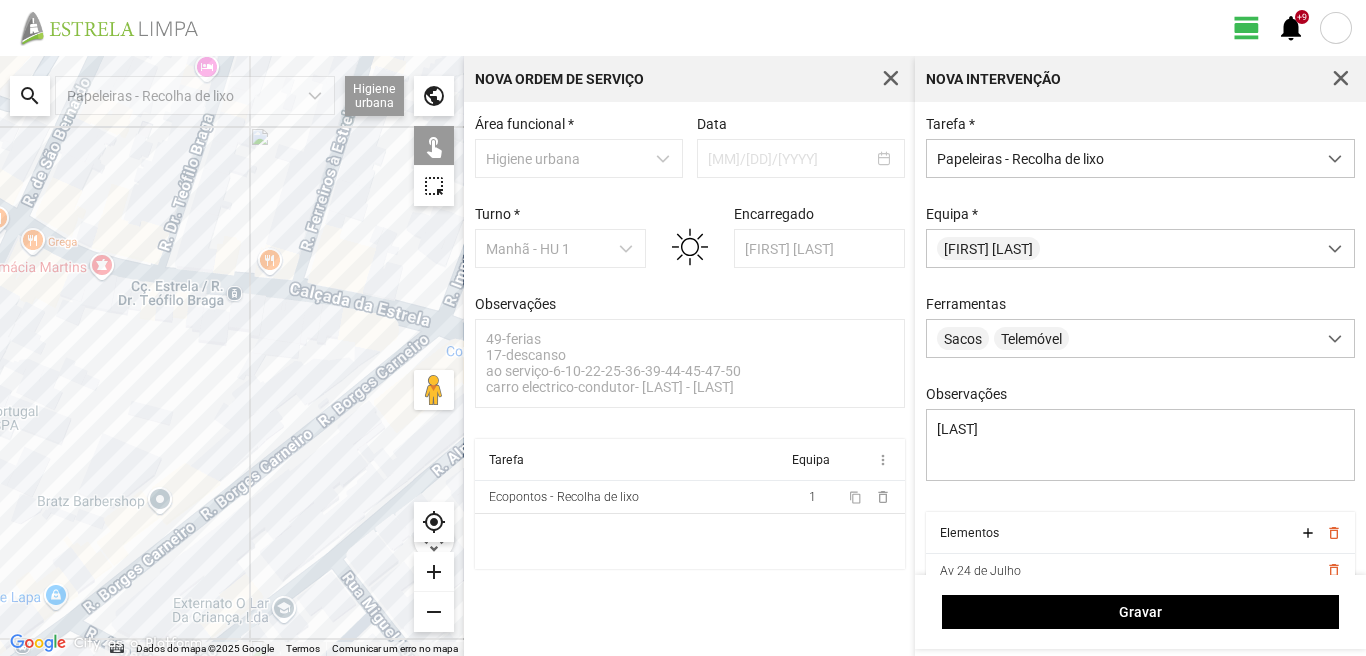 click 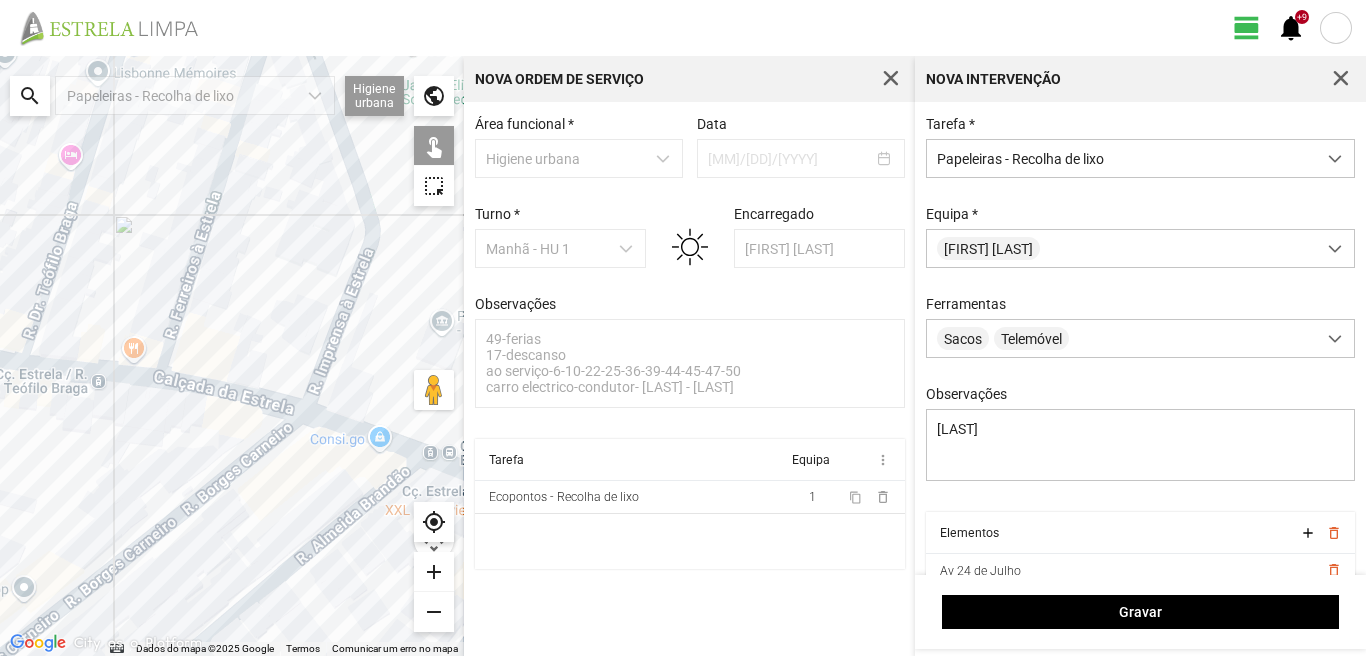 drag, startPoint x: 354, startPoint y: 373, endPoint x: 217, endPoint y: 461, distance: 162.82812 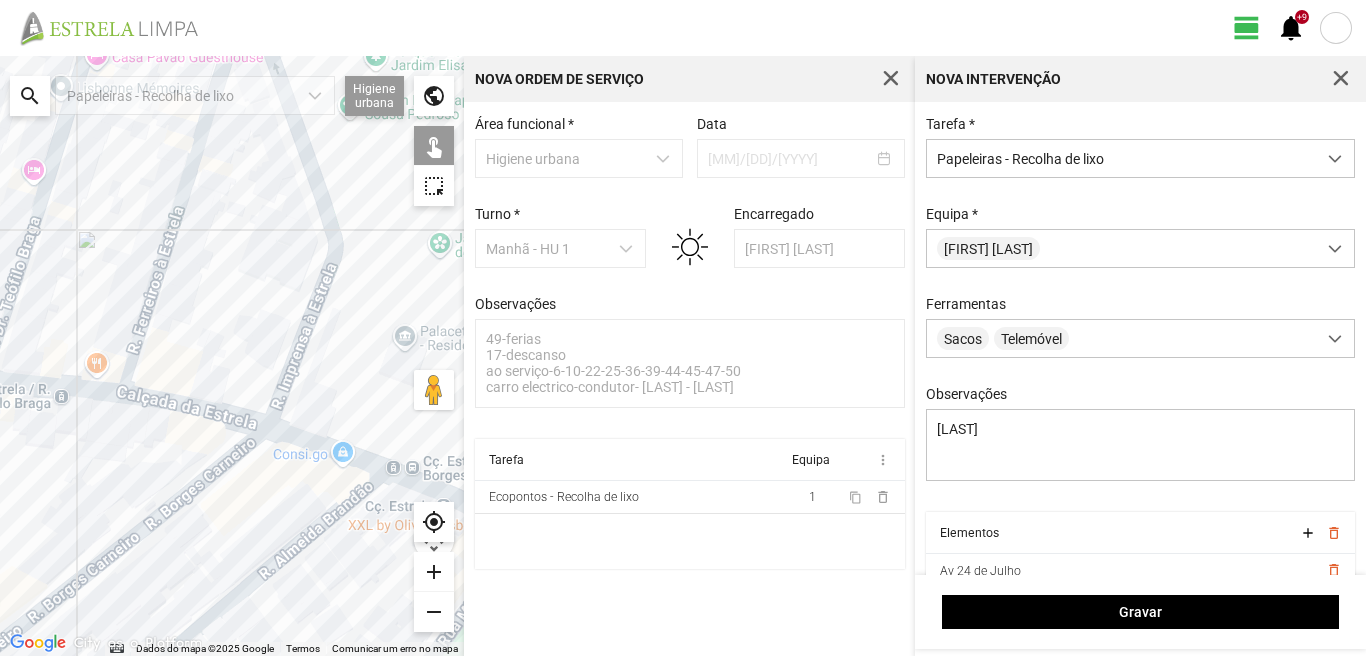 click 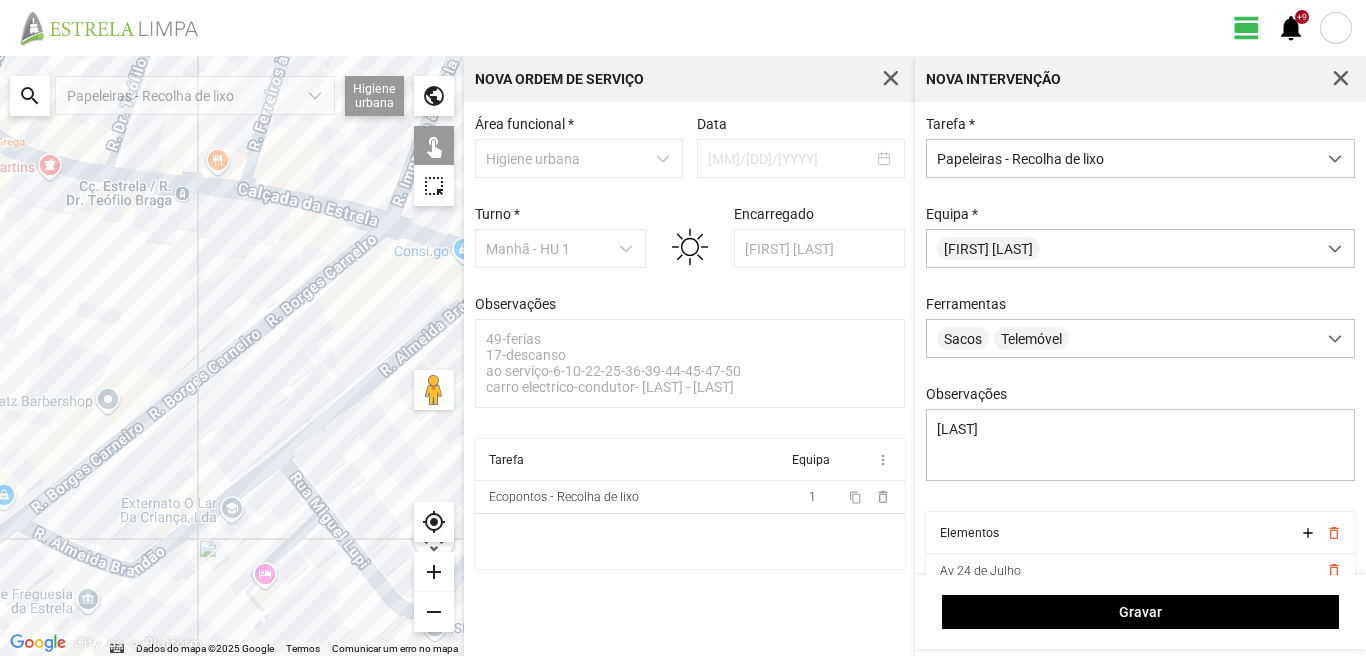 click 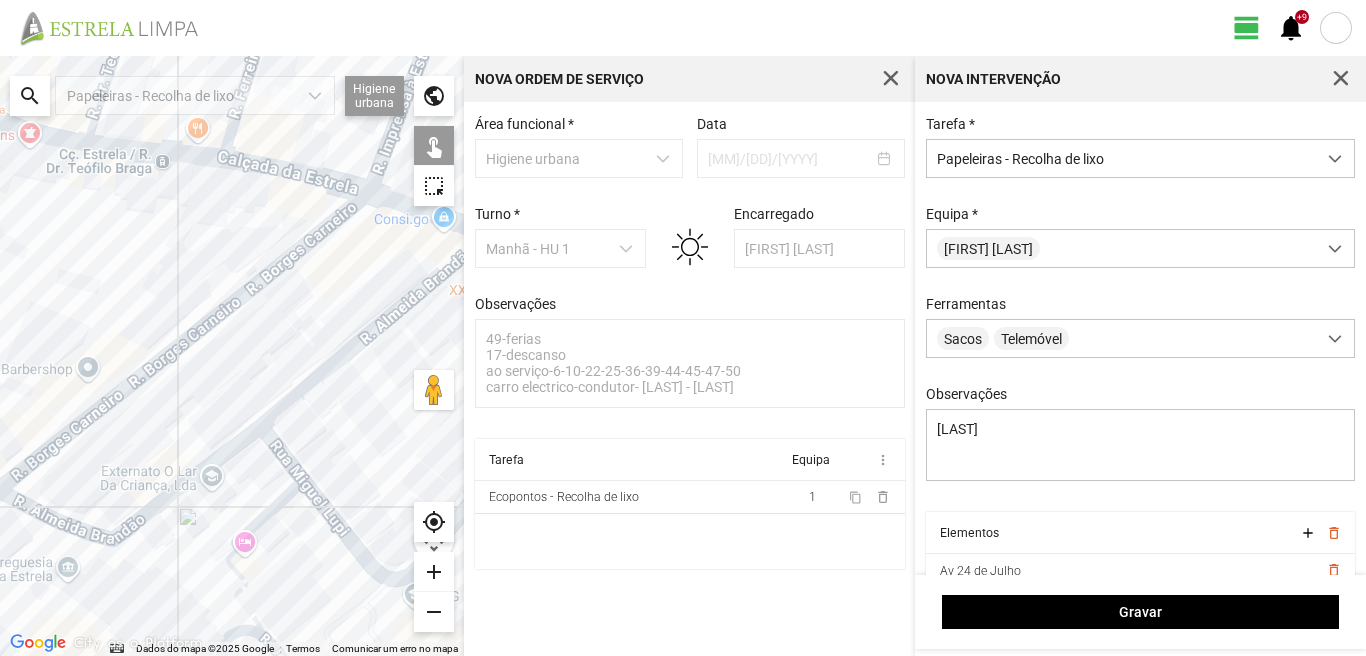 drag, startPoint x: 284, startPoint y: 563, endPoint x: 248, endPoint y: 505, distance: 68.26419 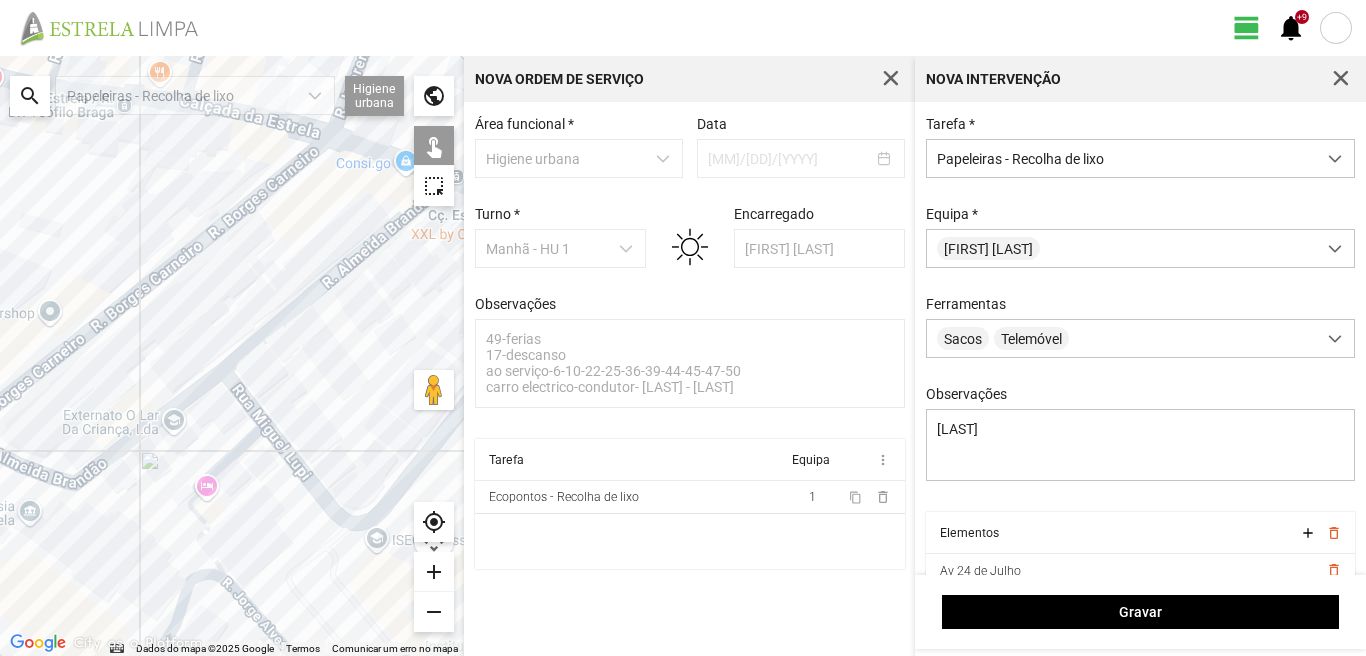 drag, startPoint x: 370, startPoint y: 442, endPoint x: 246, endPoint y: 525, distance: 149.21461 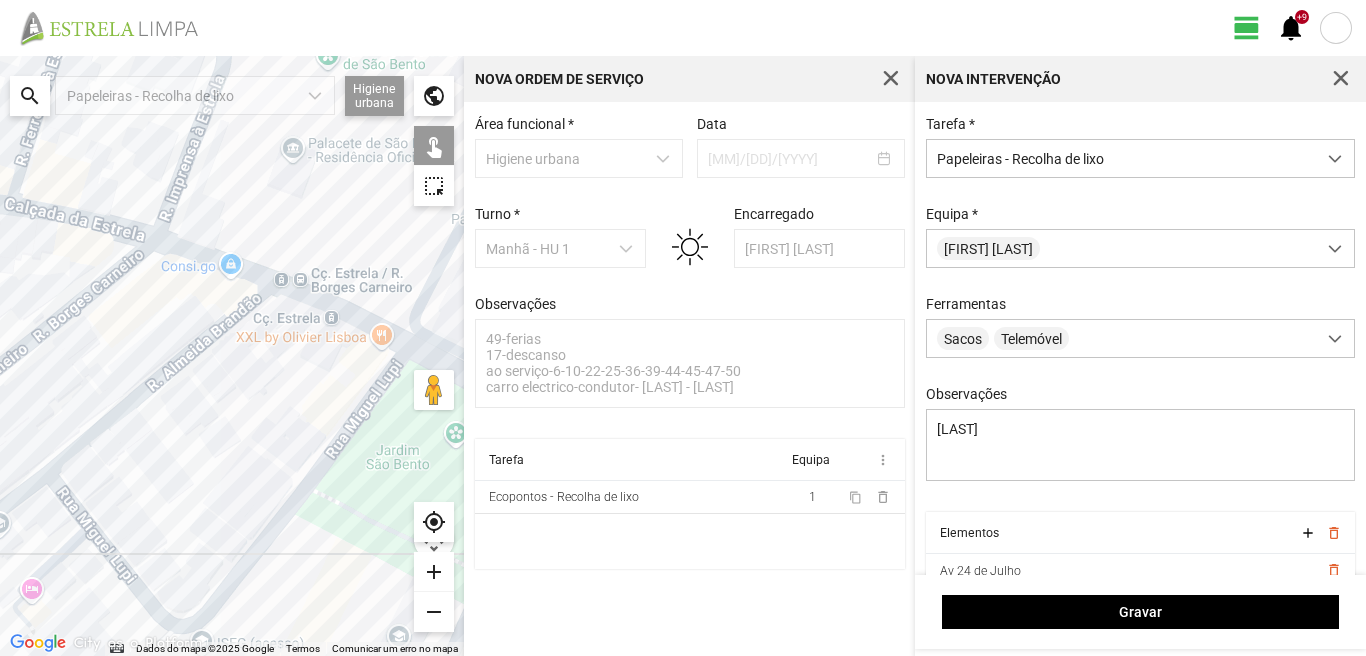 click 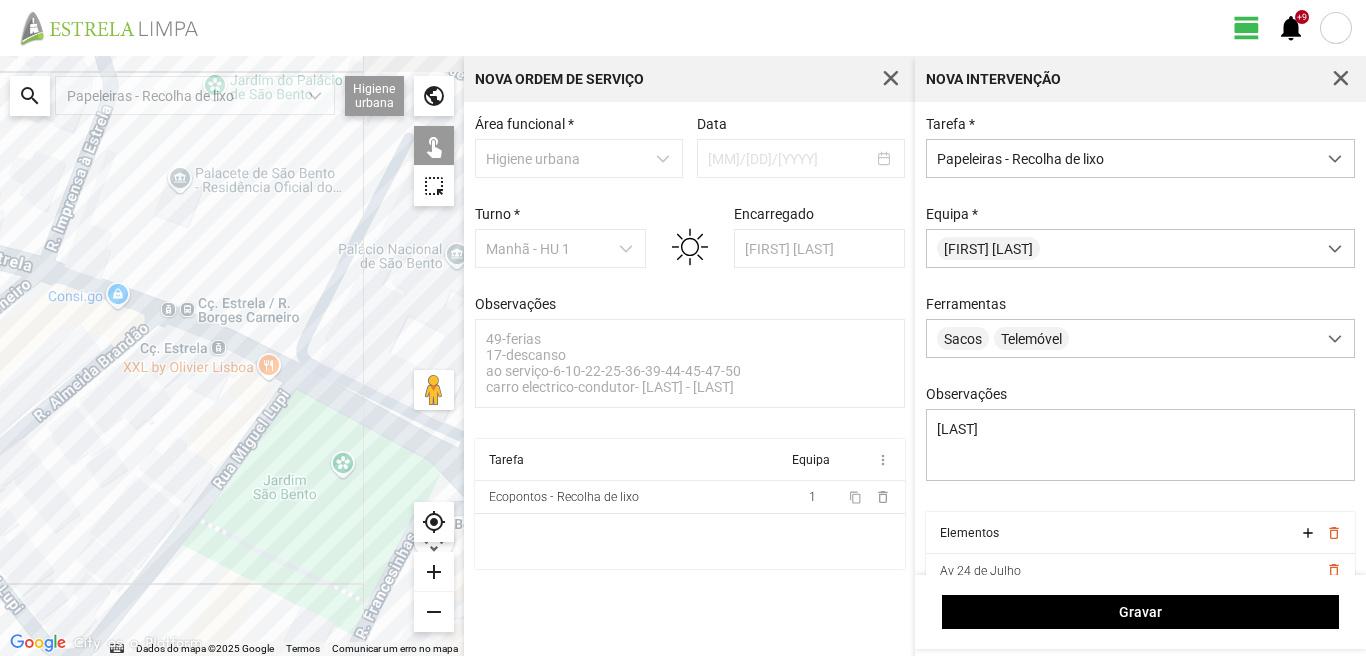 drag, startPoint x: 333, startPoint y: 438, endPoint x: 99, endPoint y: 487, distance: 239.0753 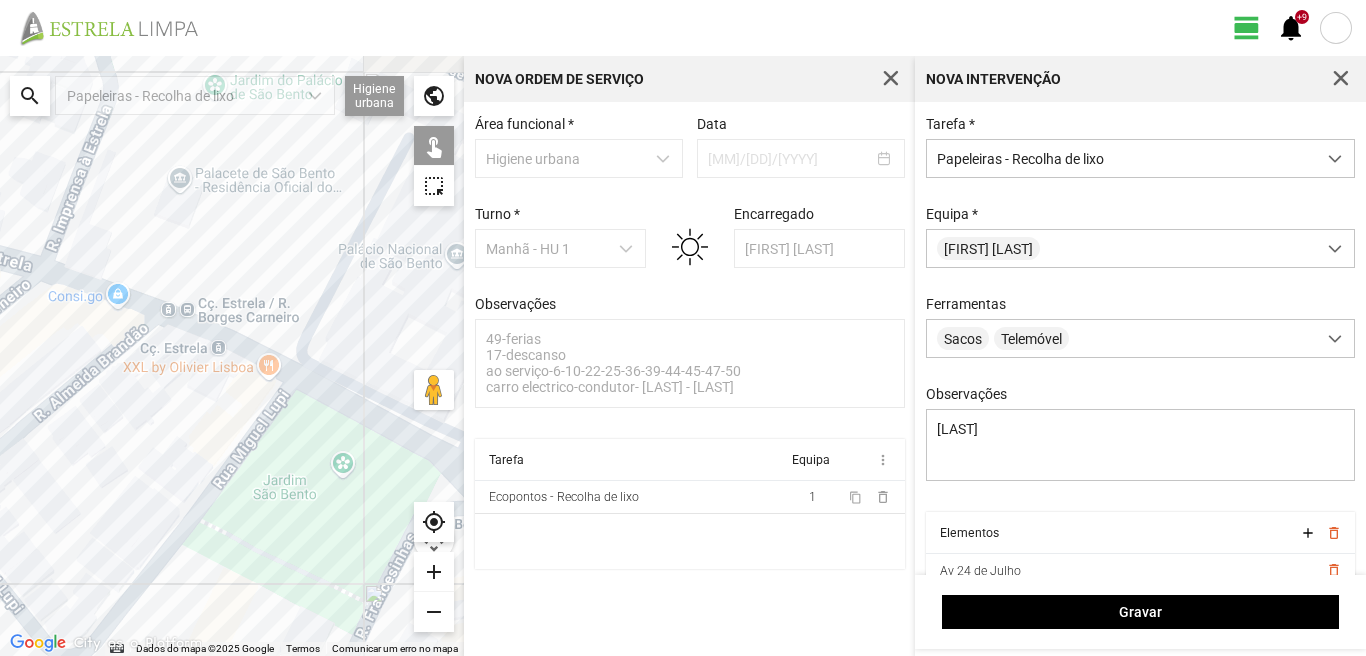click 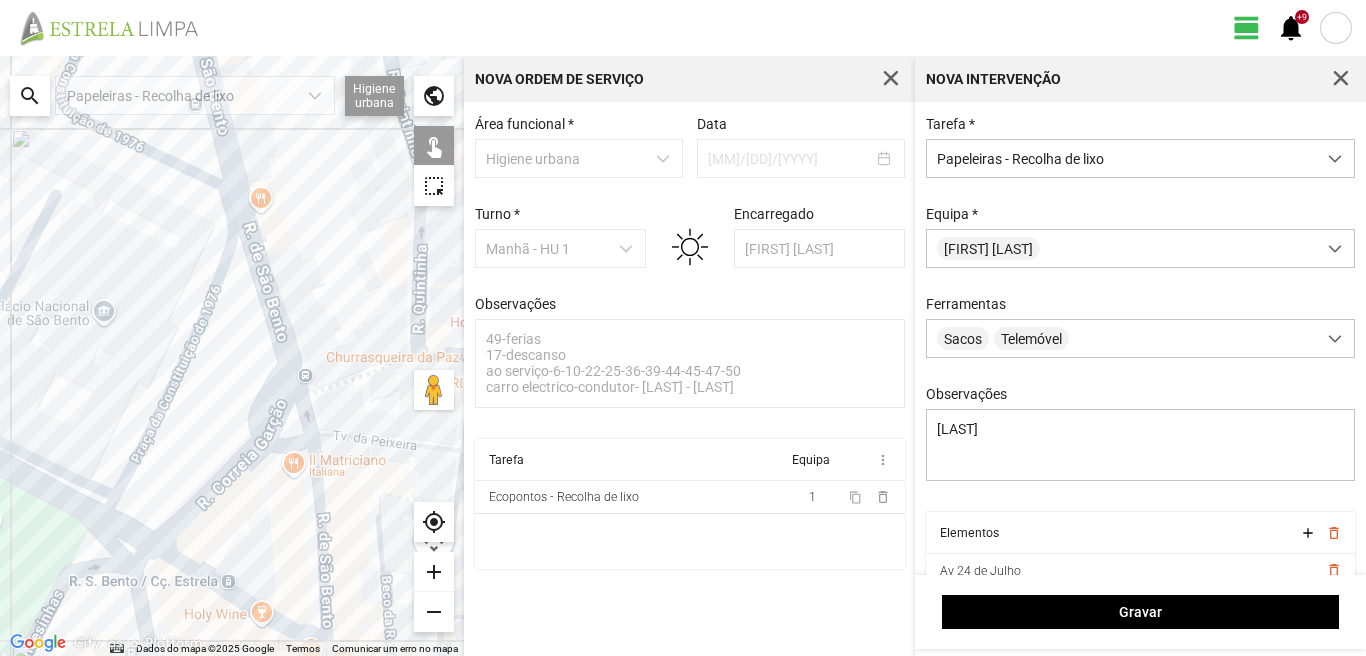 drag, startPoint x: 112, startPoint y: 484, endPoint x: 215, endPoint y: 469, distance: 104.0865 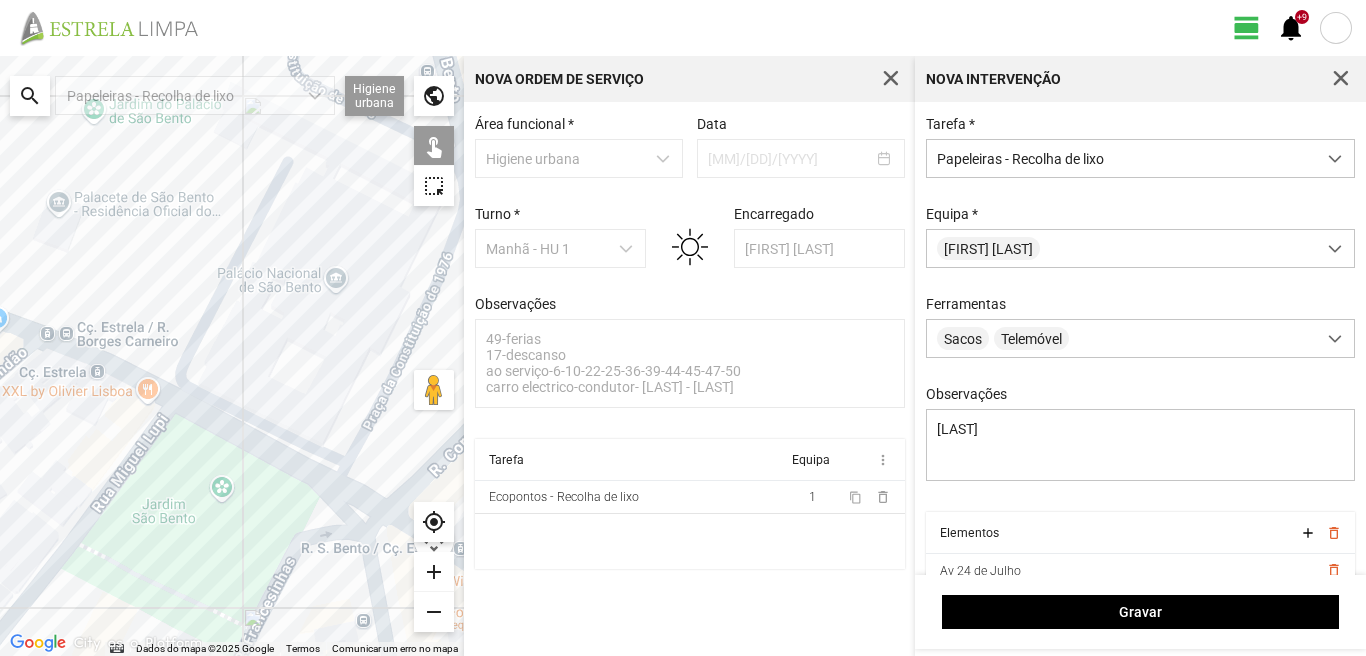 click 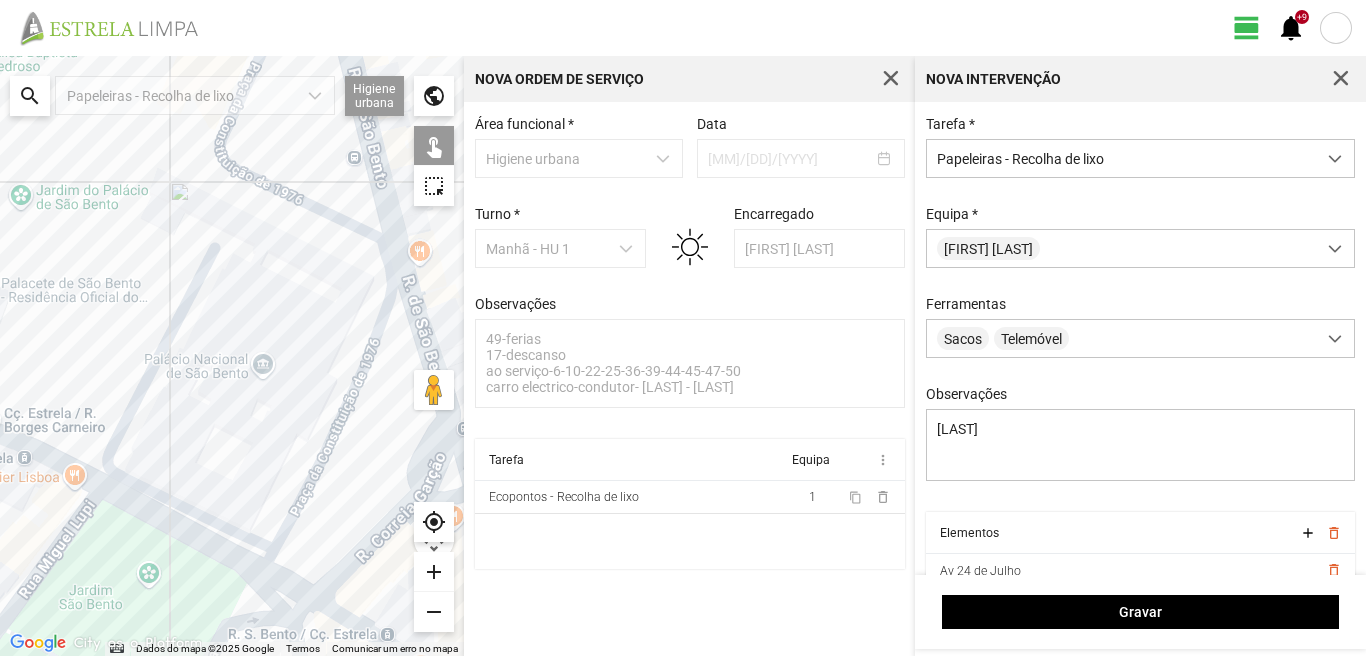 drag, startPoint x: 236, startPoint y: 481, endPoint x: 171, endPoint y: 547, distance: 92.63369 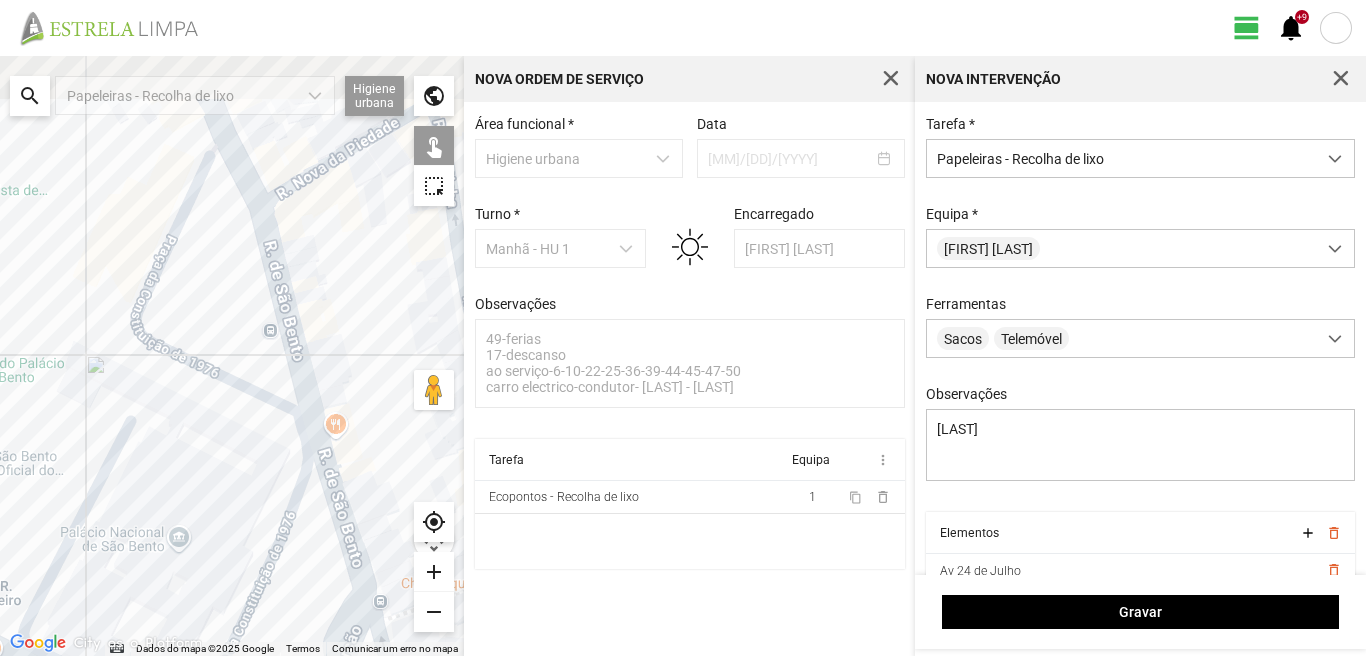 drag, startPoint x: 228, startPoint y: 494, endPoint x: 256, endPoint y: 565, distance: 76.321686 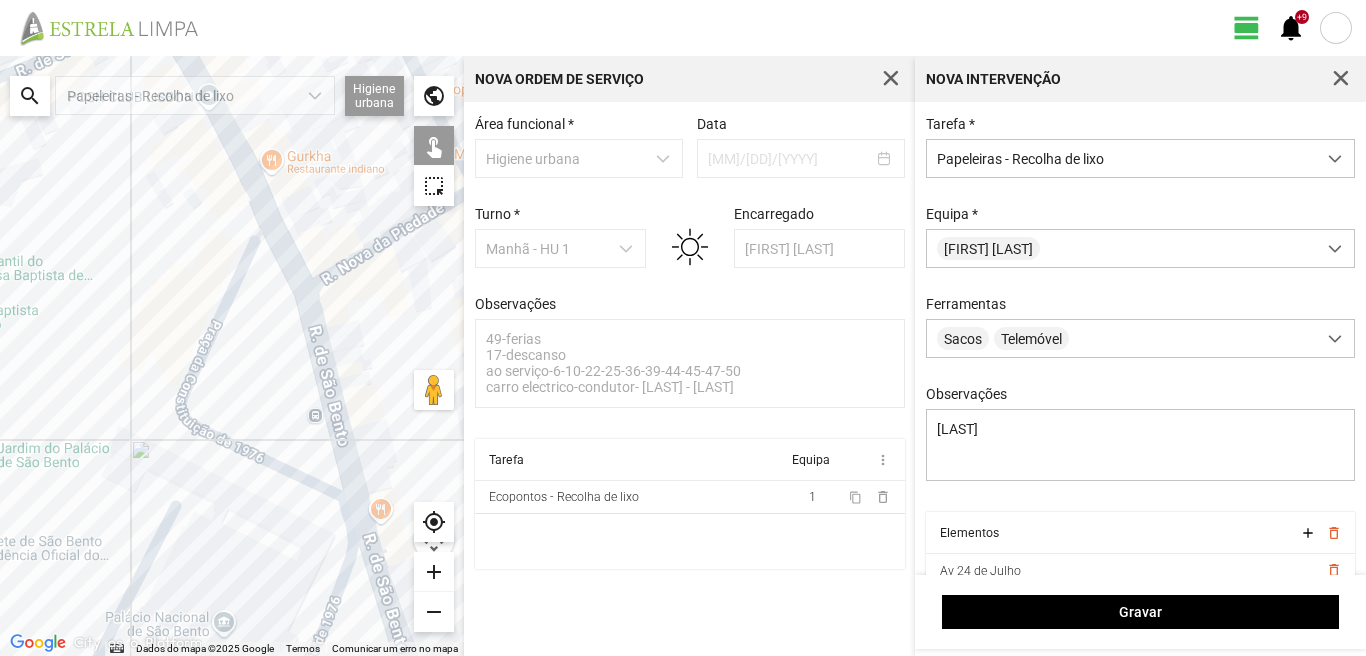 click 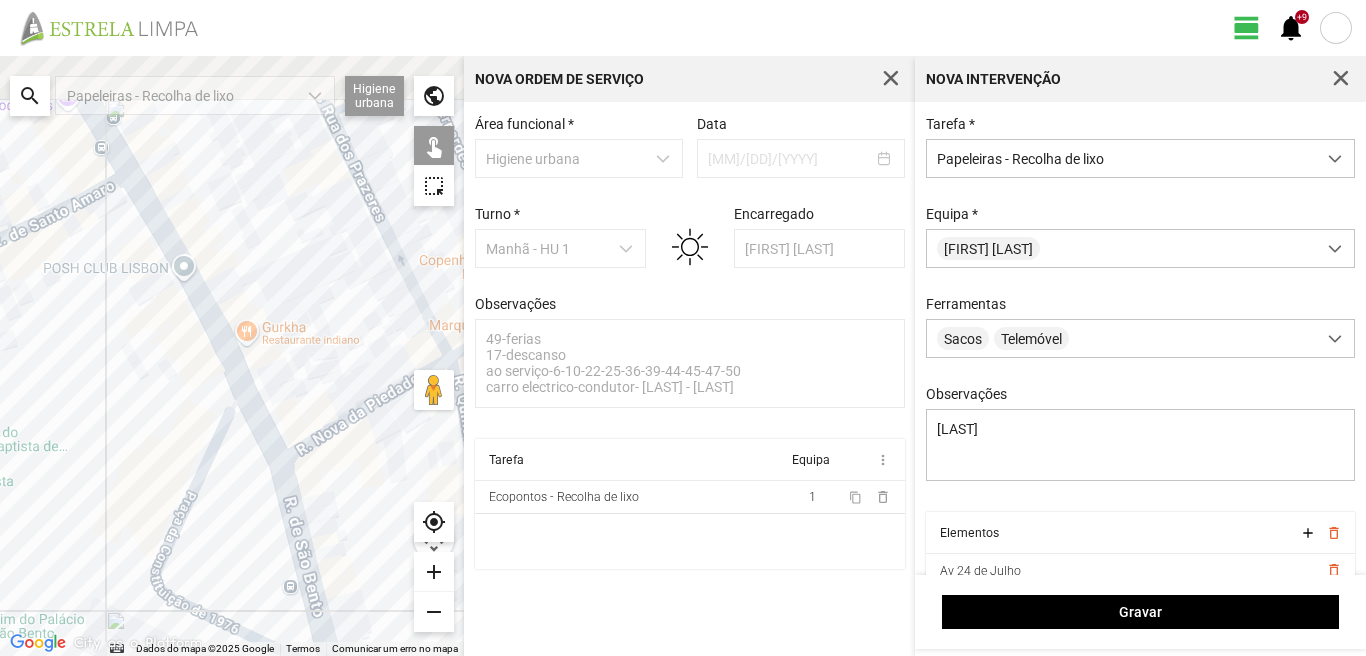 drag, startPoint x: 273, startPoint y: 422, endPoint x: 247, endPoint y: 598, distance: 177.9101 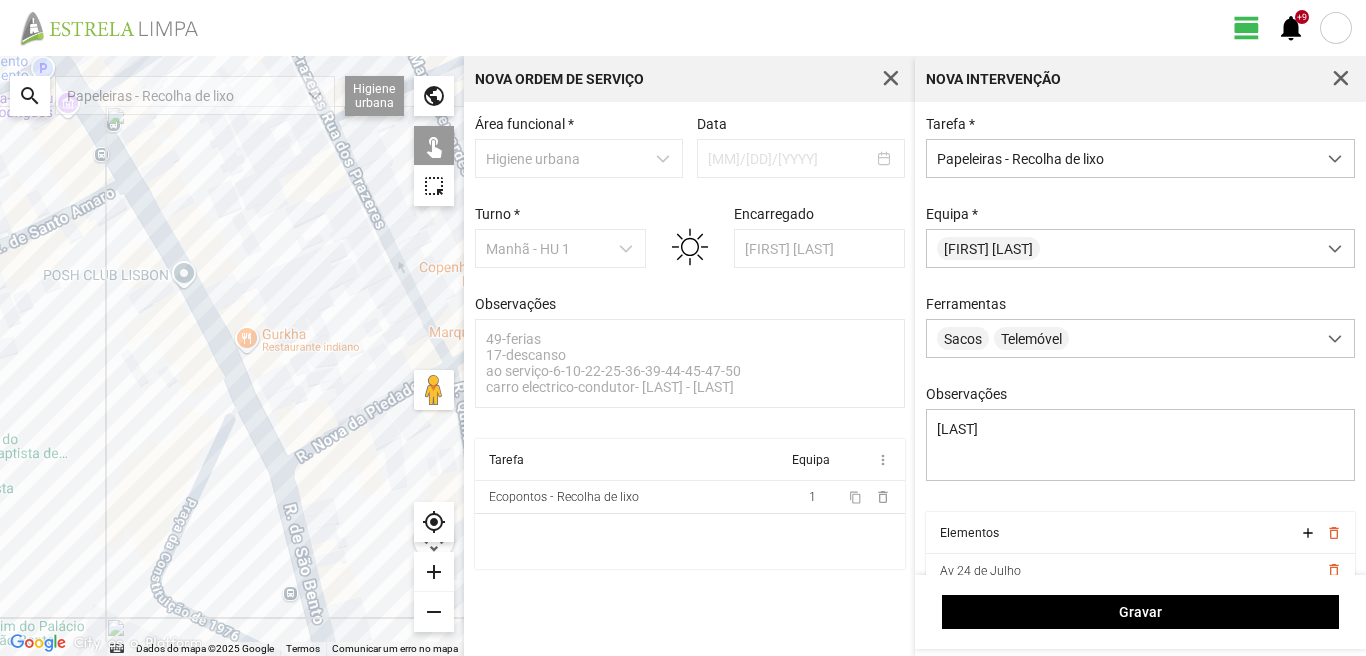 click 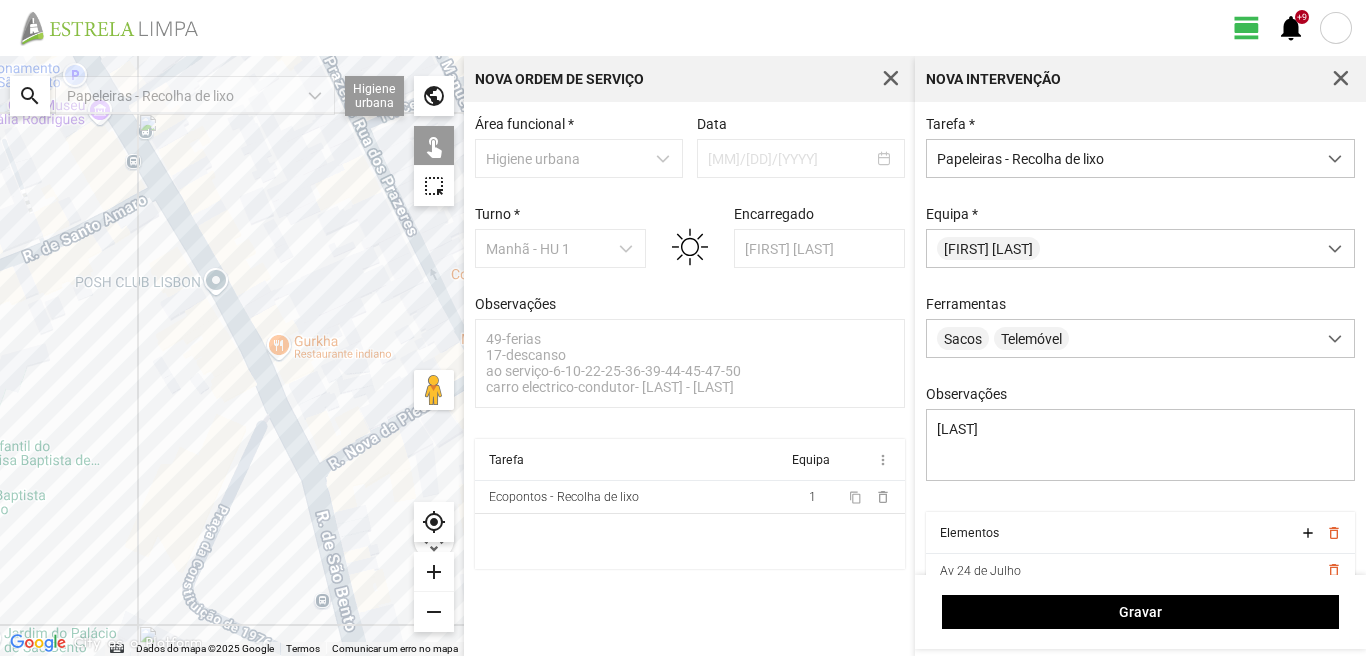 drag, startPoint x: 86, startPoint y: 398, endPoint x: 349, endPoint y: 423, distance: 264.18555 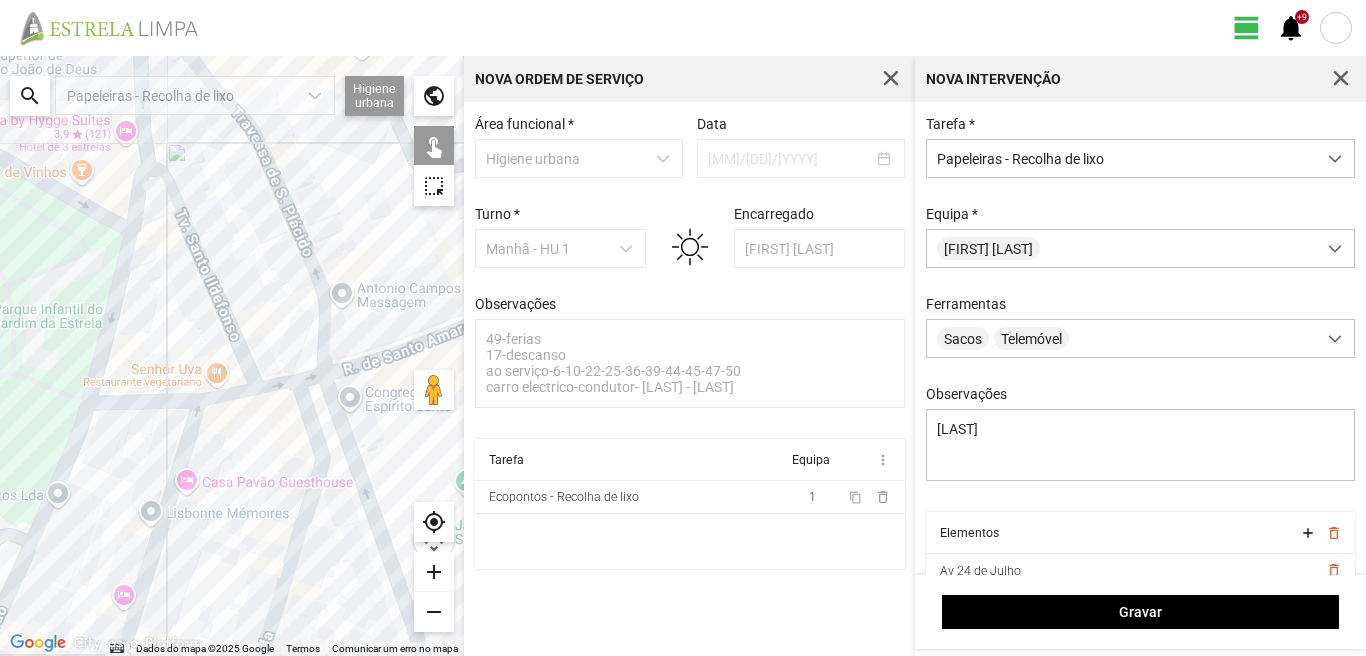 click 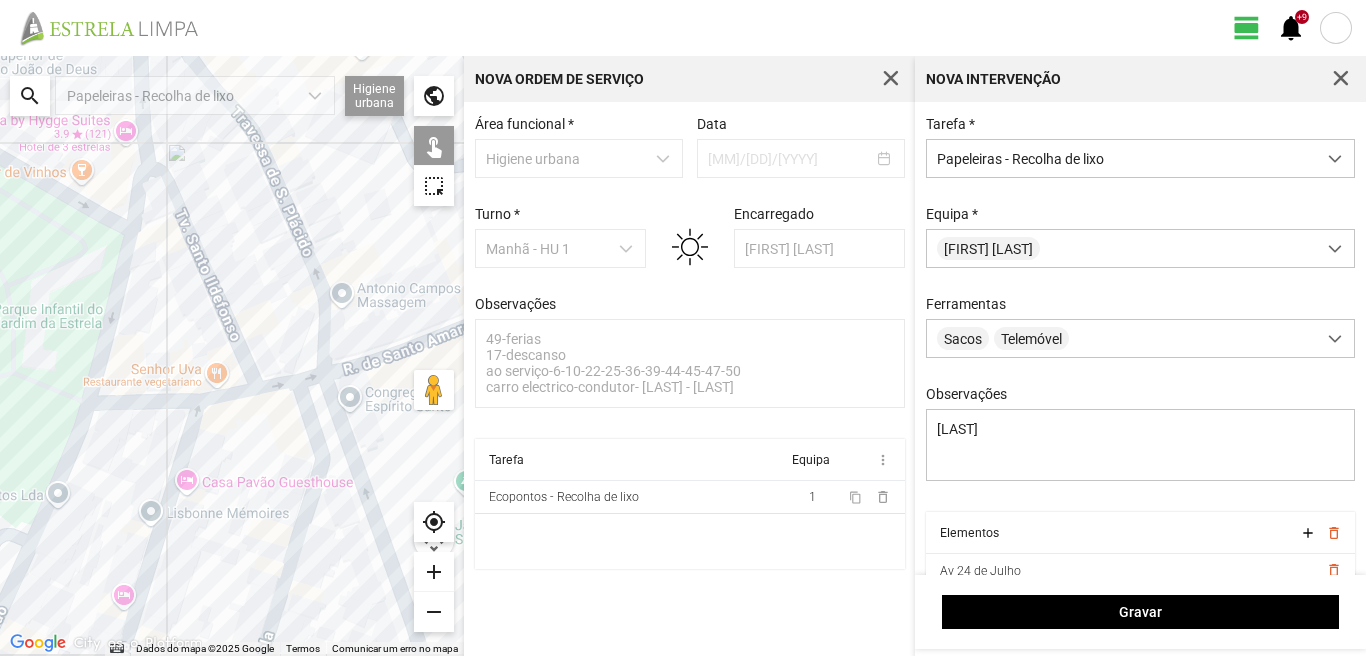click 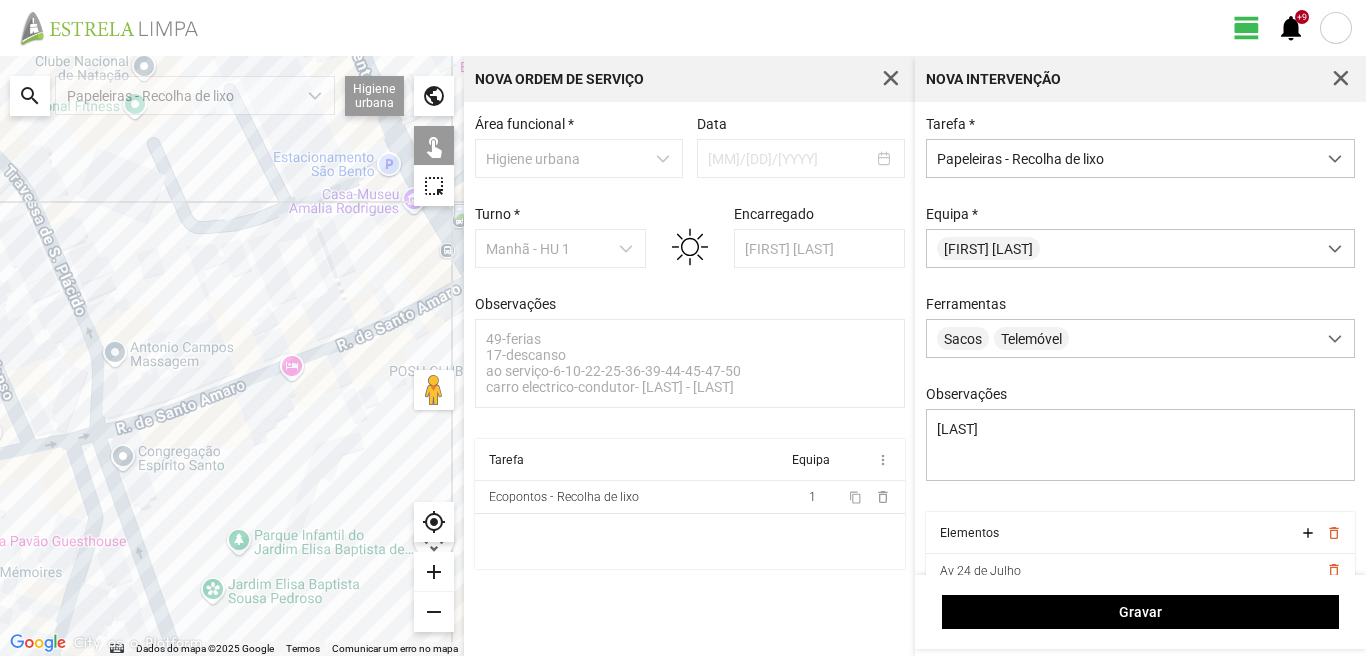 drag, startPoint x: 357, startPoint y: 533, endPoint x: 137, endPoint y: 590, distance: 227.26416 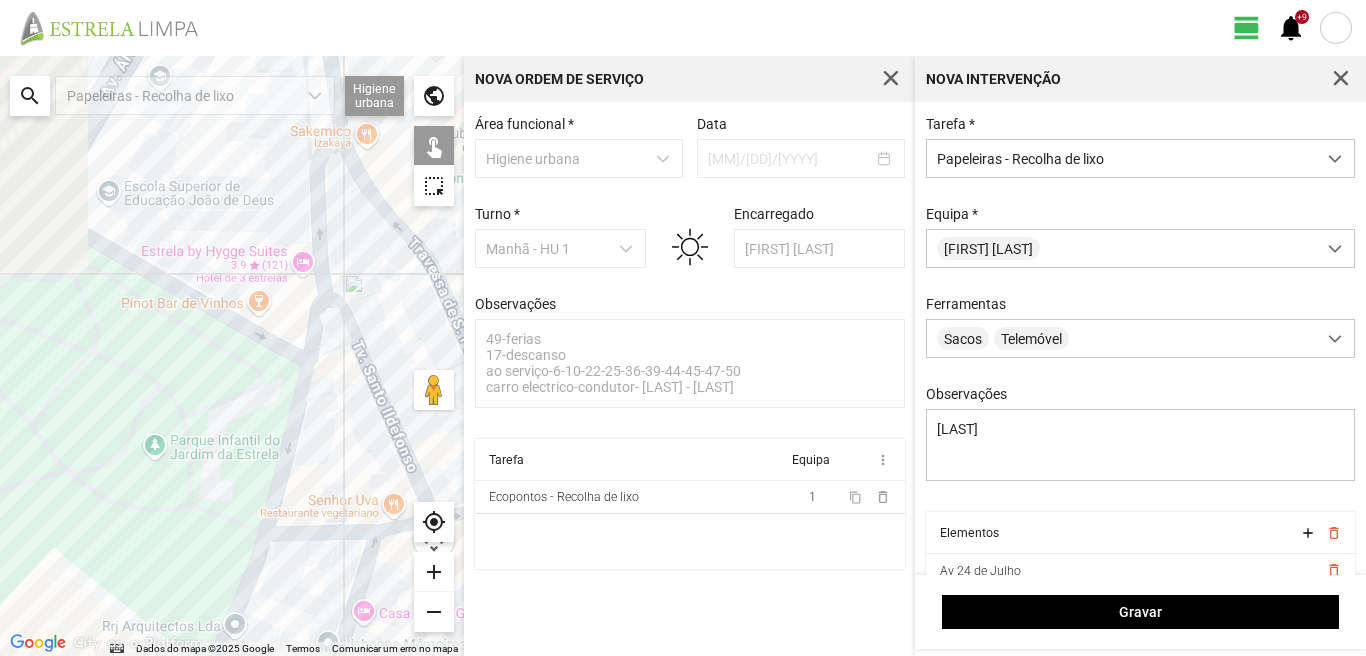 drag, startPoint x: 0, startPoint y: 507, endPoint x: 163, endPoint y: 623, distance: 200.06248 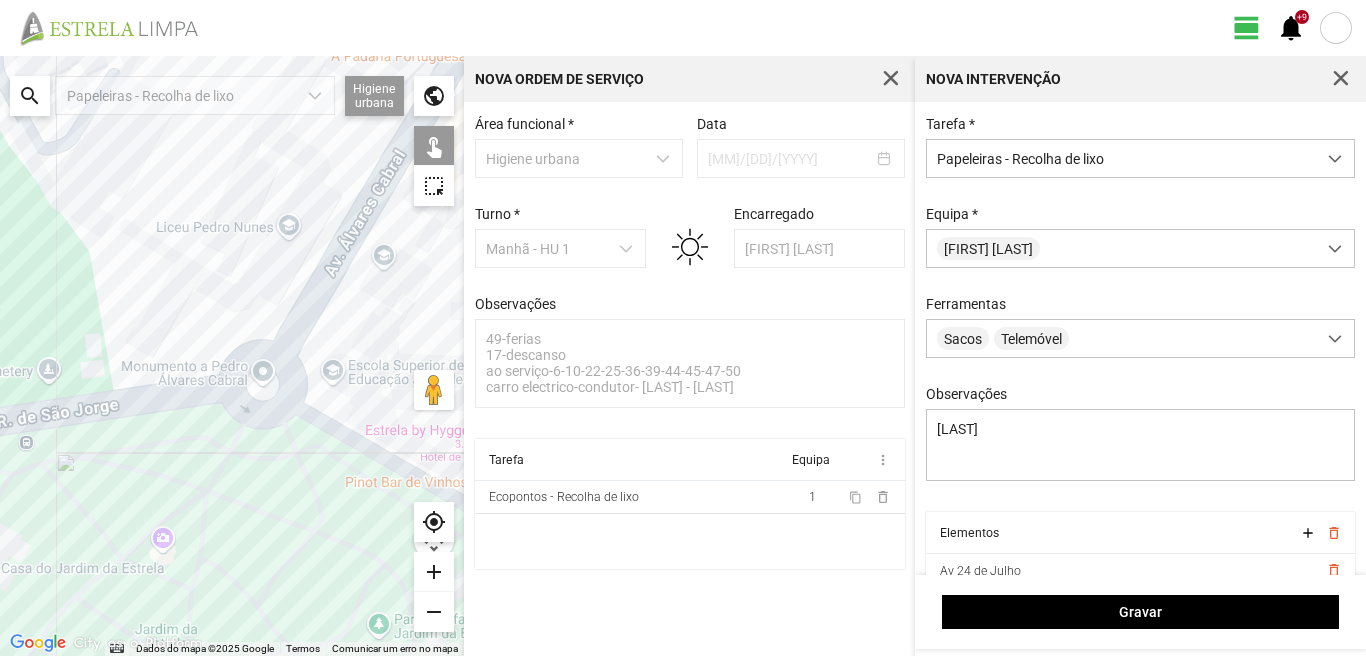 drag, startPoint x: 75, startPoint y: 483, endPoint x: 224, endPoint y: 628, distance: 207.90863 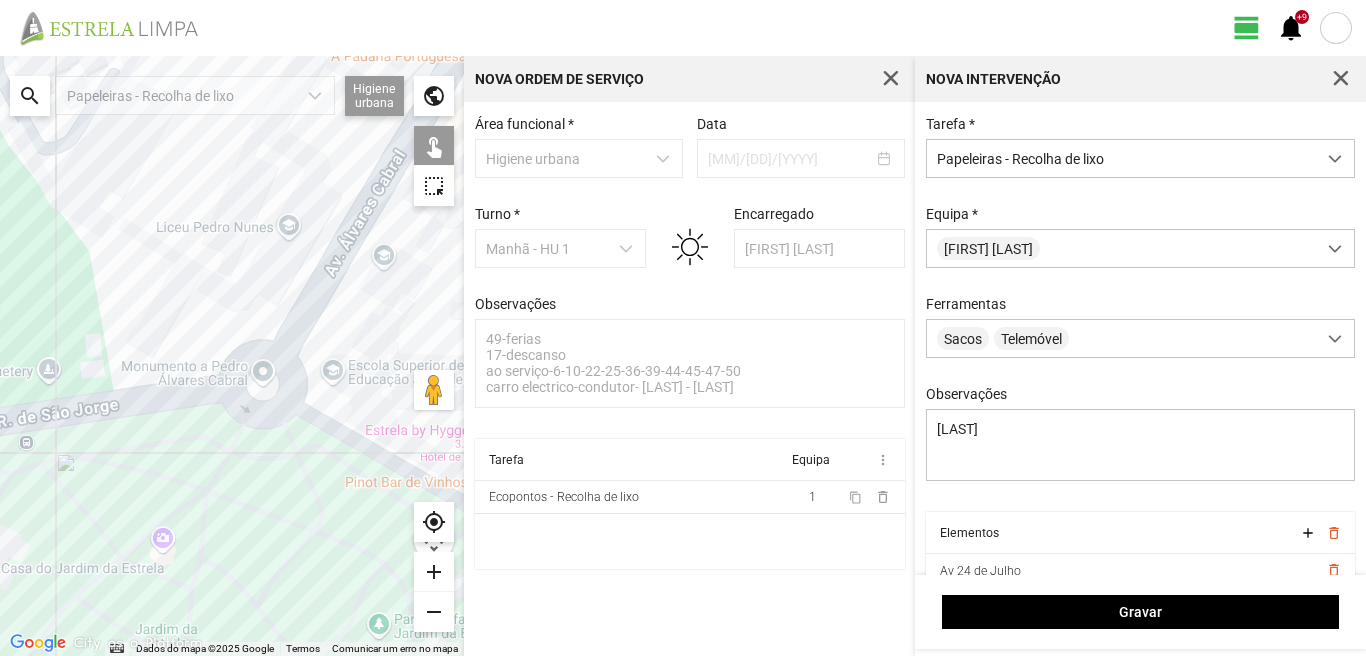 click 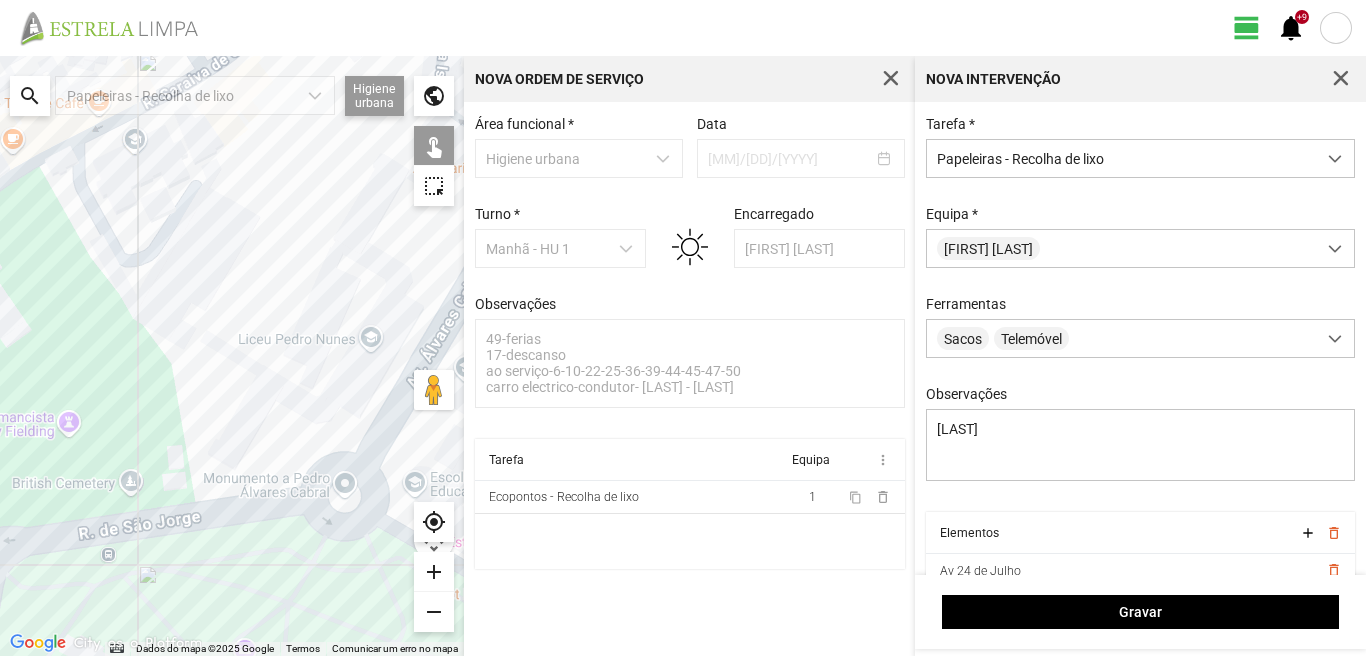 click 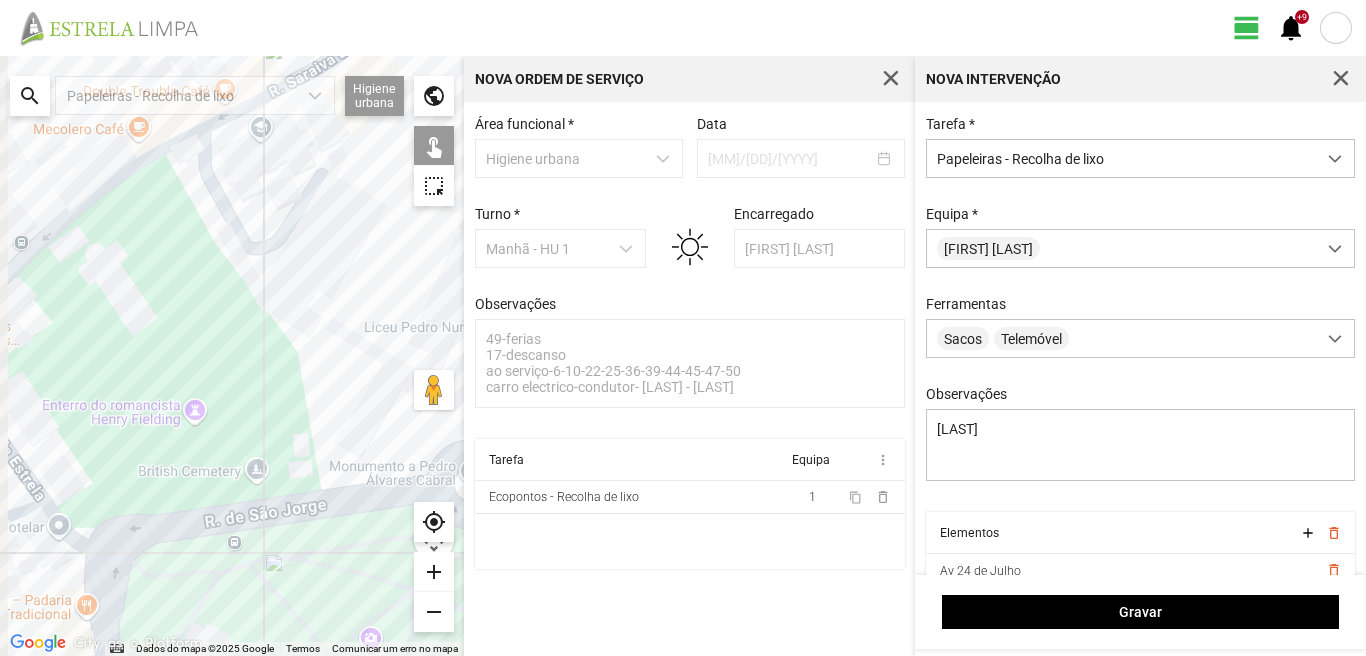 drag, startPoint x: 66, startPoint y: 614, endPoint x: 265, endPoint y: 602, distance: 199.36148 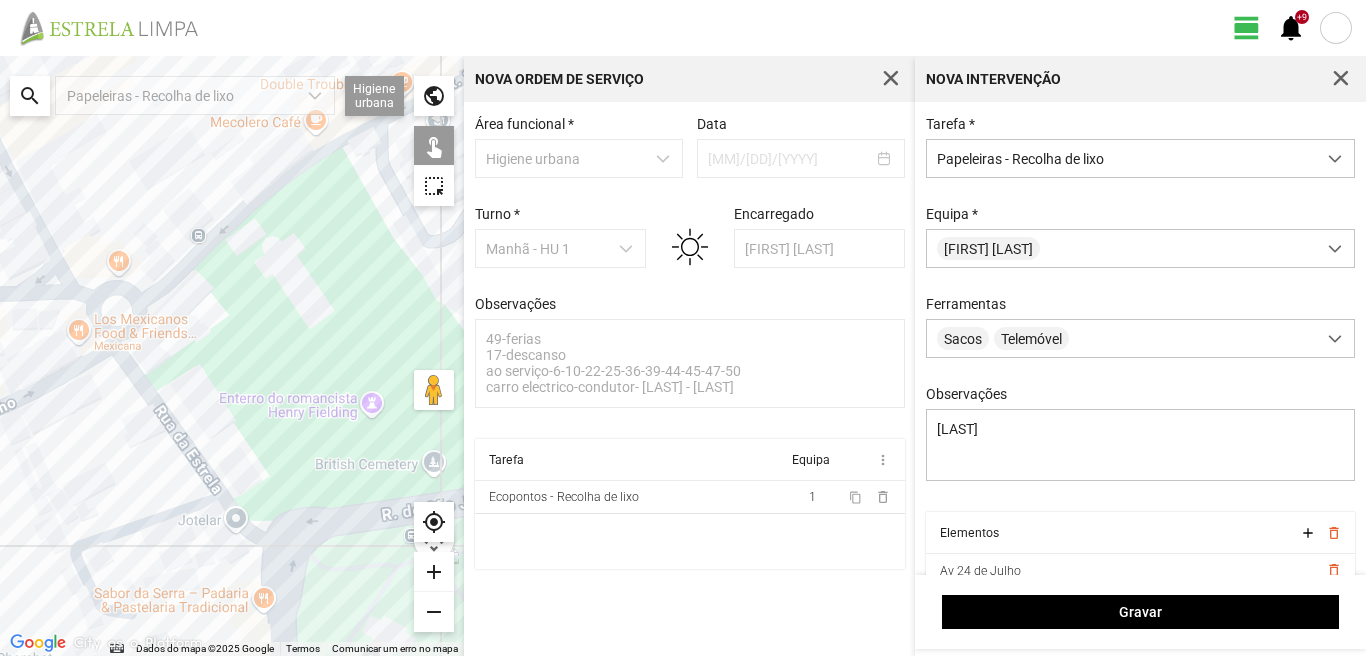 click 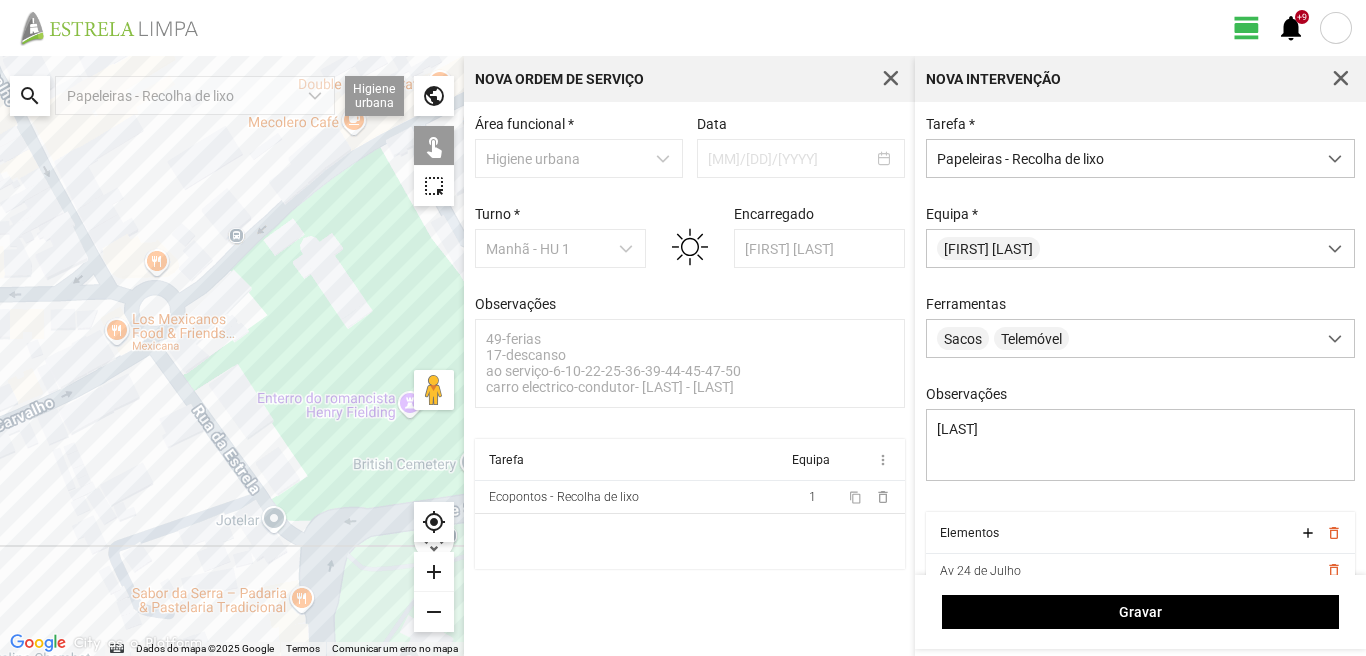 drag, startPoint x: 104, startPoint y: 576, endPoint x: 257, endPoint y: 578, distance: 153.01308 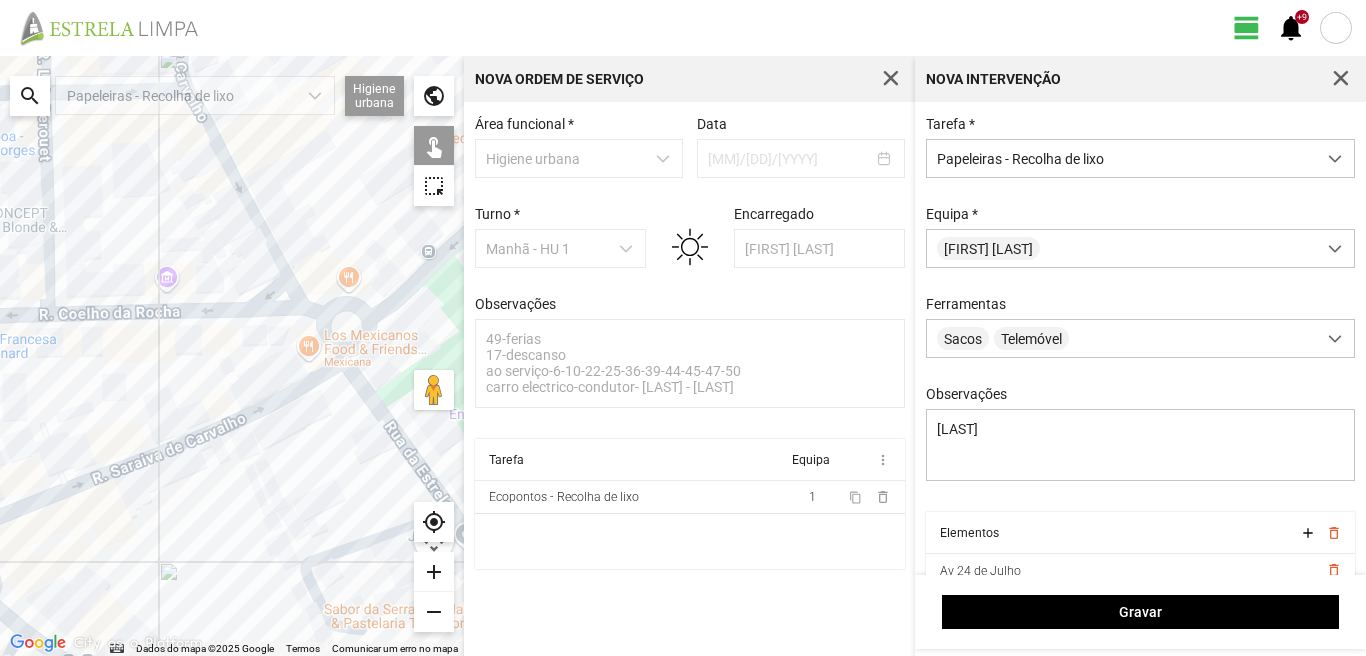 drag, startPoint x: 137, startPoint y: 563, endPoint x: 292, endPoint y: 561, distance: 155.01291 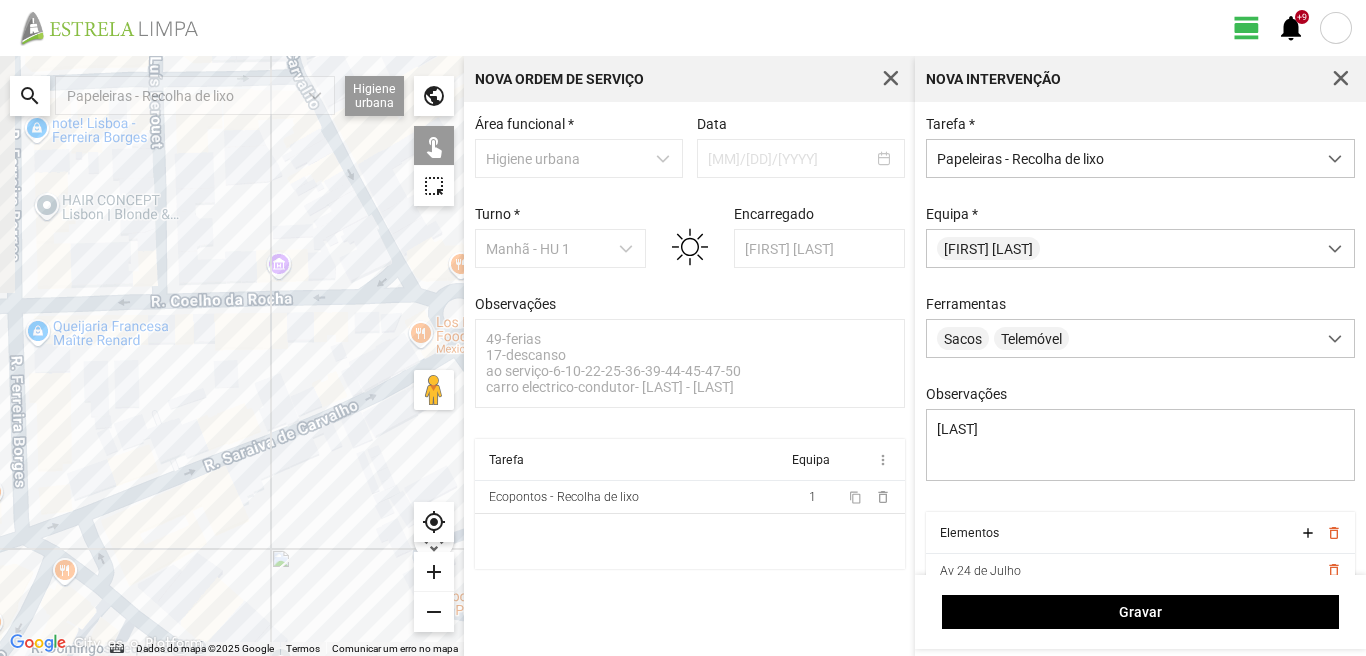 drag, startPoint x: 65, startPoint y: 561, endPoint x: 157, endPoint y: 551, distance: 92.541885 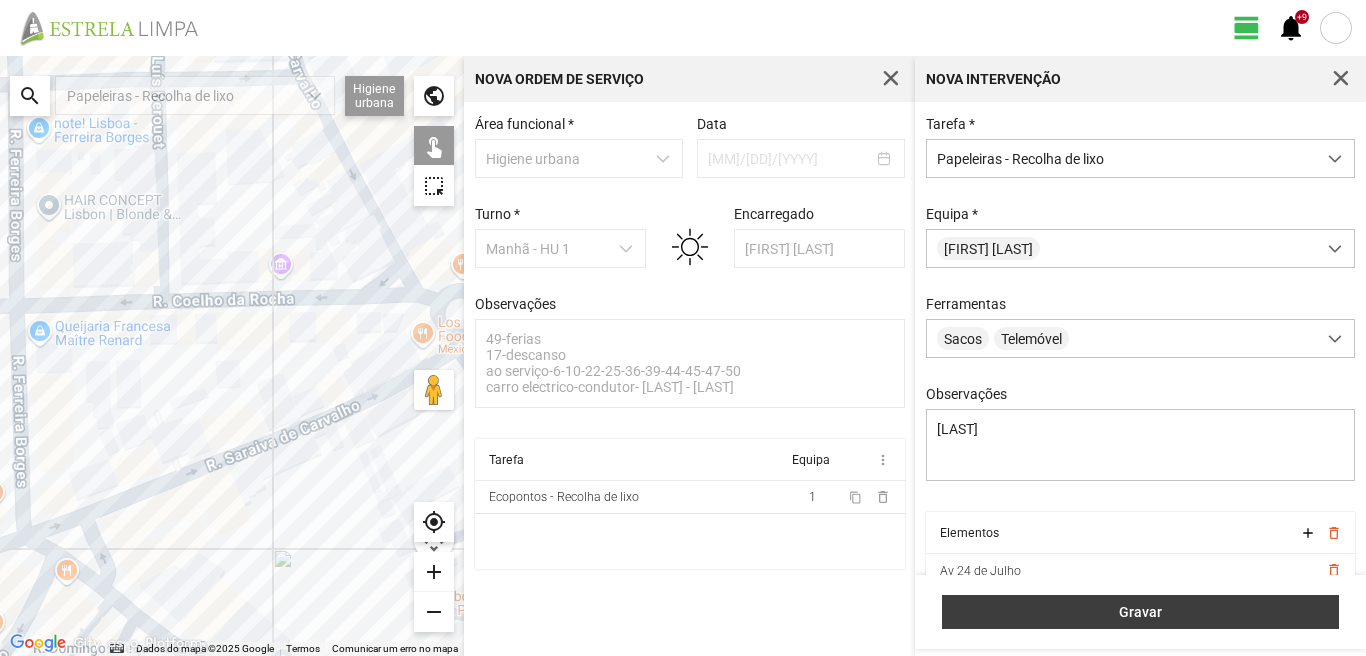 click on "Gravar" at bounding box center [1140, 612] 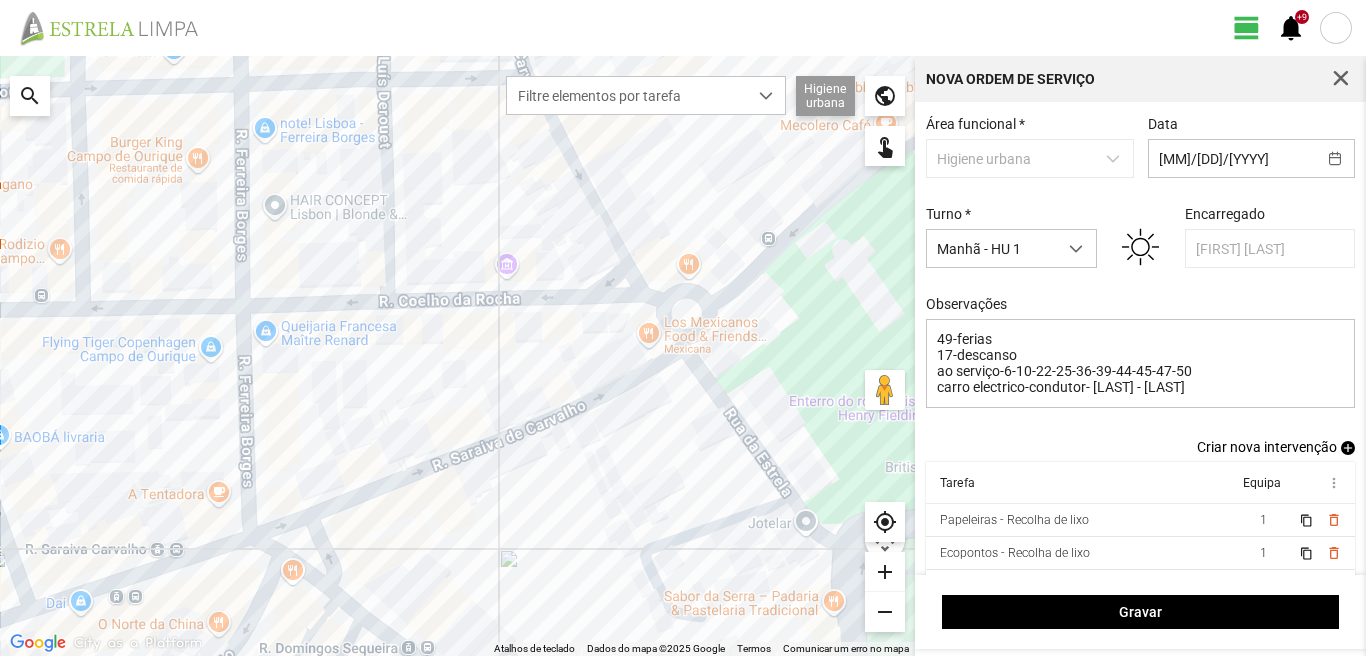 click on "add" at bounding box center (1348, 448) 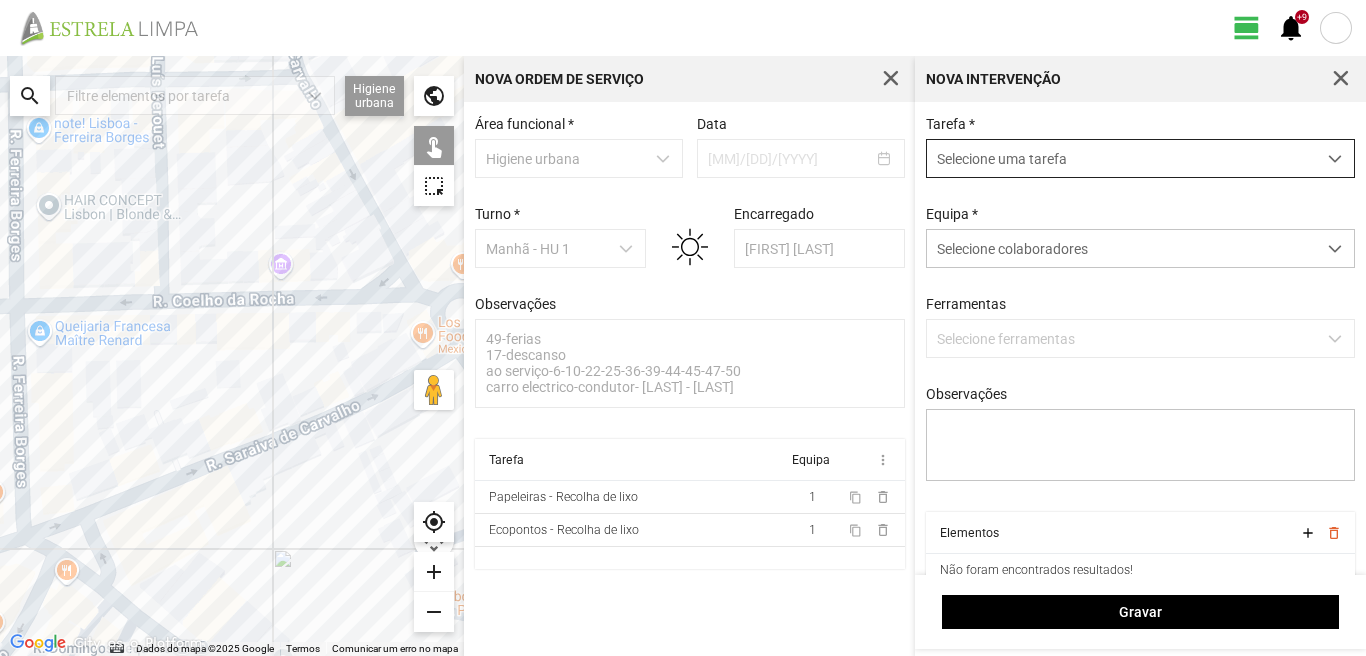 click on "Selecione uma tarefa" at bounding box center (1121, 158) 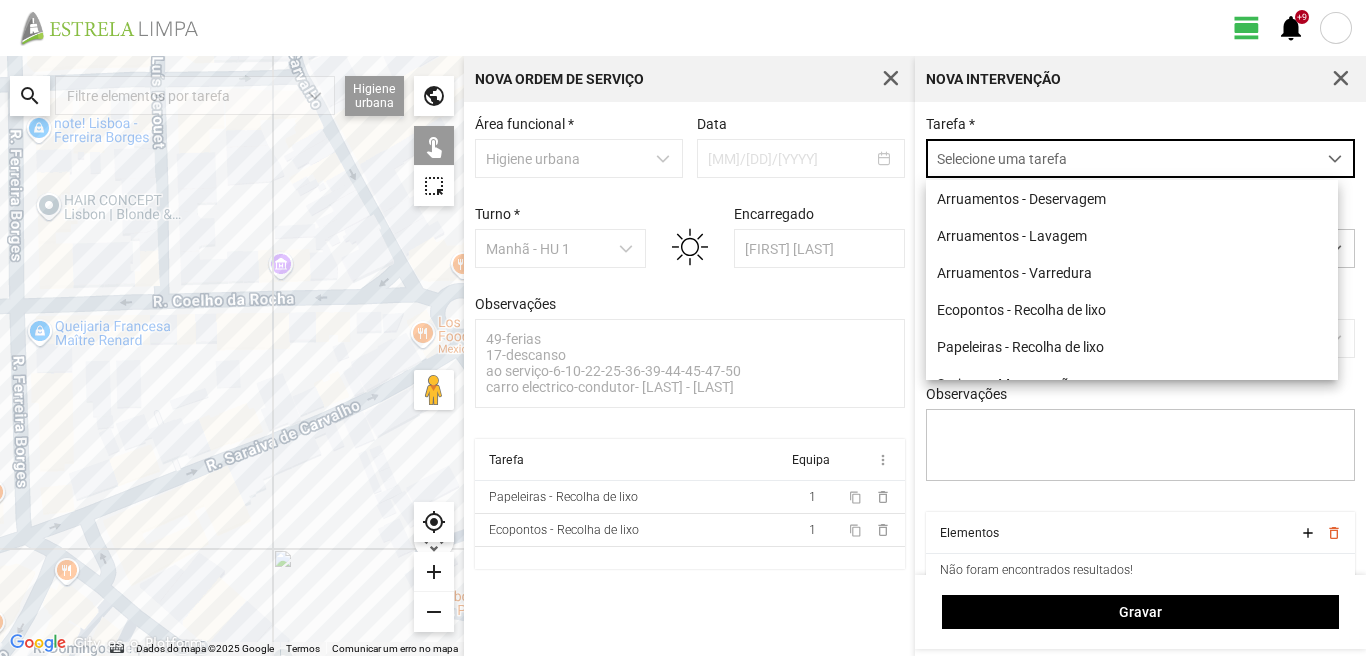 scroll, scrollTop: 11, scrollLeft: 89, axis: both 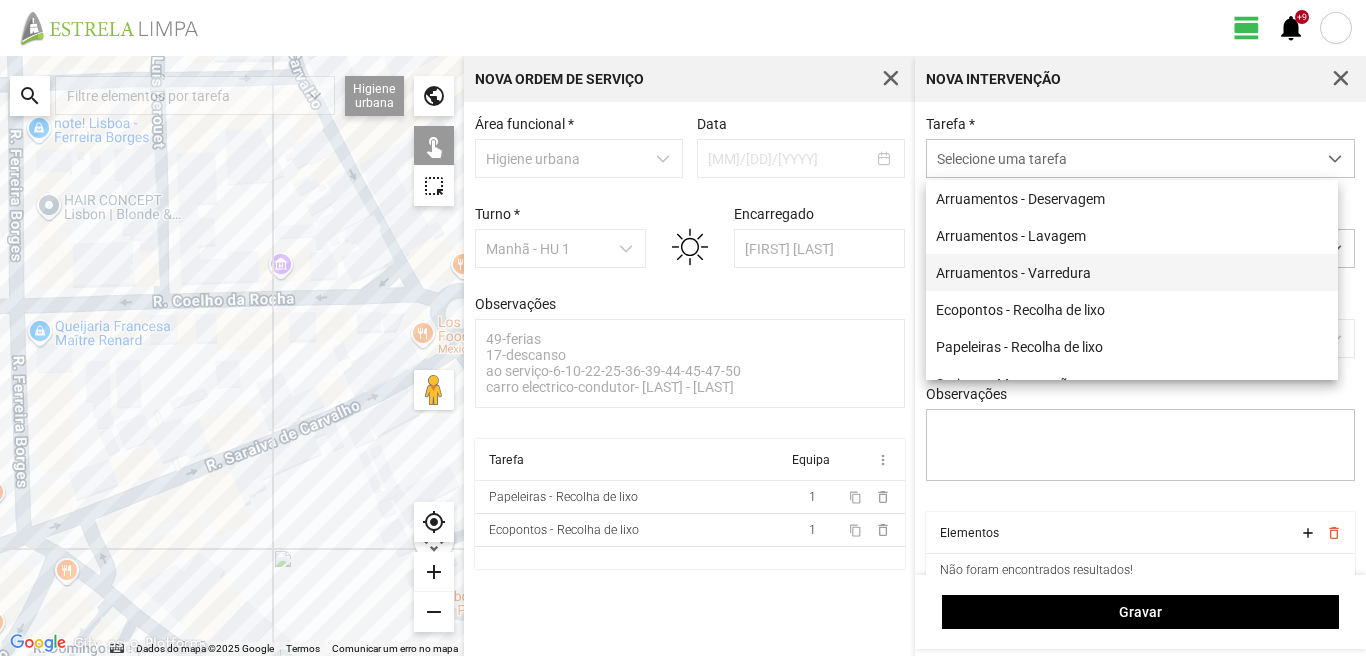 click on "Arruamentos - Varredura" at bounding box center (1132, 272) 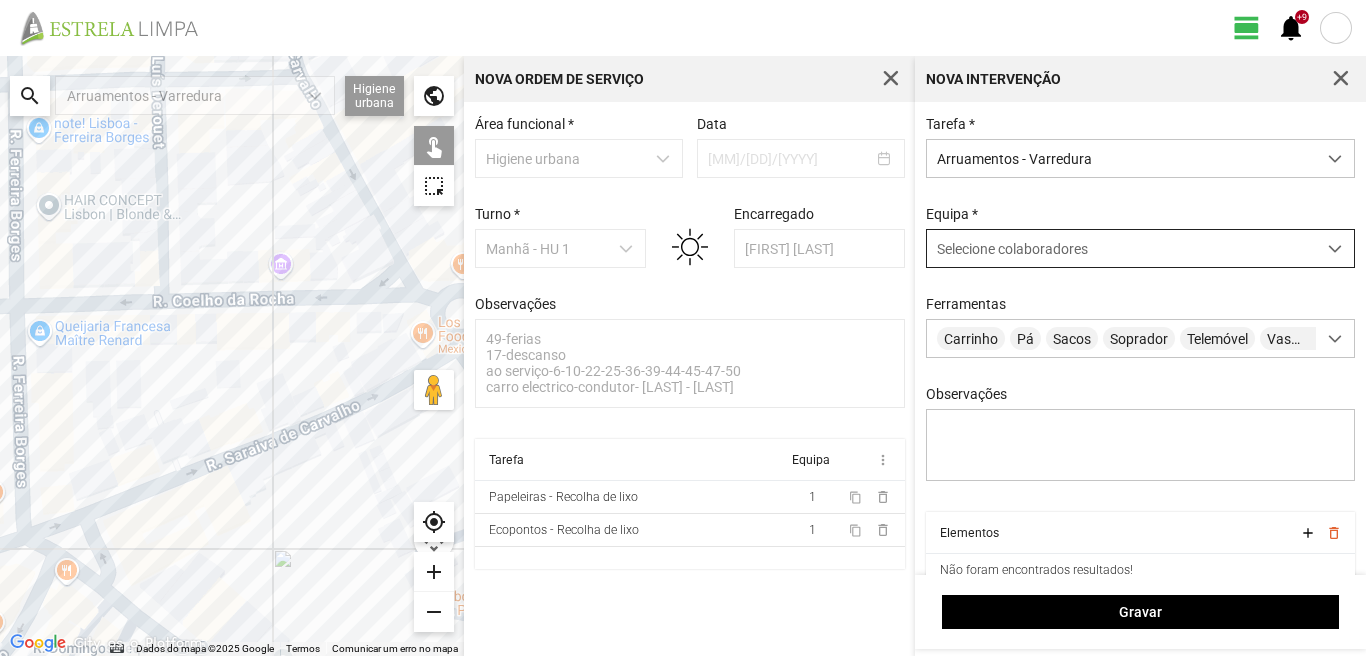drag, startPoint x: 1034, startPoint y: 259, endPoint x: 1040, endPoint y: 249, distance: 11.661903 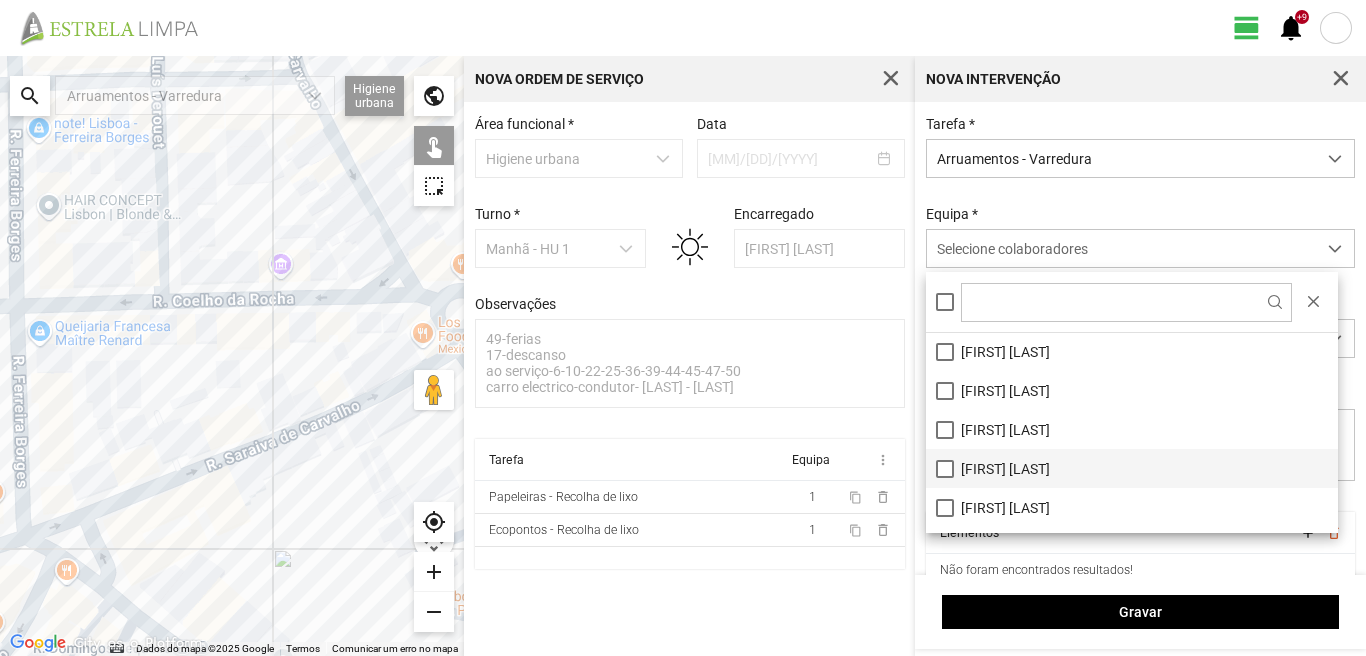 scroll, scrollTop: 268, scrollLeft: 0, axis: vertical 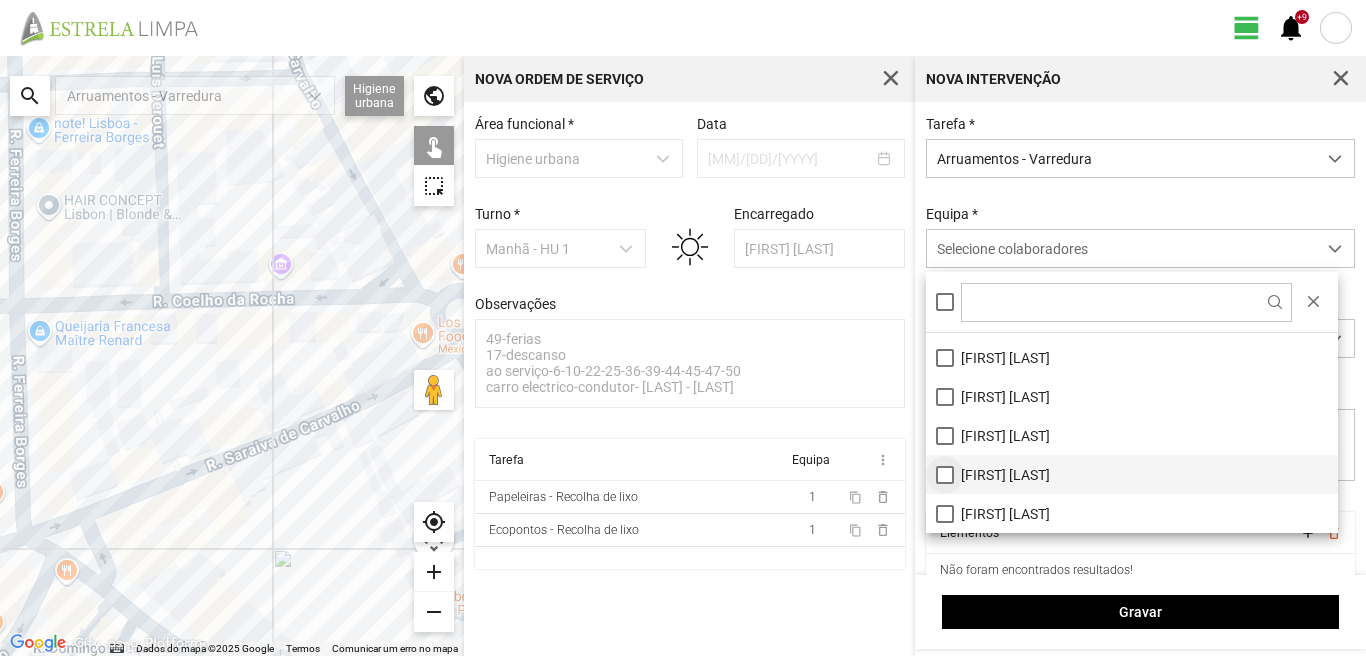 click on "[FIRST] [LAST]" at bounding box center [1132, 474] 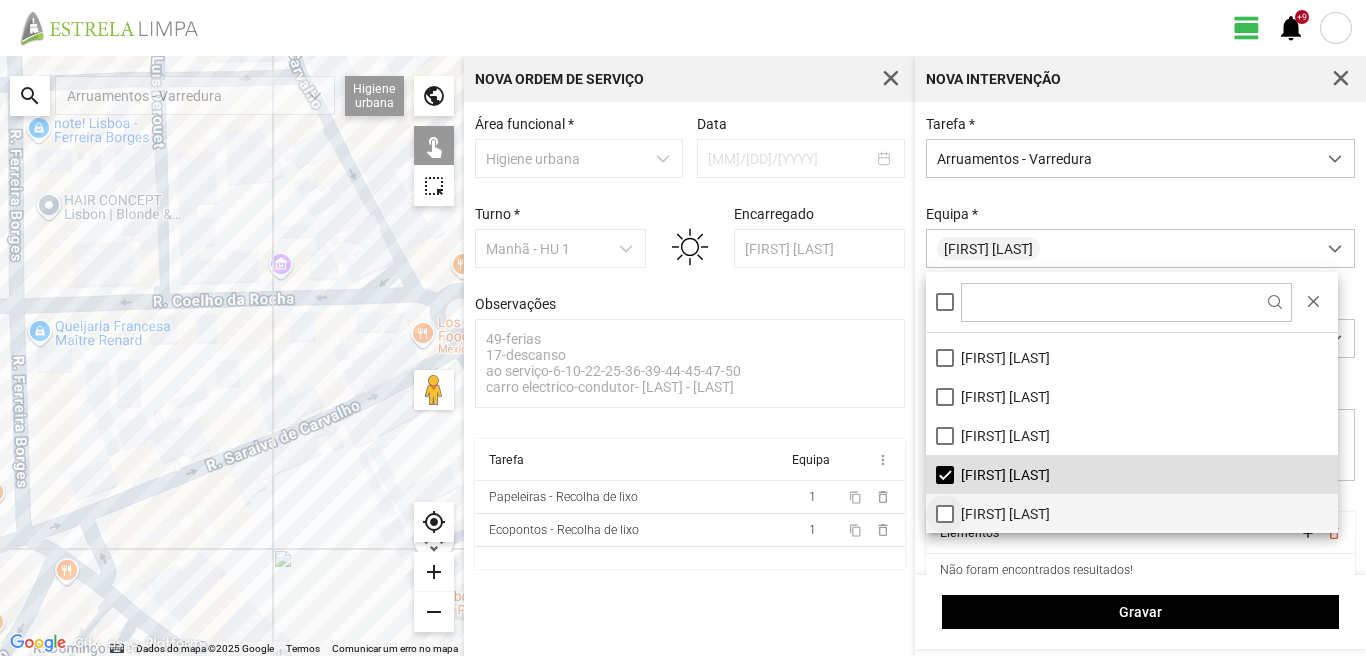 click on "[FIRST] [LAST]" at bounding box center (1132, 513) 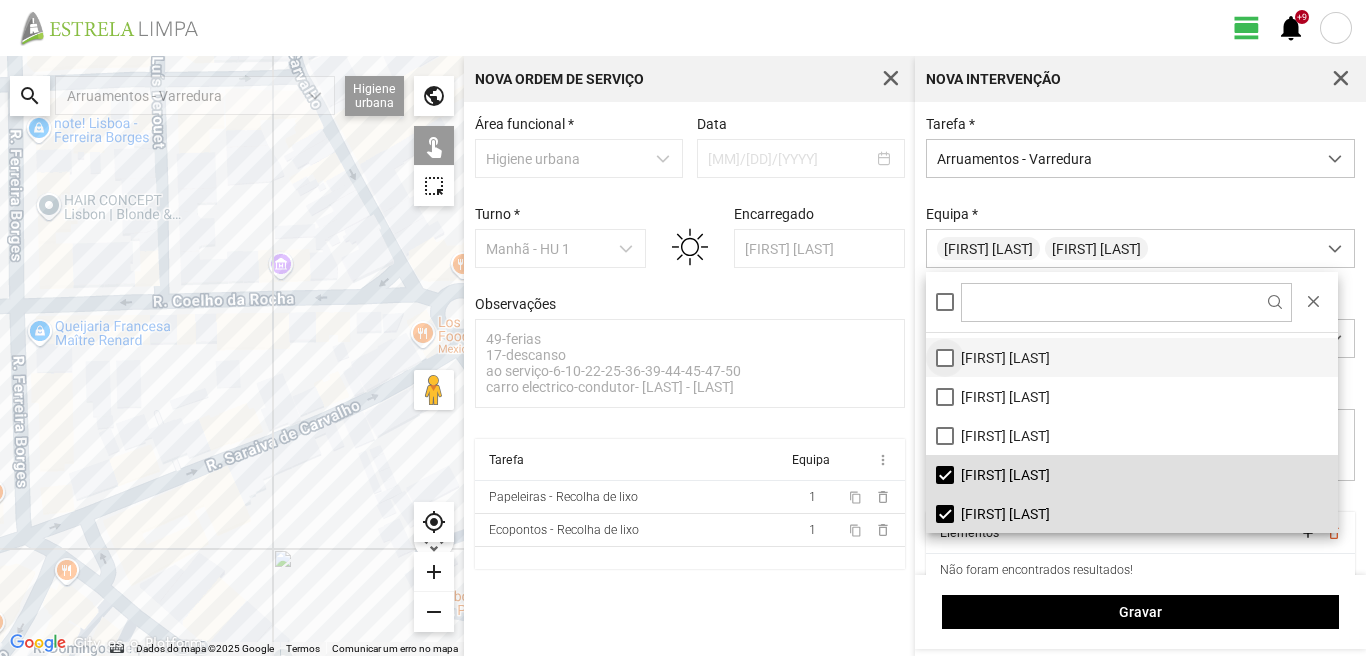 click on "[FIRST] [LAST]" at bounding box center (1132, 357) 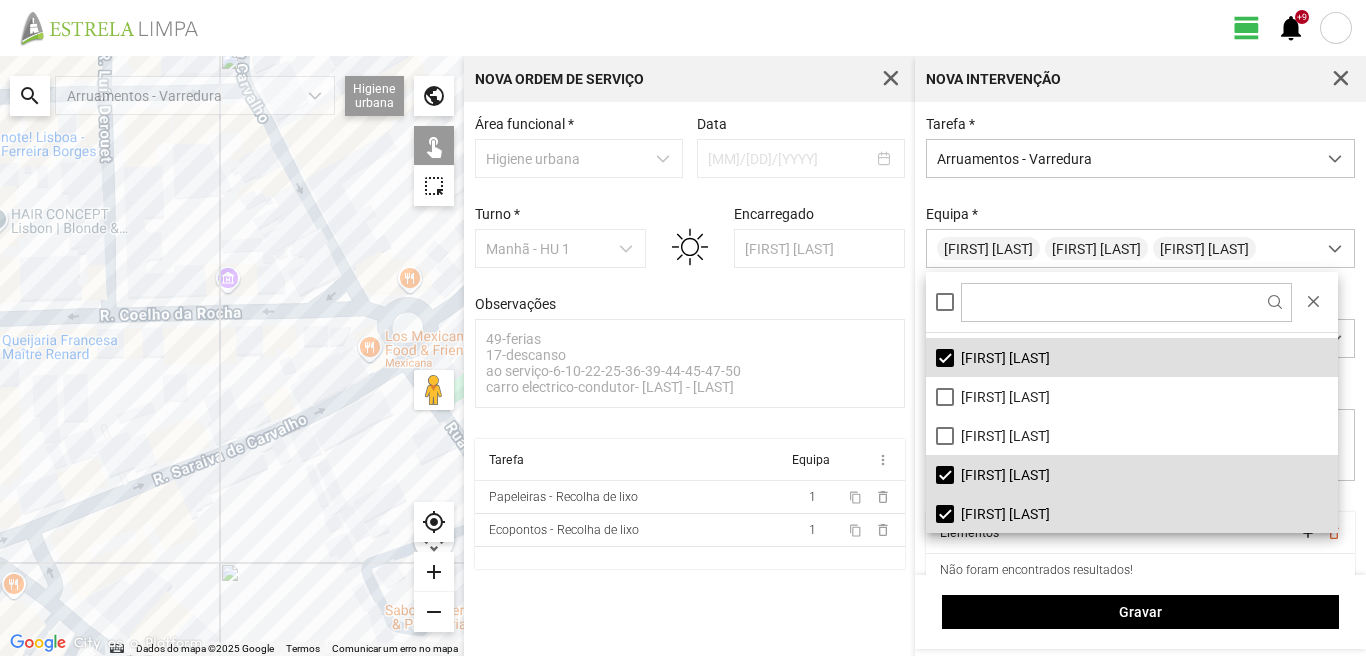 drag, startPoint x: 64, startPoint y: 605, endPoint x: 0, endPoint y: 627, distance: 67.6757 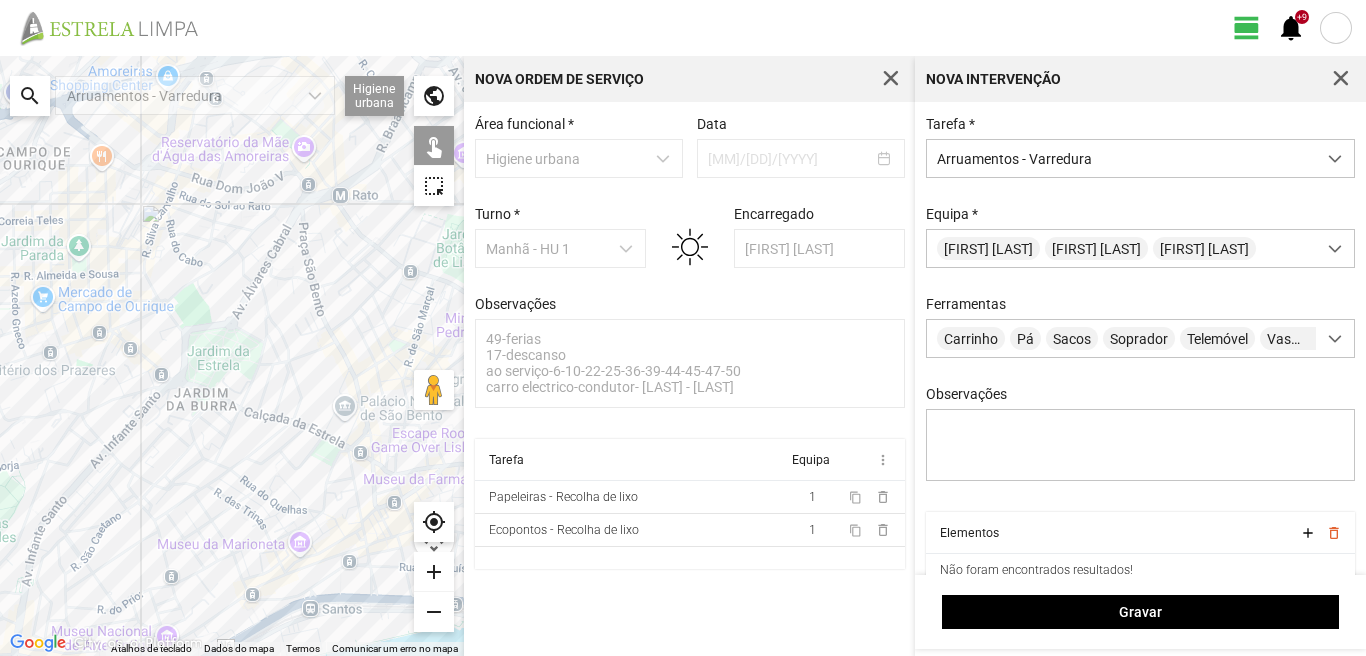 click 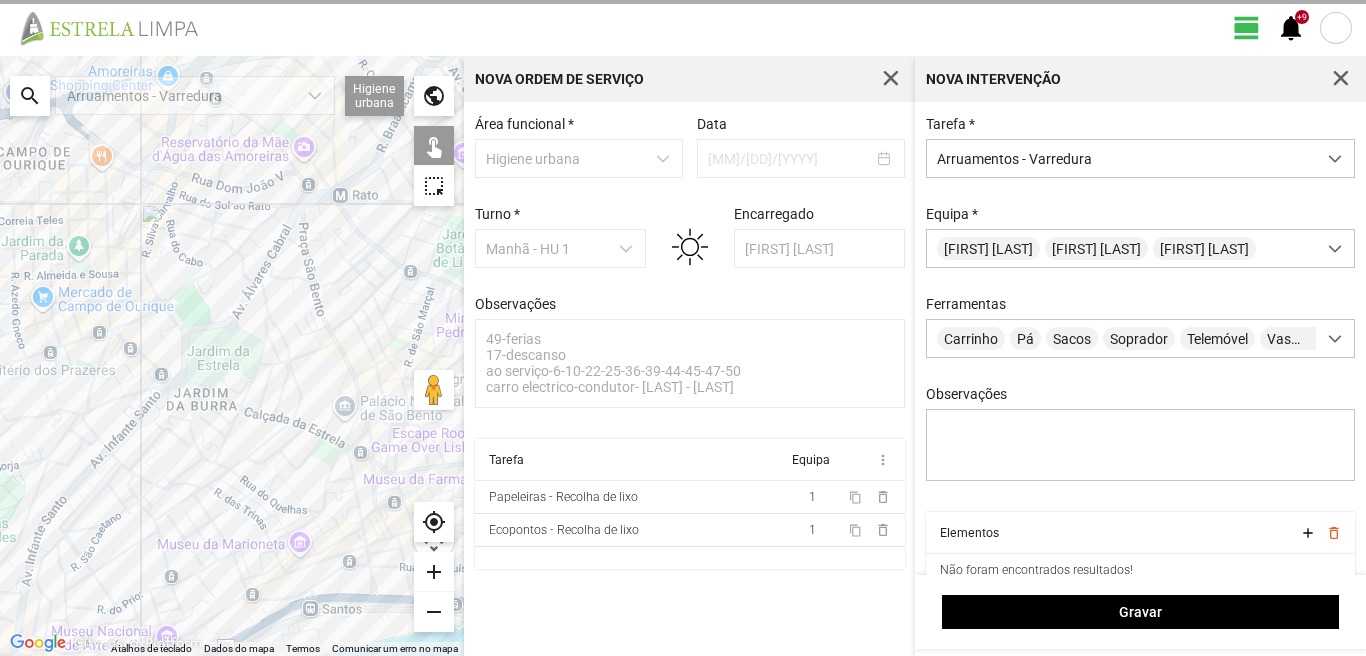 click 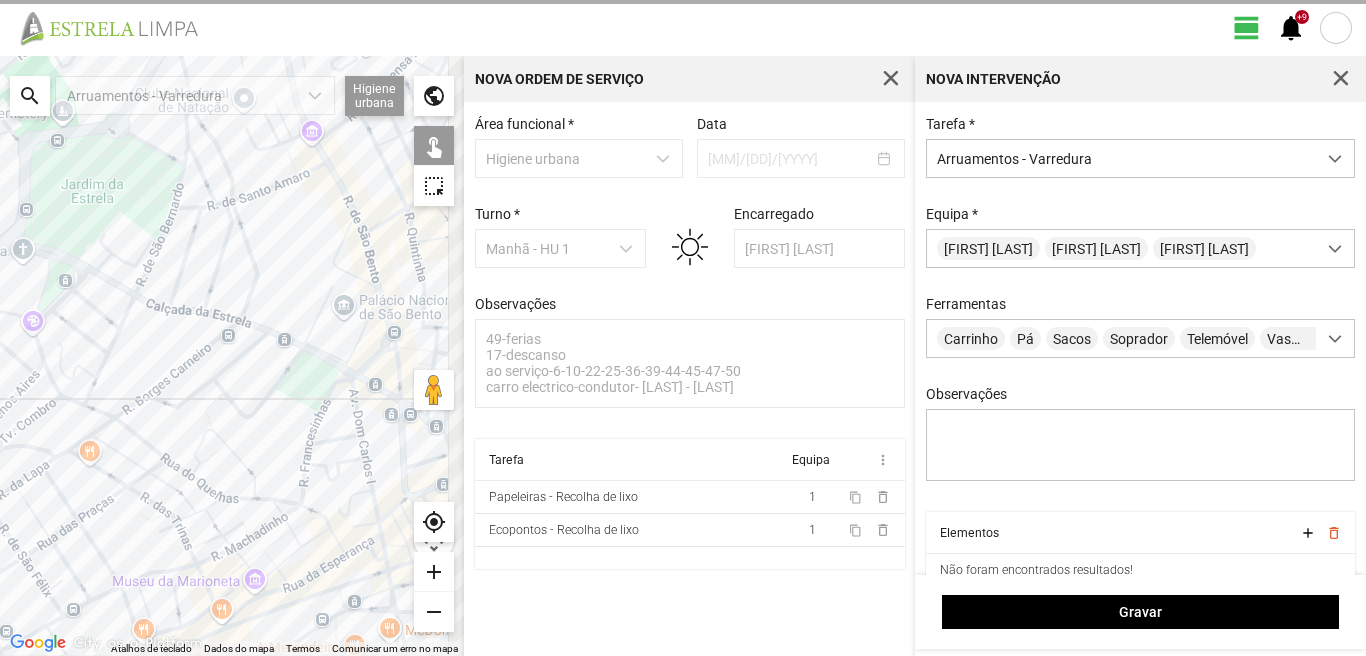 drag, startPoint x: 344, startPoint y: 490, endPoint x: 237, endPoint y: 452, distance: 113.54735 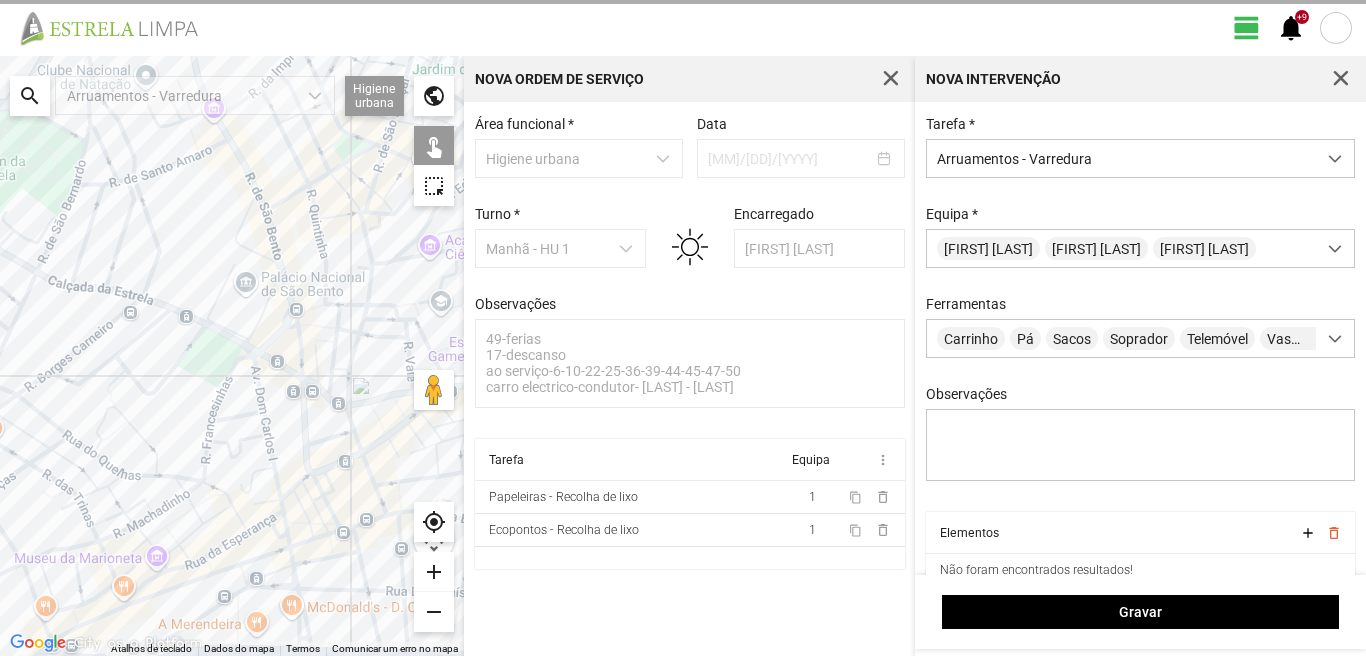 click 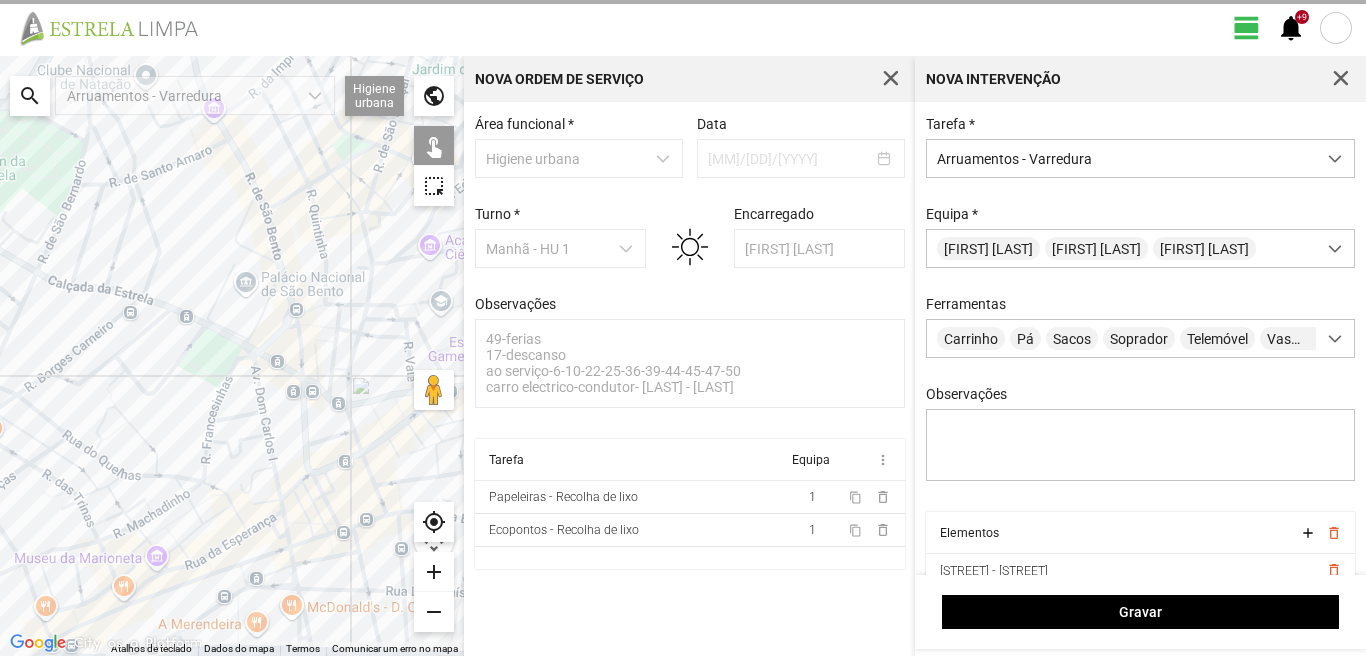 click 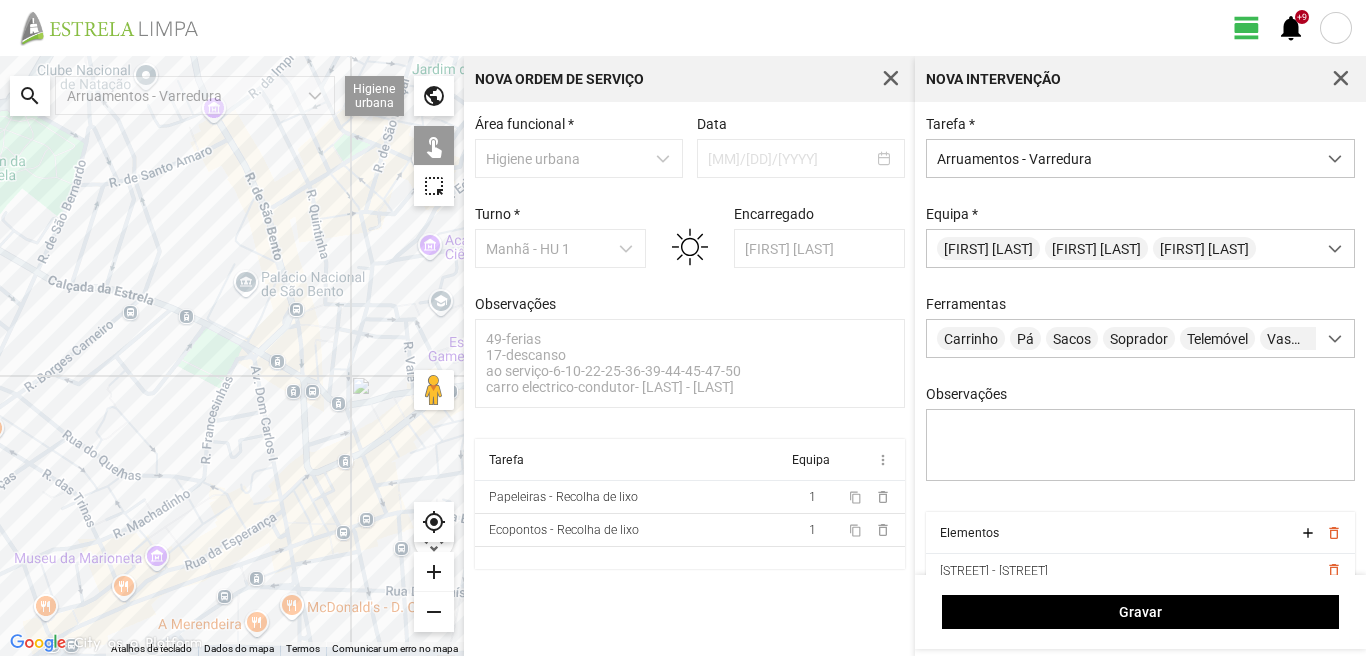 click 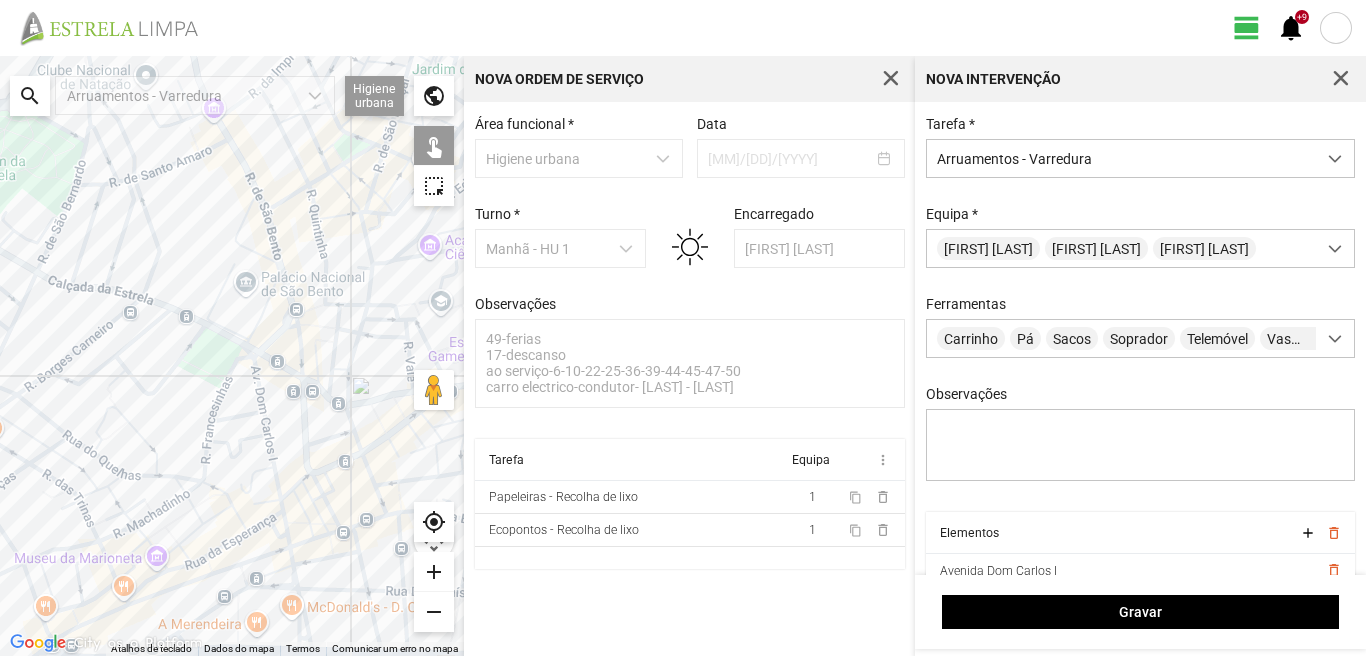 click 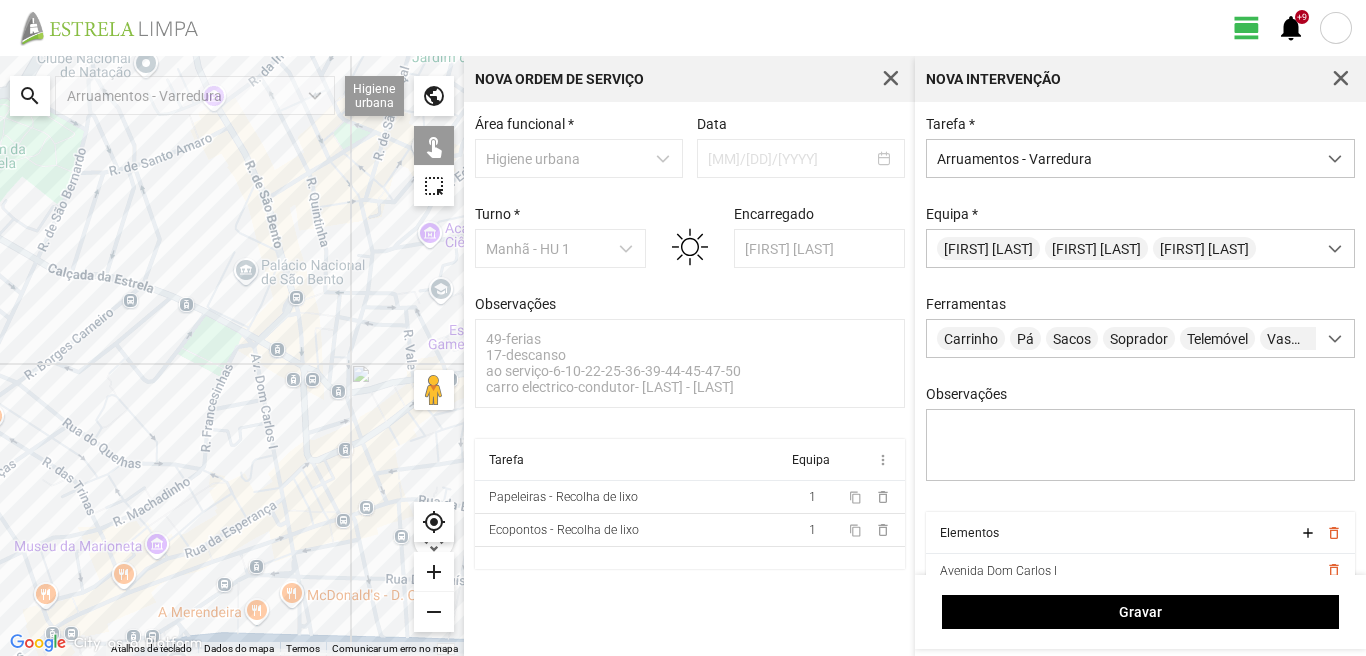 drag, startPoint x: 293, startPoint y: 587, endPoint x: 289, endPoint y: 502, distance: 85.09406 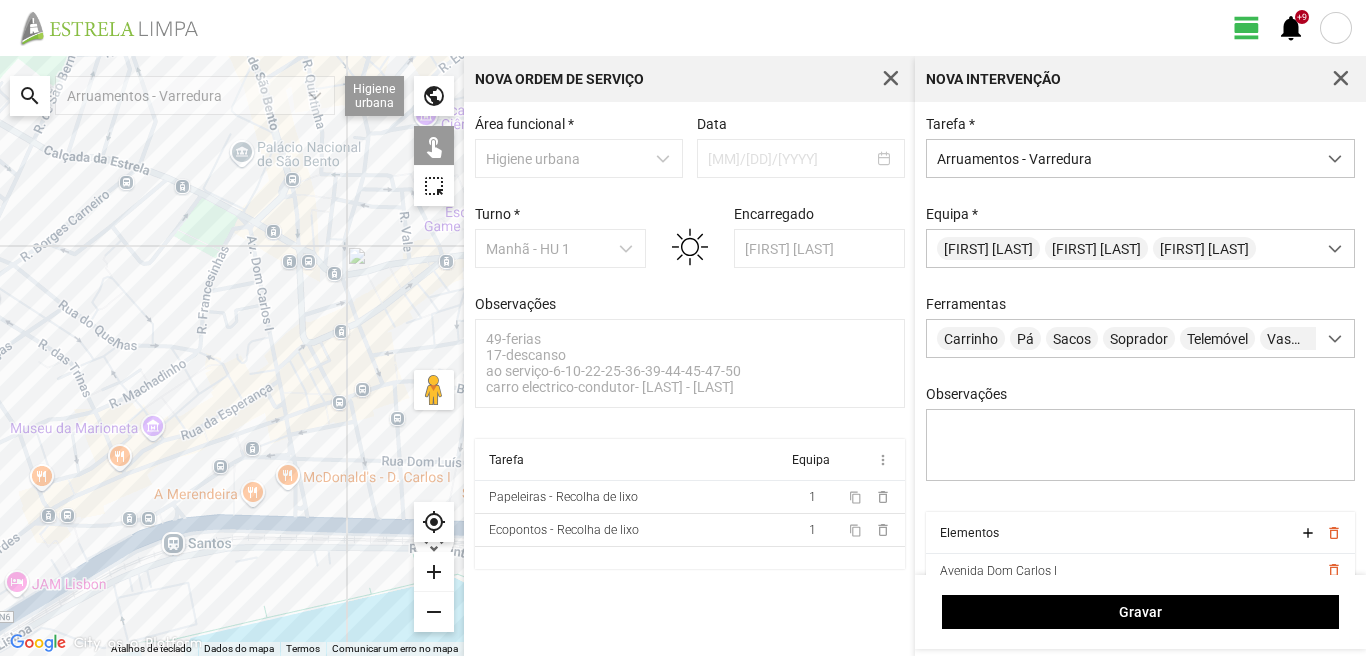 click 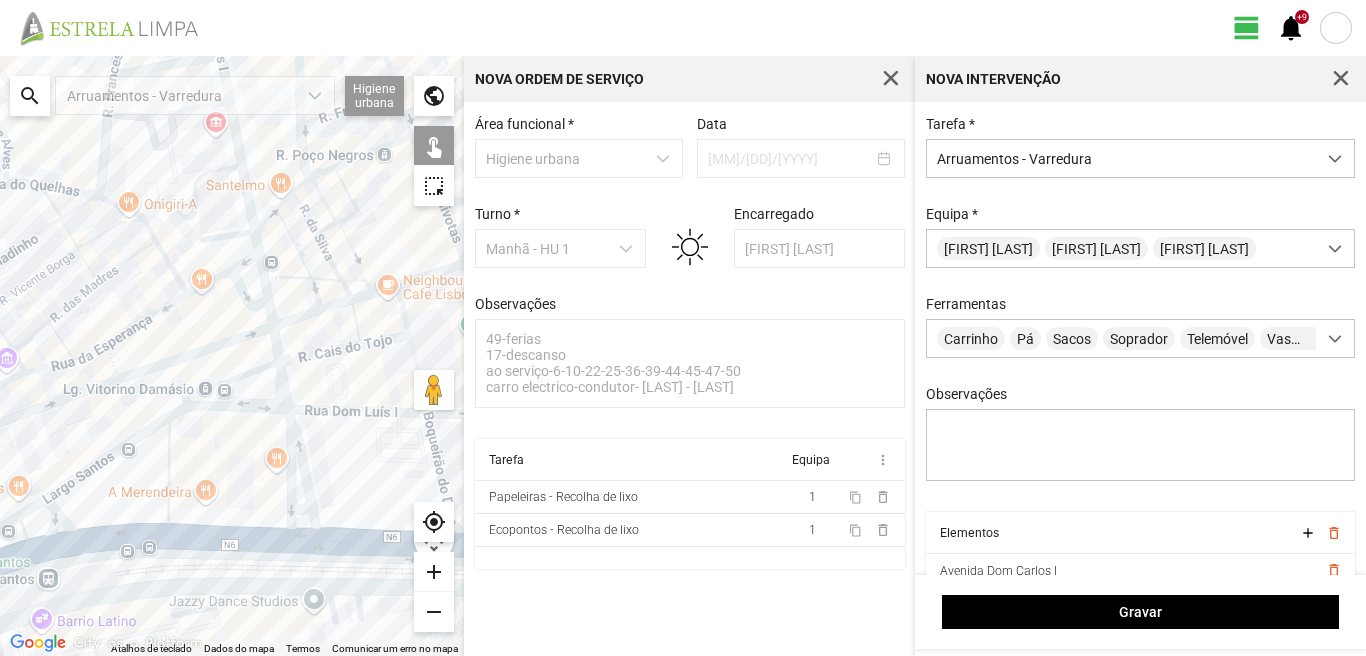 click 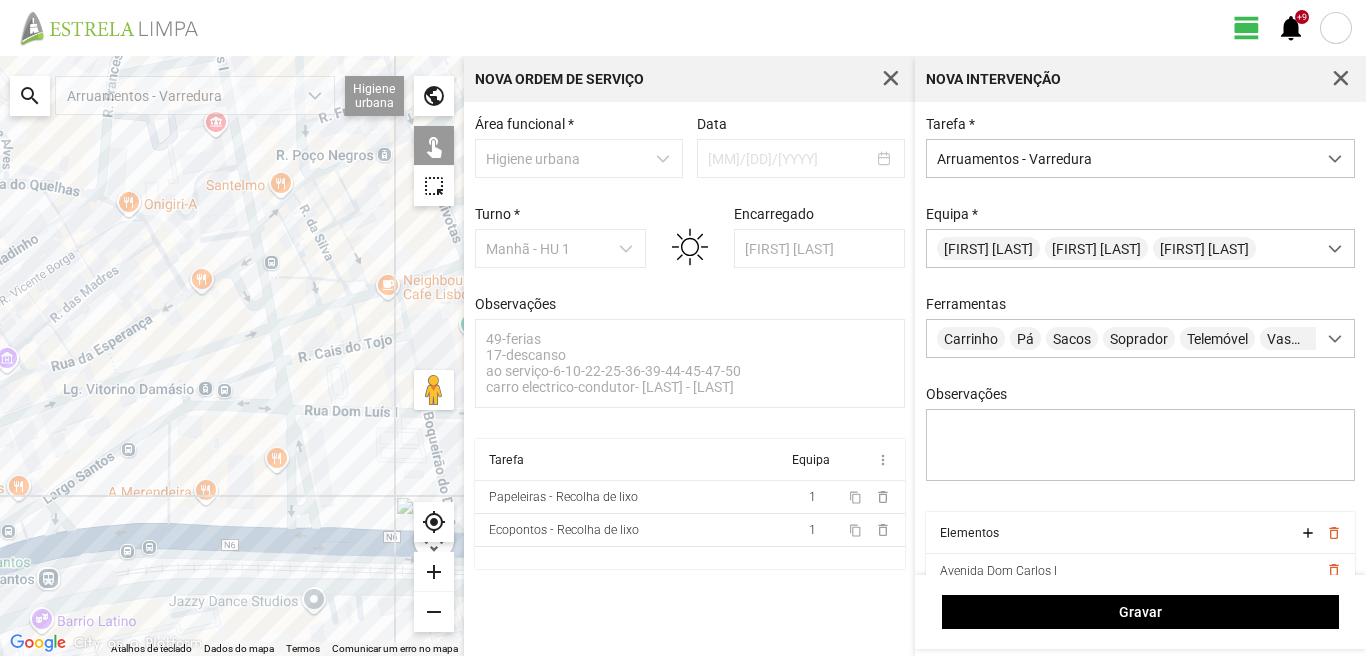 click 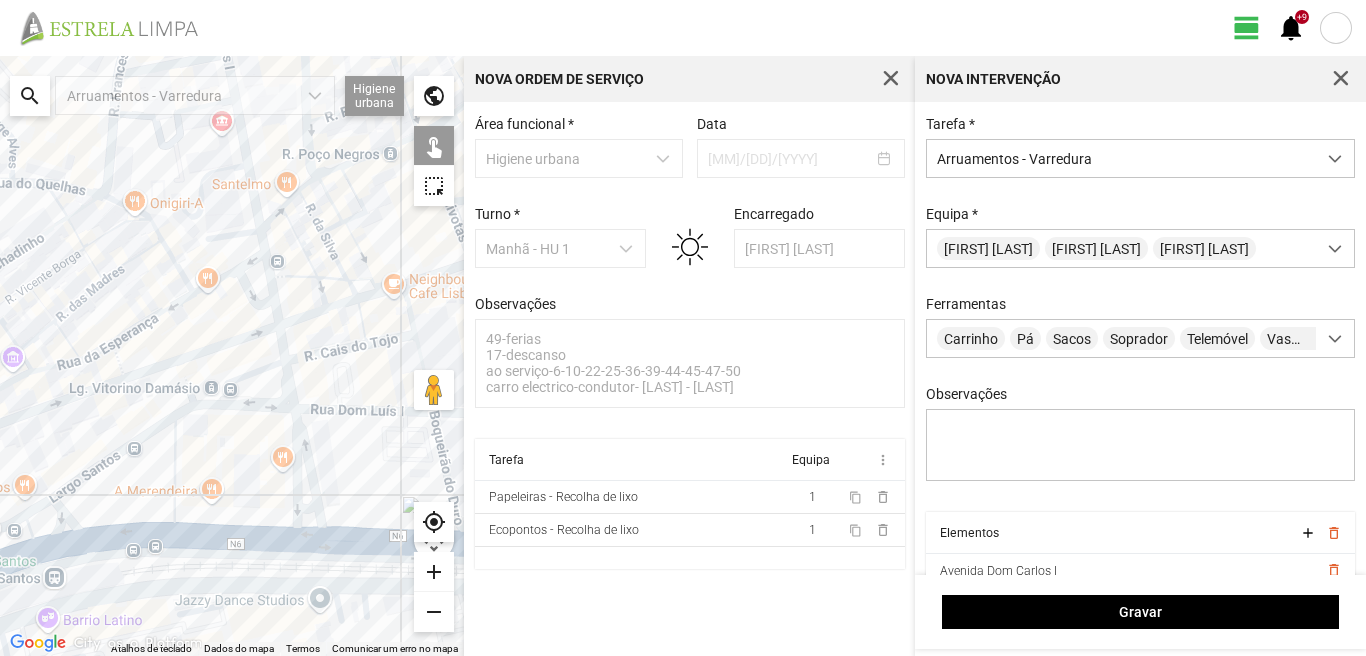 drag, startPoint x: 92, startPoint y: 522, endPoint x: 164, endPoint y: 508, distance: 73.34848 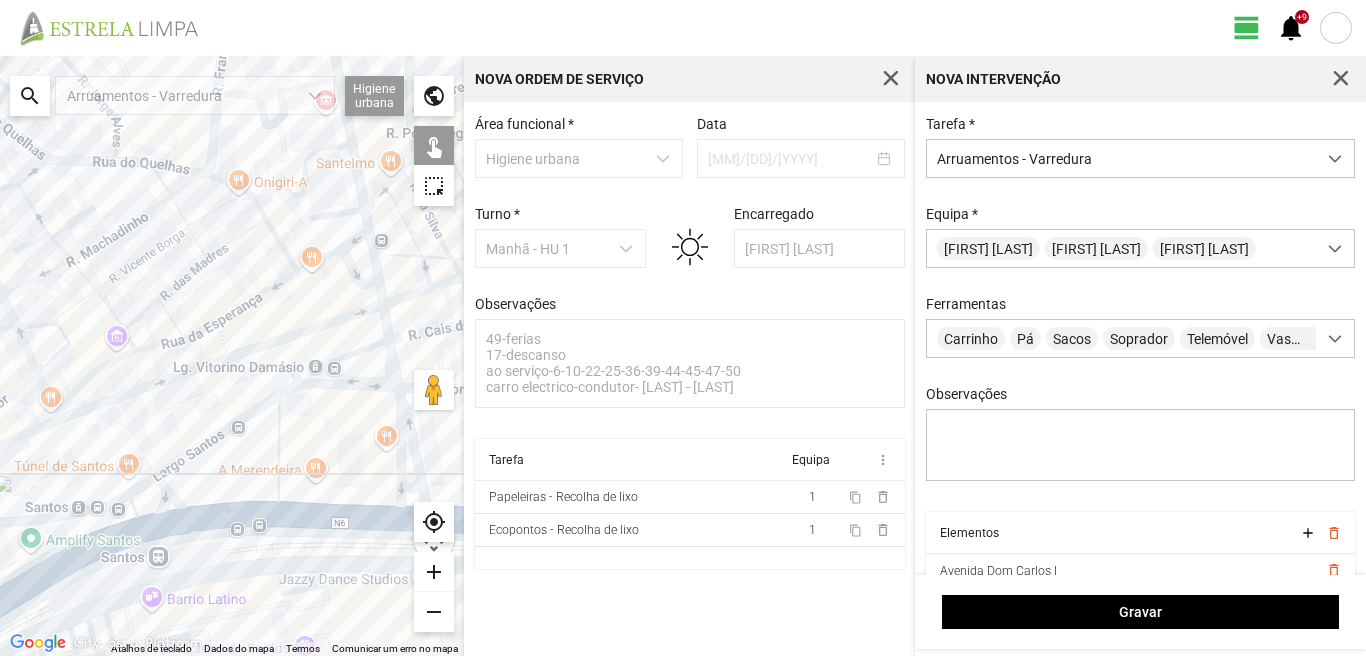 click 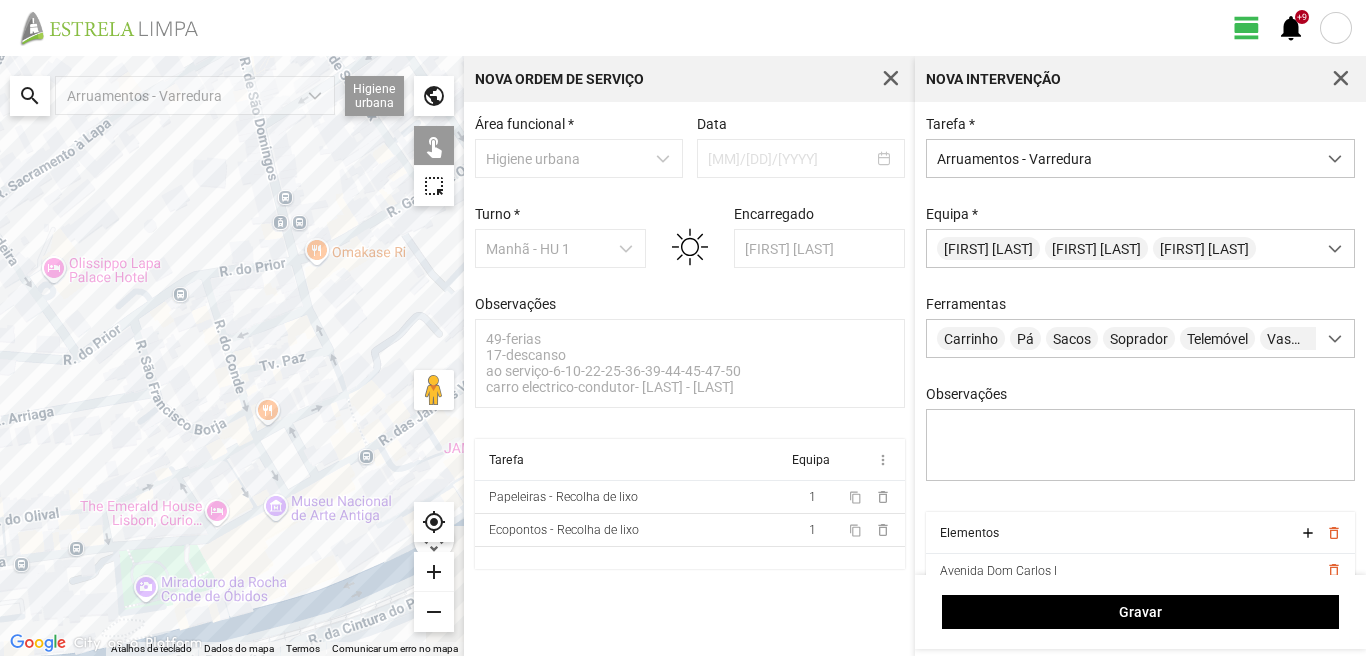 drag, startPoint x: 257, startPoint y: 563, endPoint x: 82, endPoint y: 580, distance: 175.82378 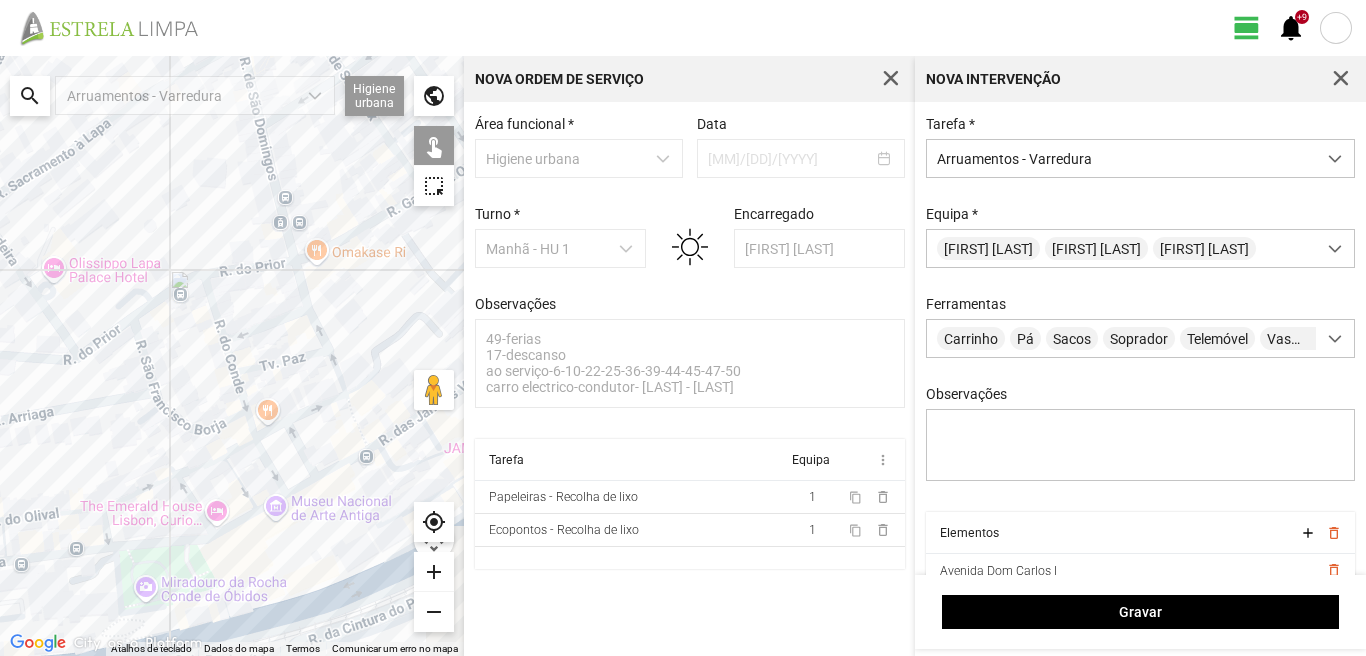 click 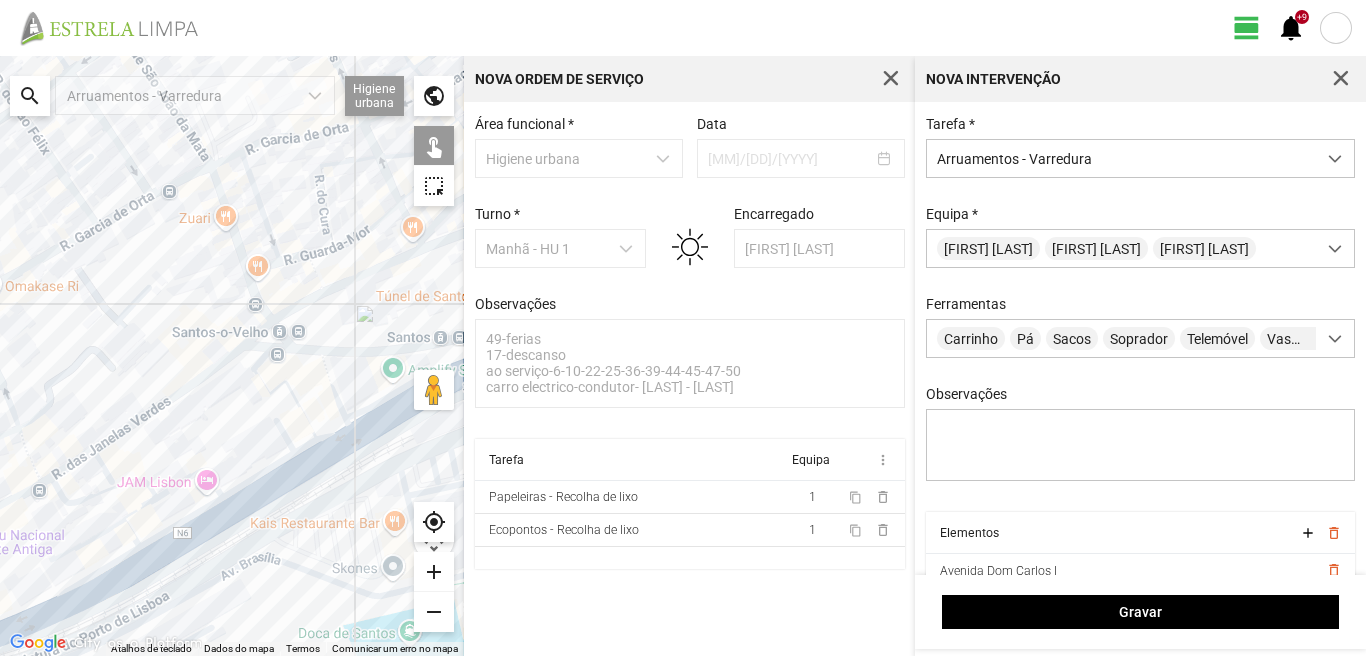 drag, startPoint x: 314, startPoint y: 453, endPoint x: 203, endPoint y: 504, distance: 122.15564 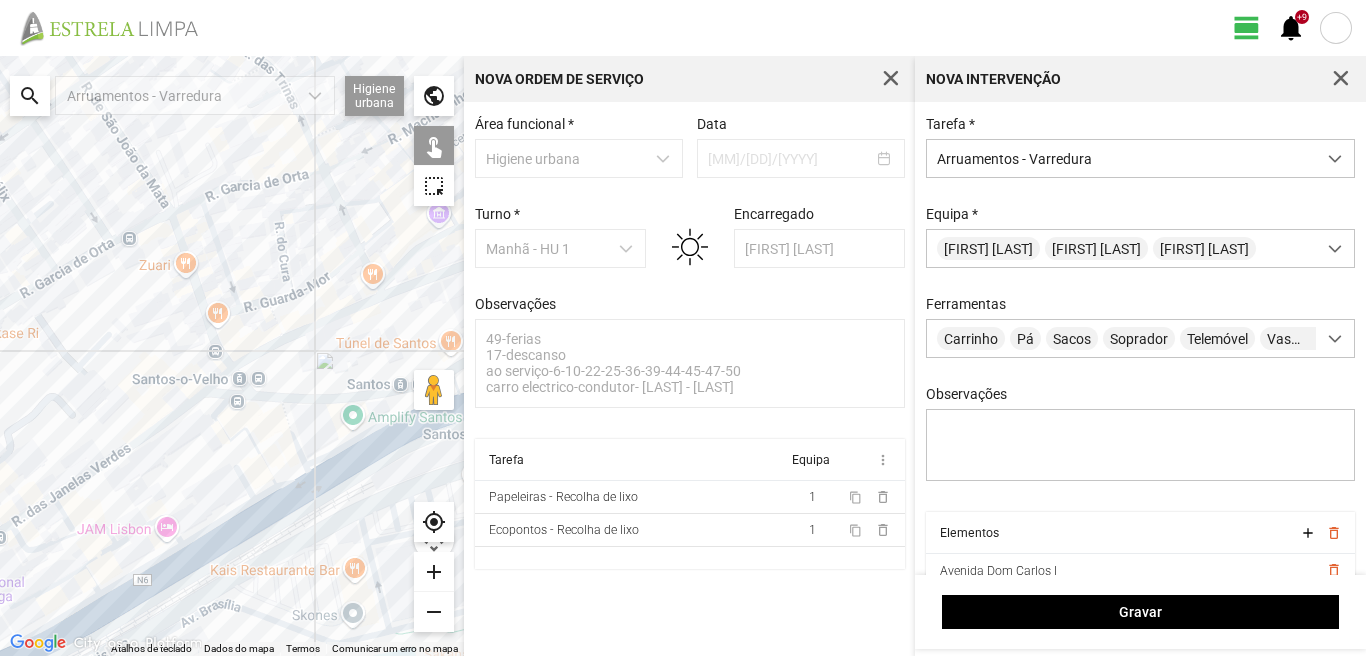 click 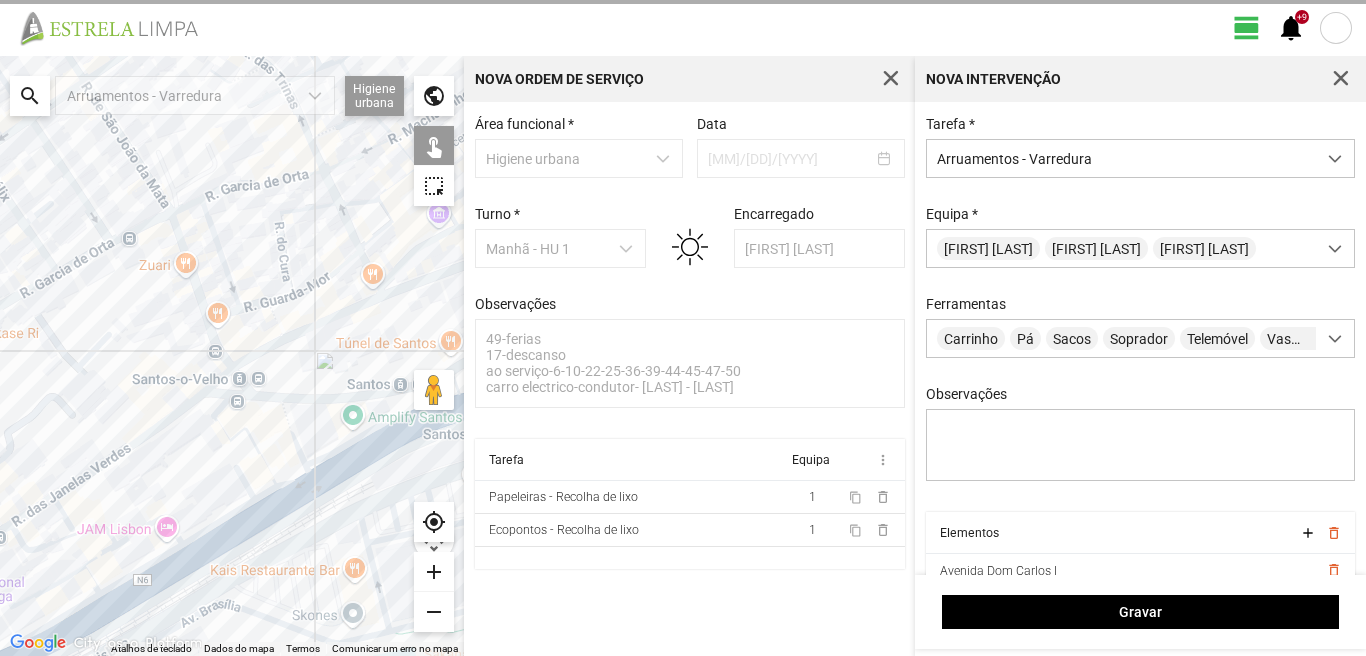 click 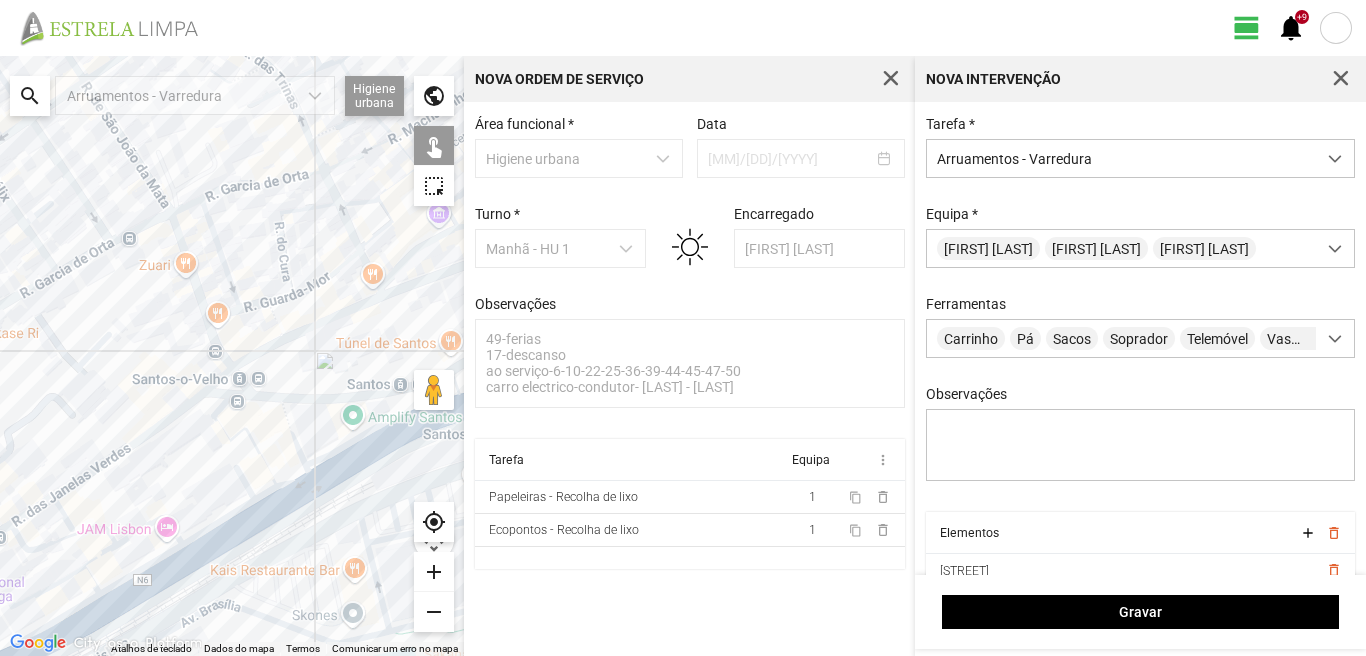 click 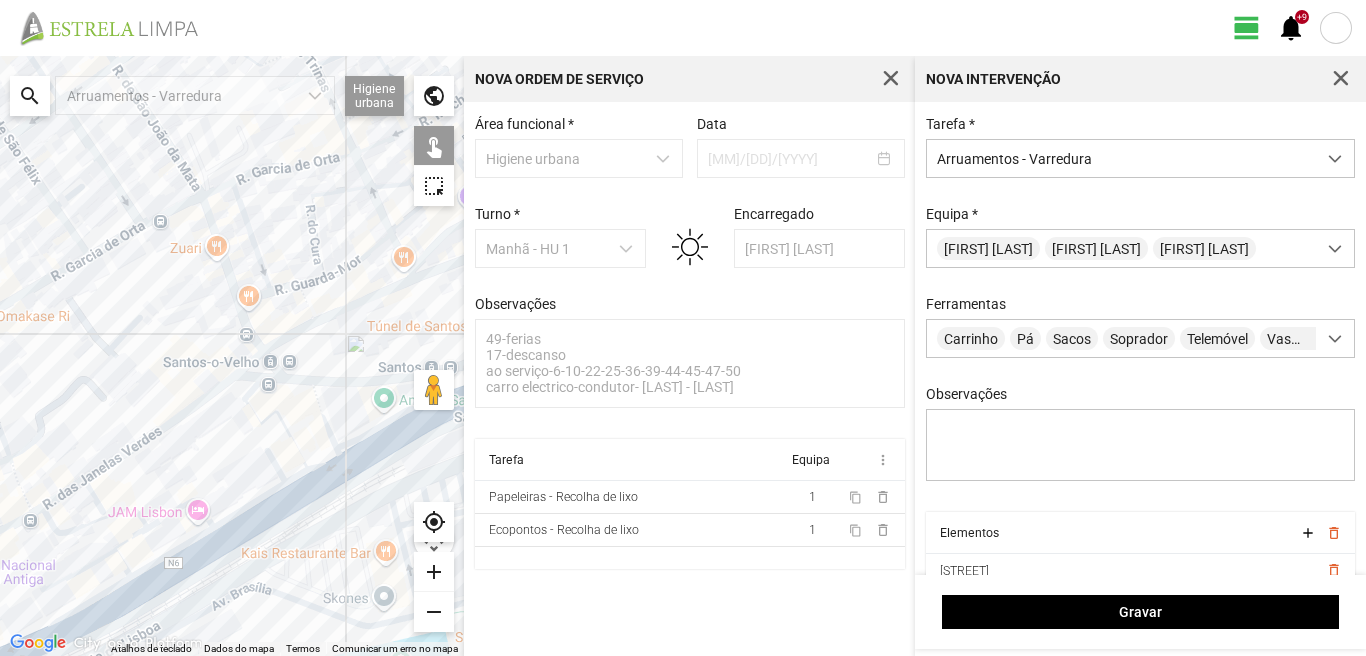 drag, startPoint x: 187, startPoint y: 533, endPoint x: 243, endPoint y: 494, distance: 68.24222 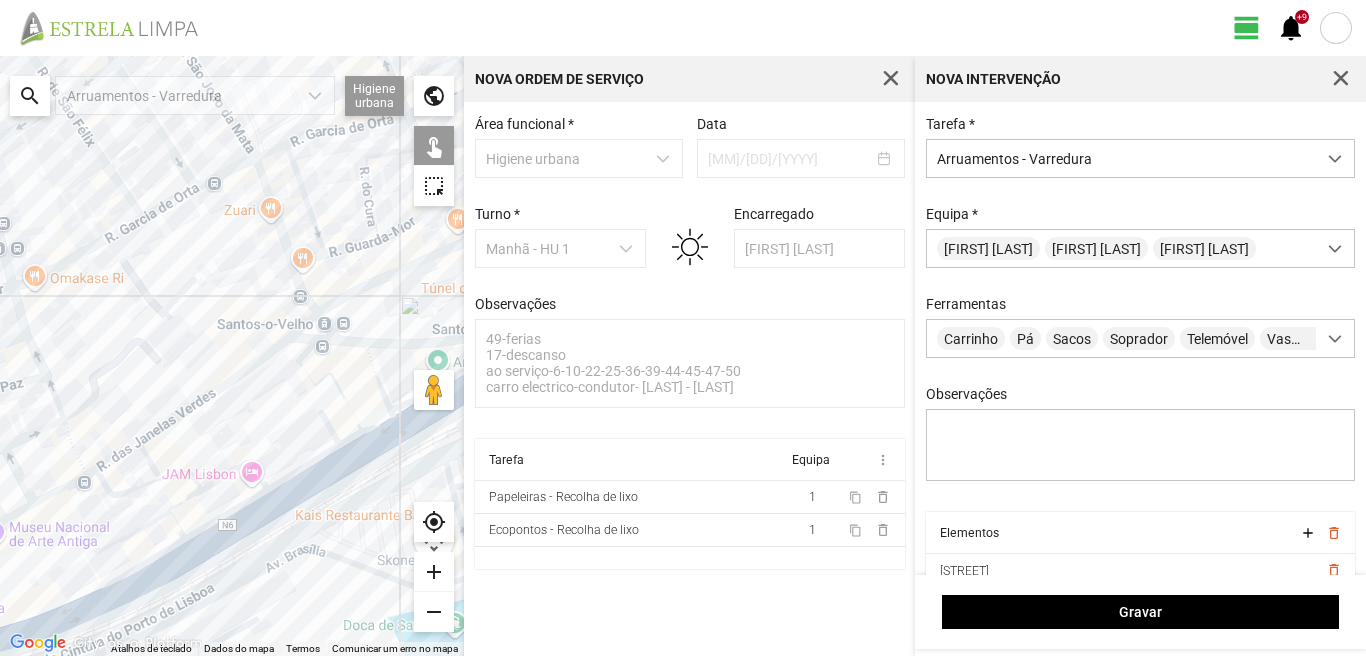 click 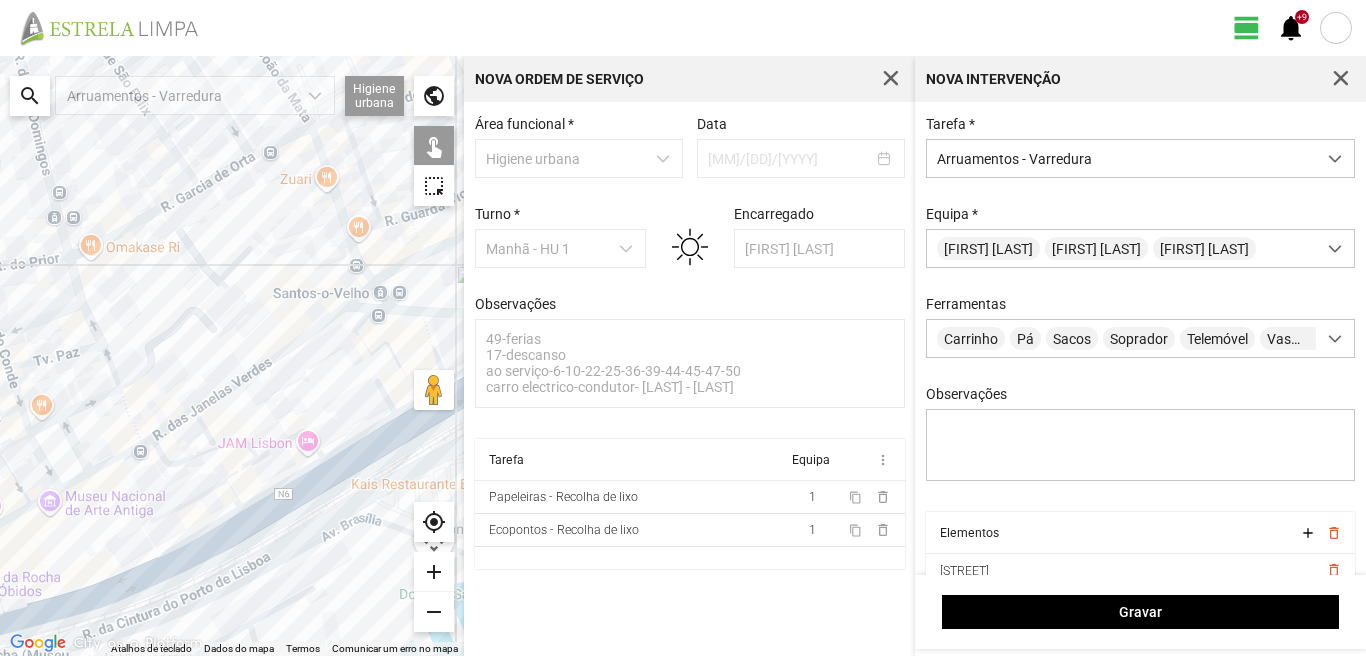 drag, startPoint x: 181, startPoint y: 539, endPoint x: 312, endPoint y: 453, distance: 156.70673 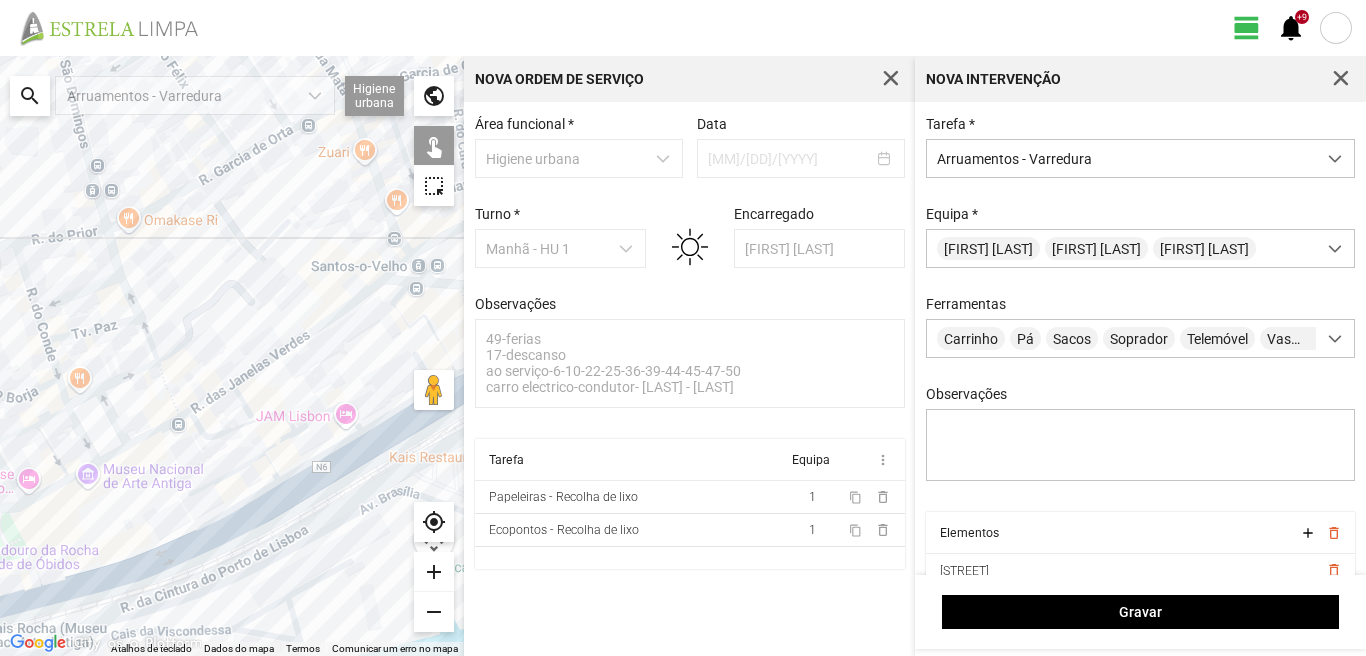 click 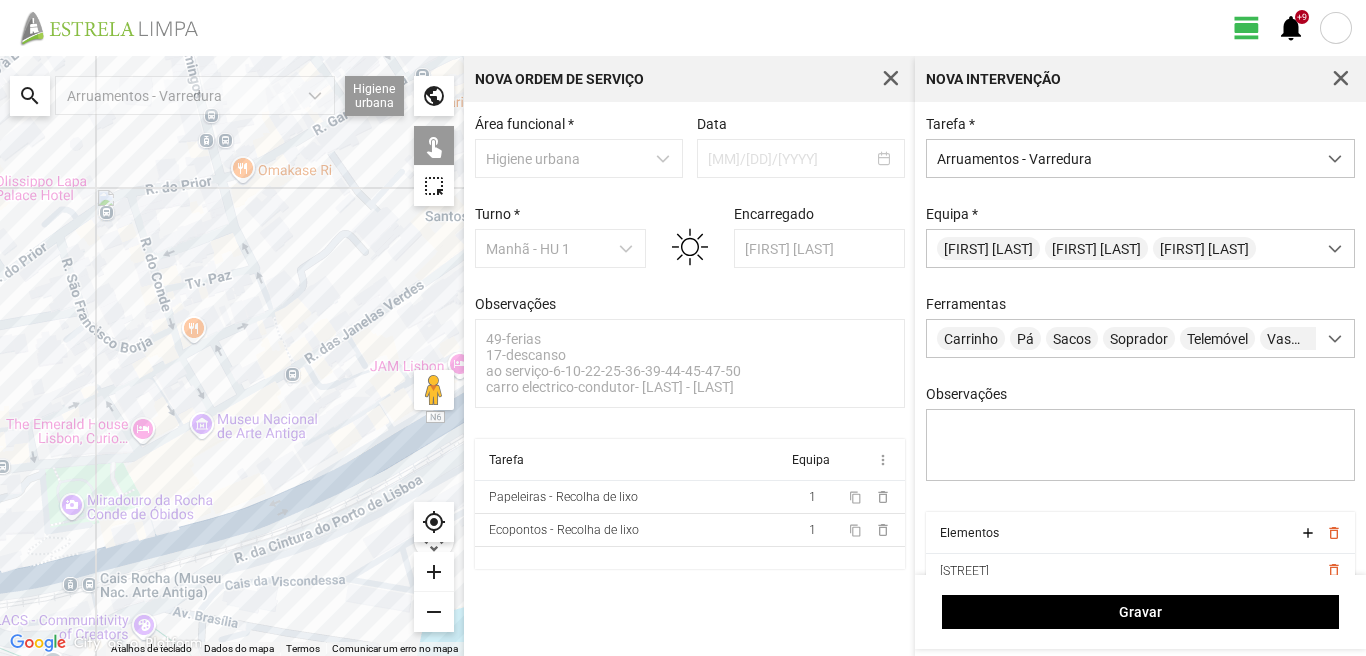 drag, startPoint x: 149, startPoint y: 548, endPoint x: 370, endPoint y: 468, distance: 235.03404 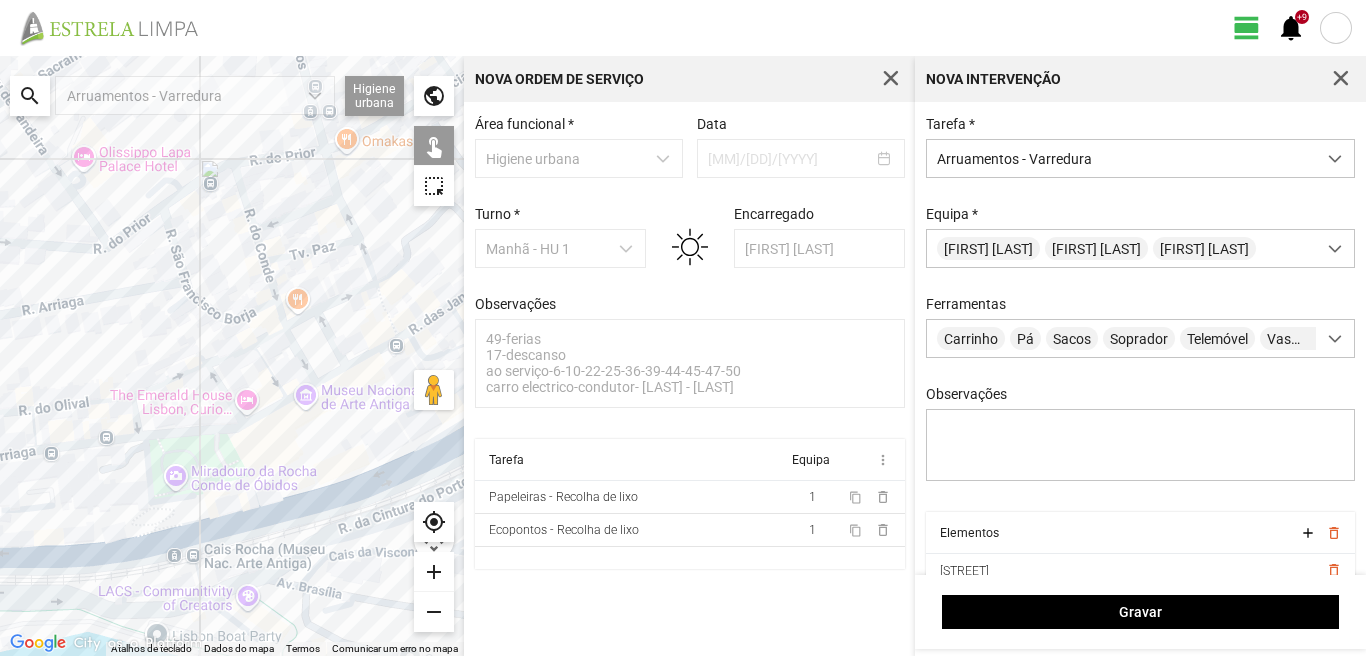 click 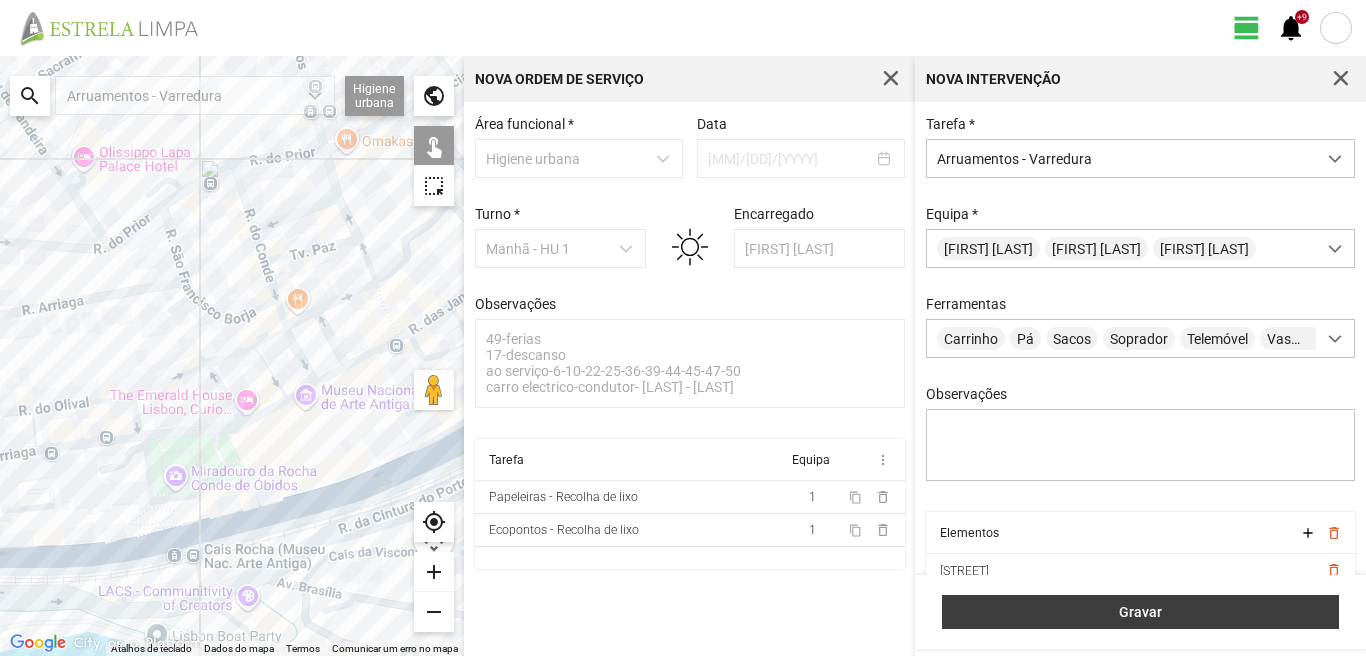 click on "Gravar" at bounding box center [1141, 612] 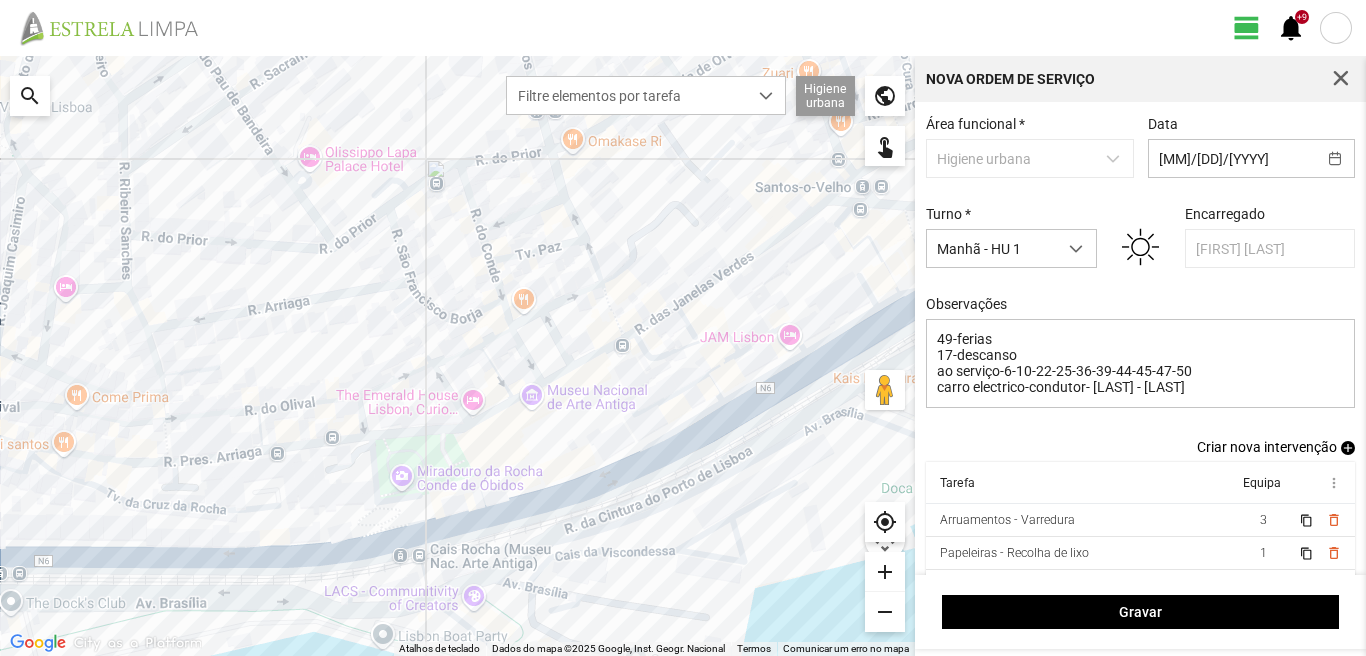click on "add" at bounding box center [1348, 448] 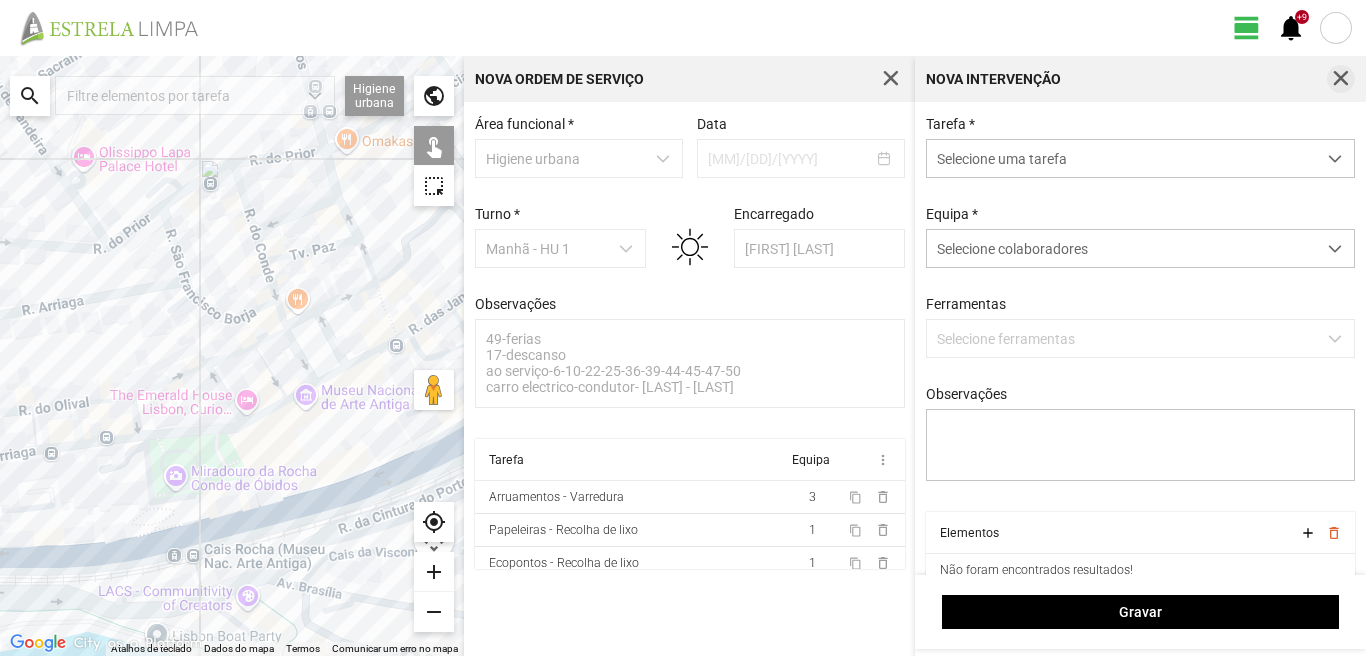 click at bounding box center [1341, 79] 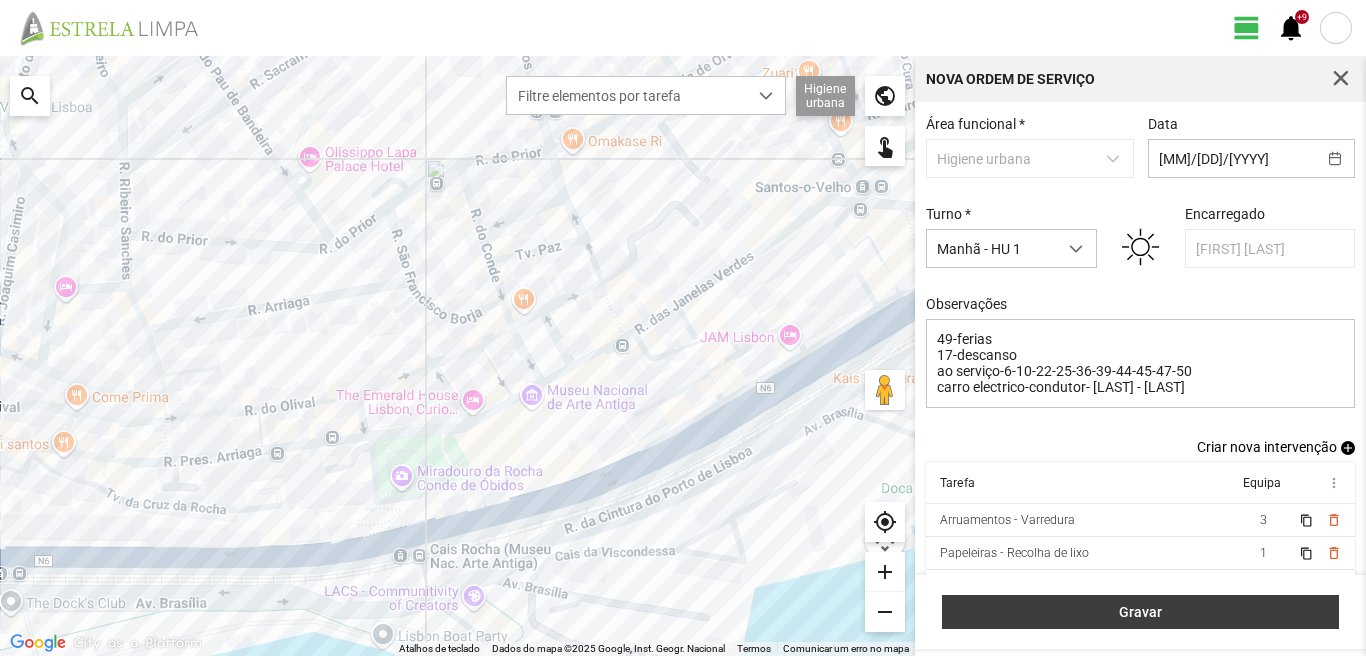 click on "Gravar" at bounding box center [1141, 612] 